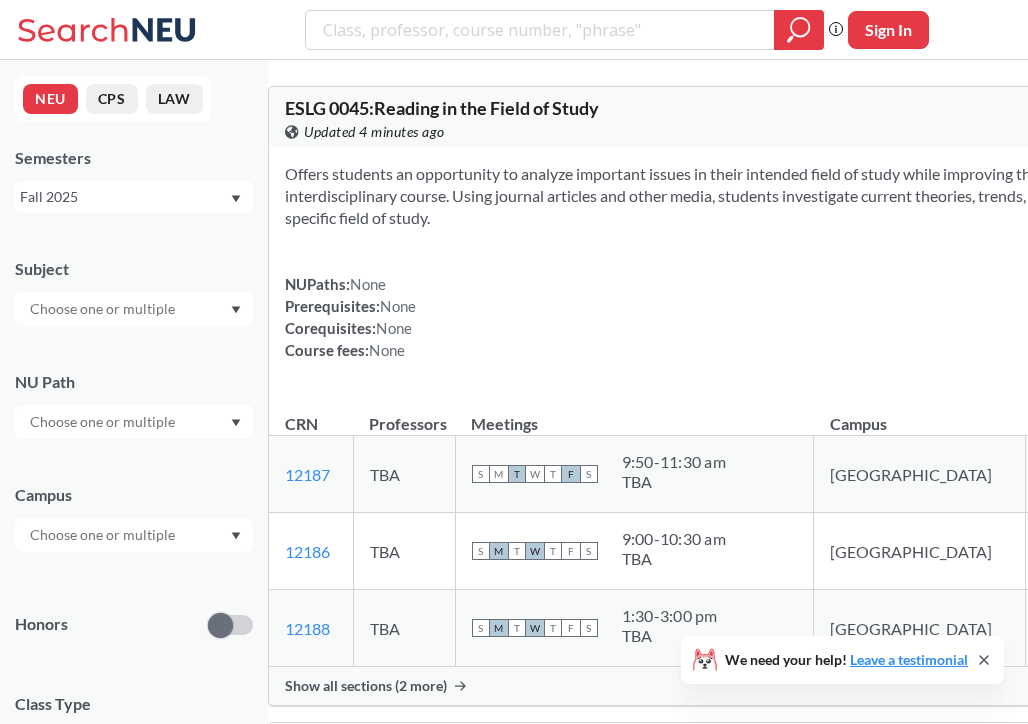 scroll, scrollTop: 10465, scrollLeft: 0, axis: vertical 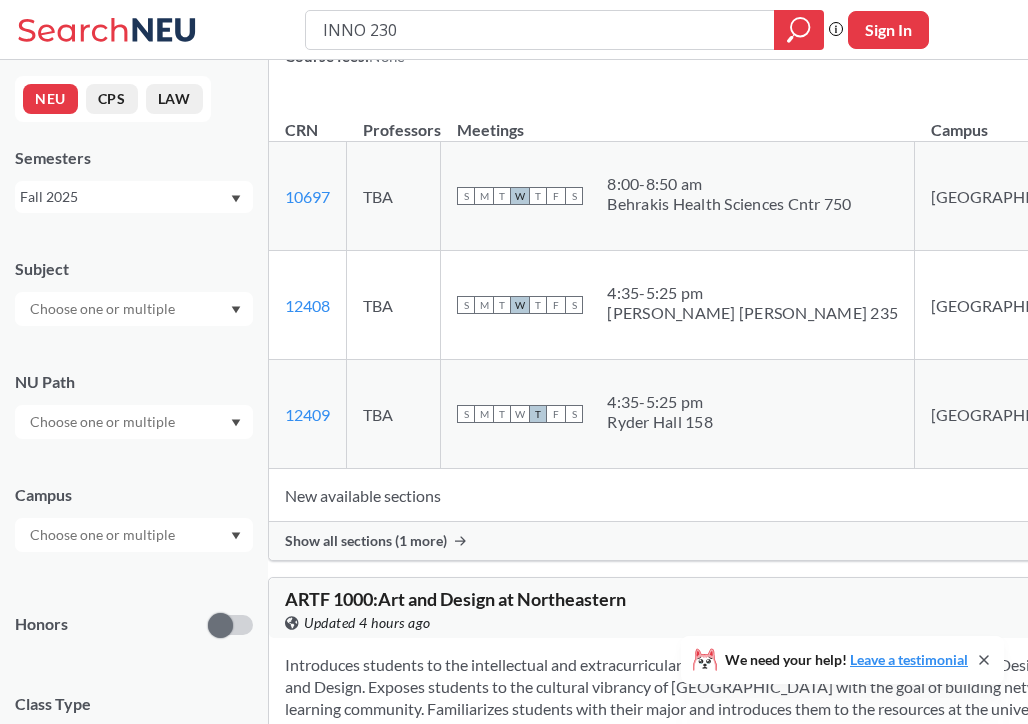 type on "INNO 2301" 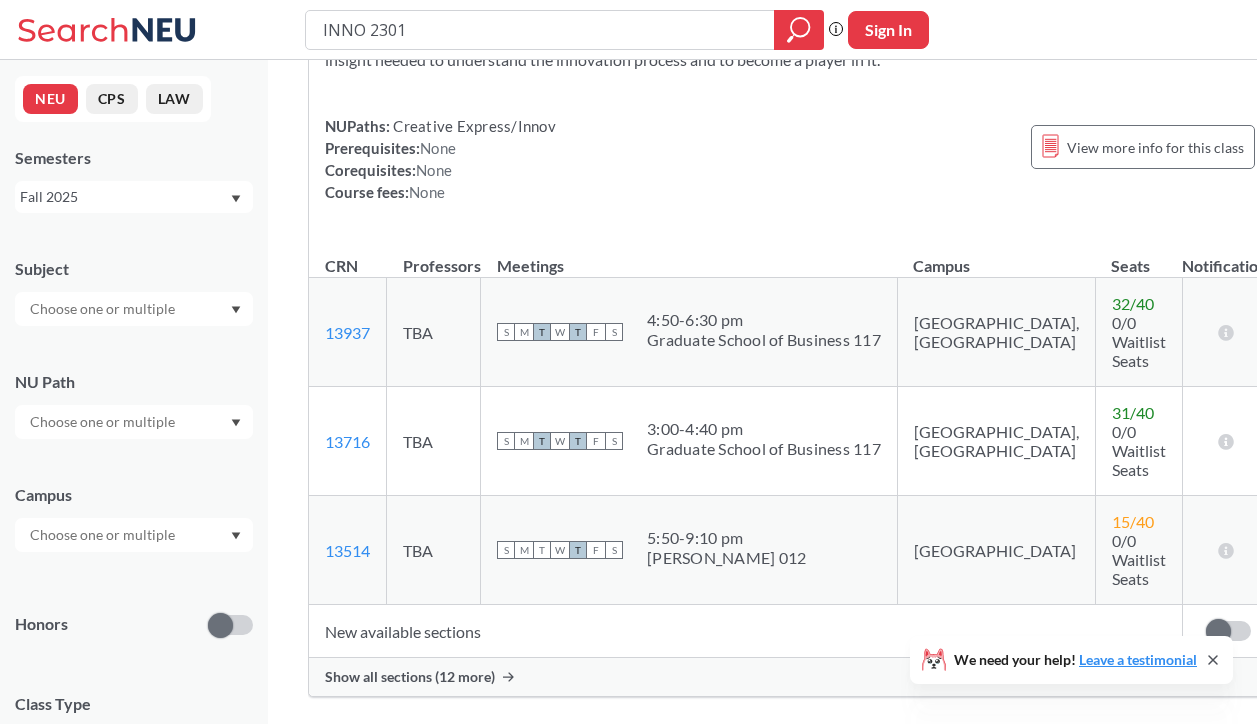 scroll, scrollTop: 194, scrollLeft: 0, axis: vertical 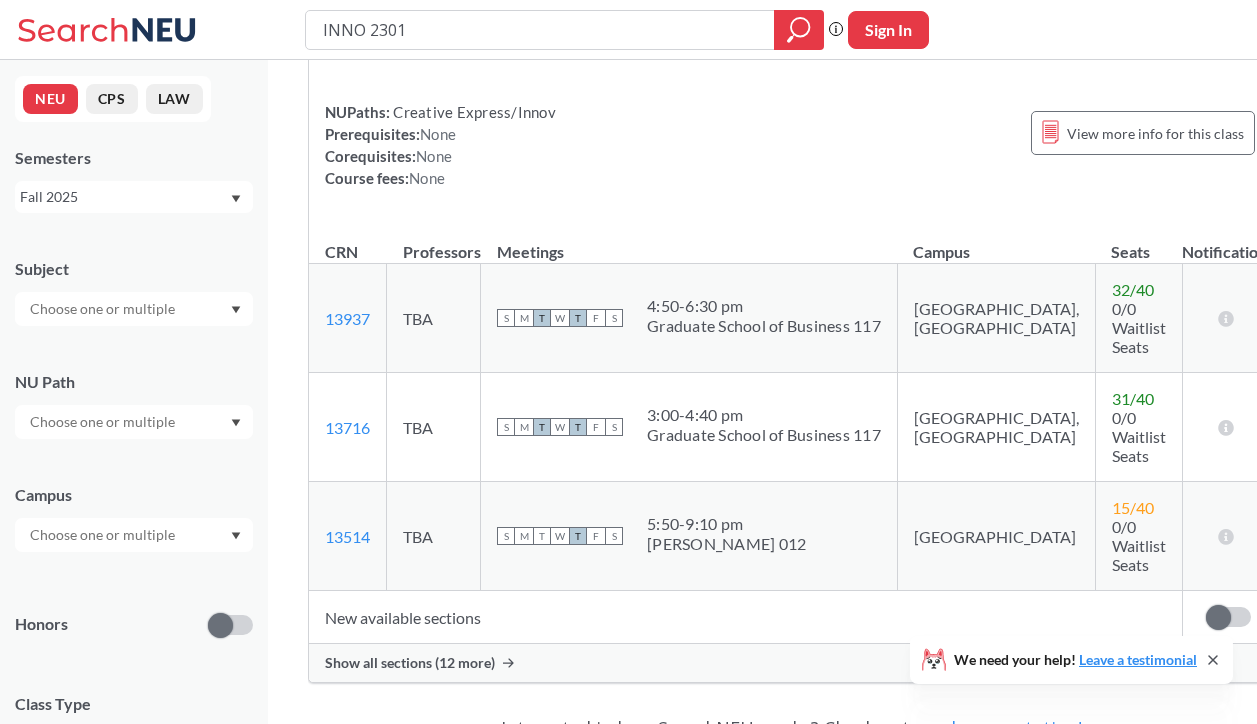 drag, startPoint x: 788, startPoint y: 478, endPoint x: 886, endPoint y: 504, distance: 101.390335 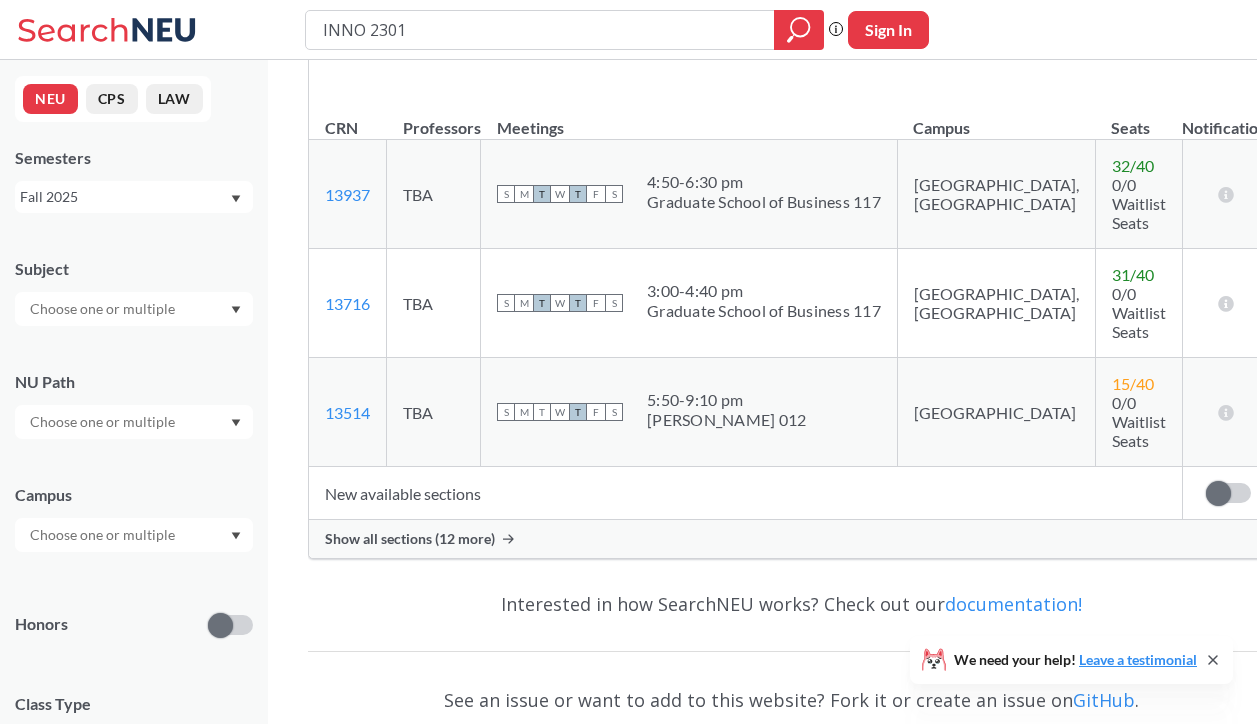 scroll, scrollTop: 333, scrollLeft: 0, axis: vertical 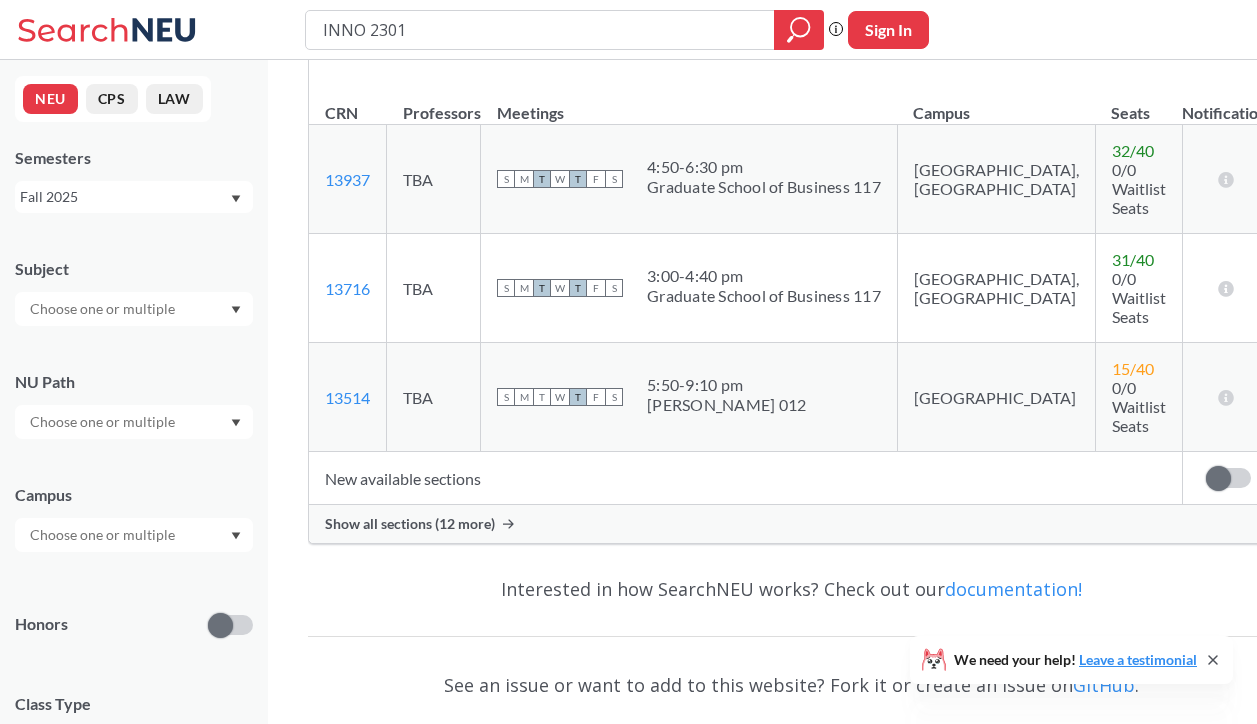 click on "Show all sections (12 more)" at bounding box center (410, 524) 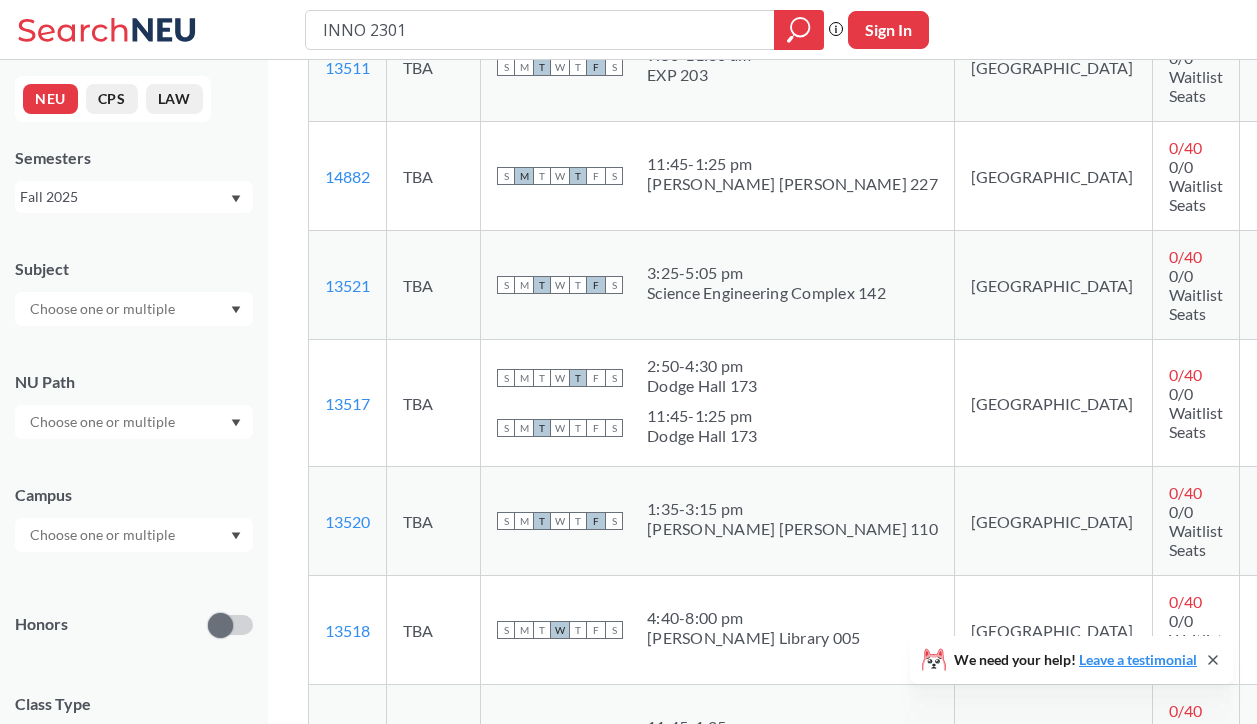scroll, scrollTop: 1094, scrollLeft: 0, axis: vertical 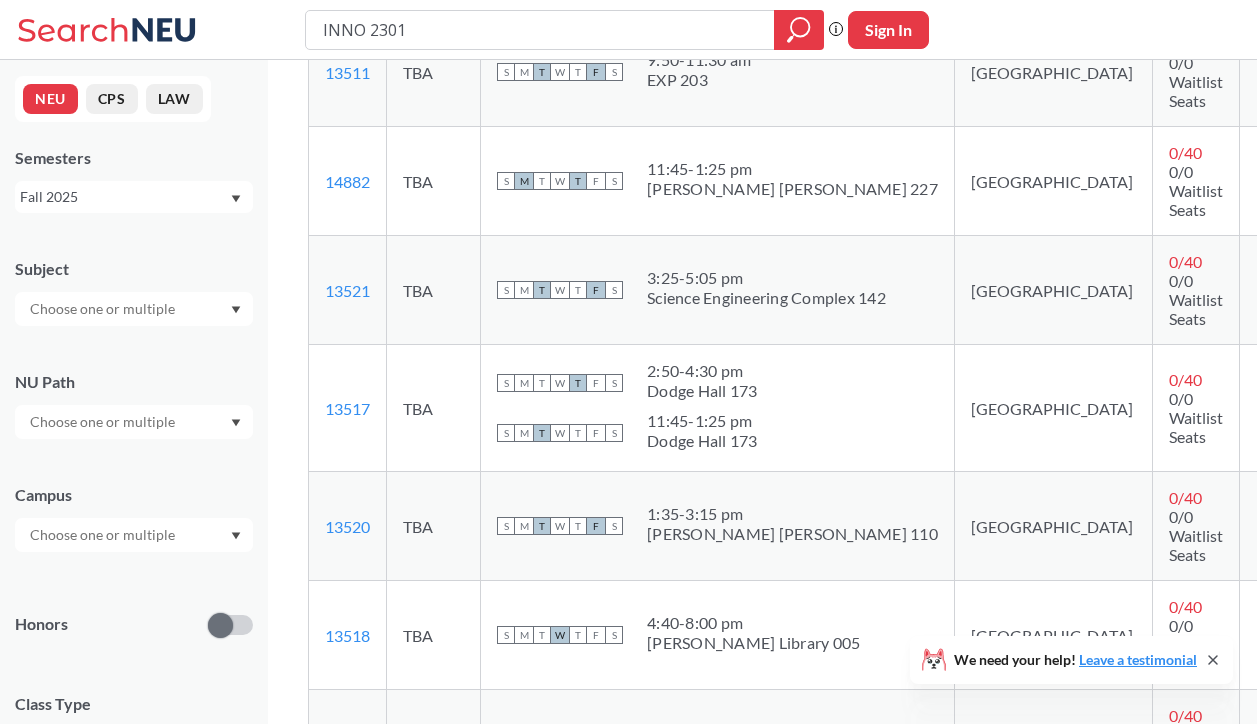 click on "0/0 Waitlist Seats" at bounding box center (1196, 535) 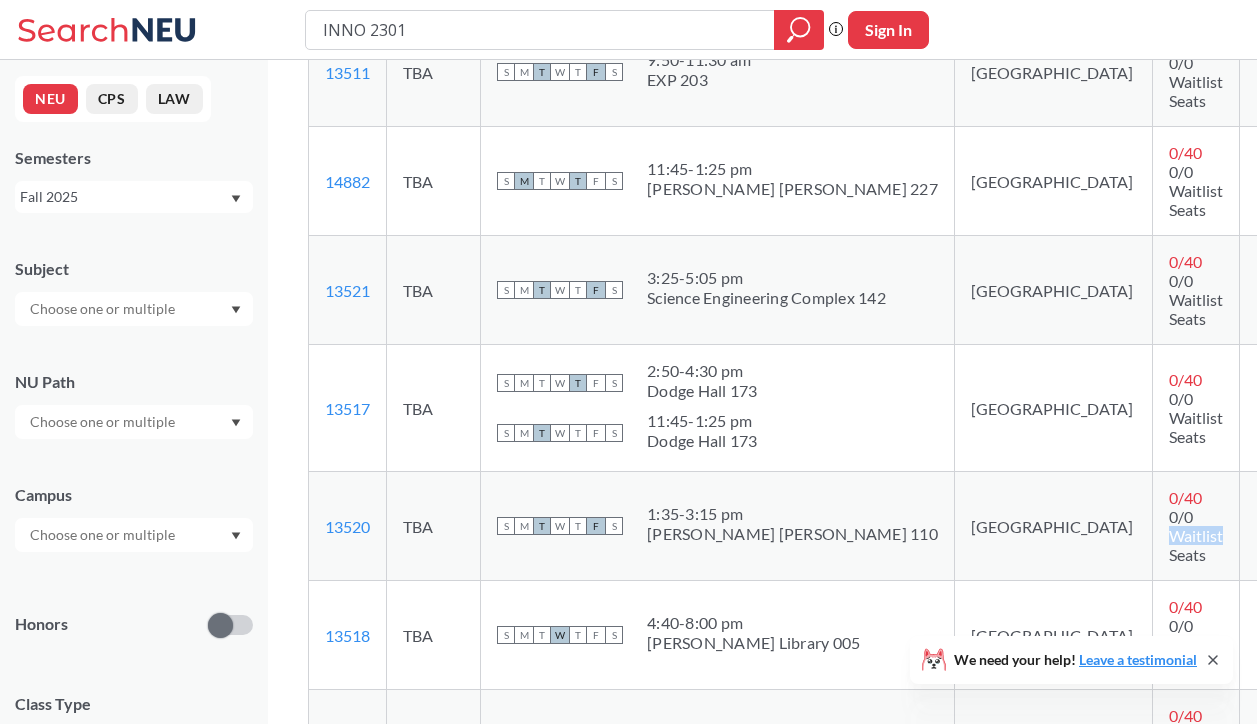 click on "0/0 Waitlist Seats" at bounding box center [1196, 535] 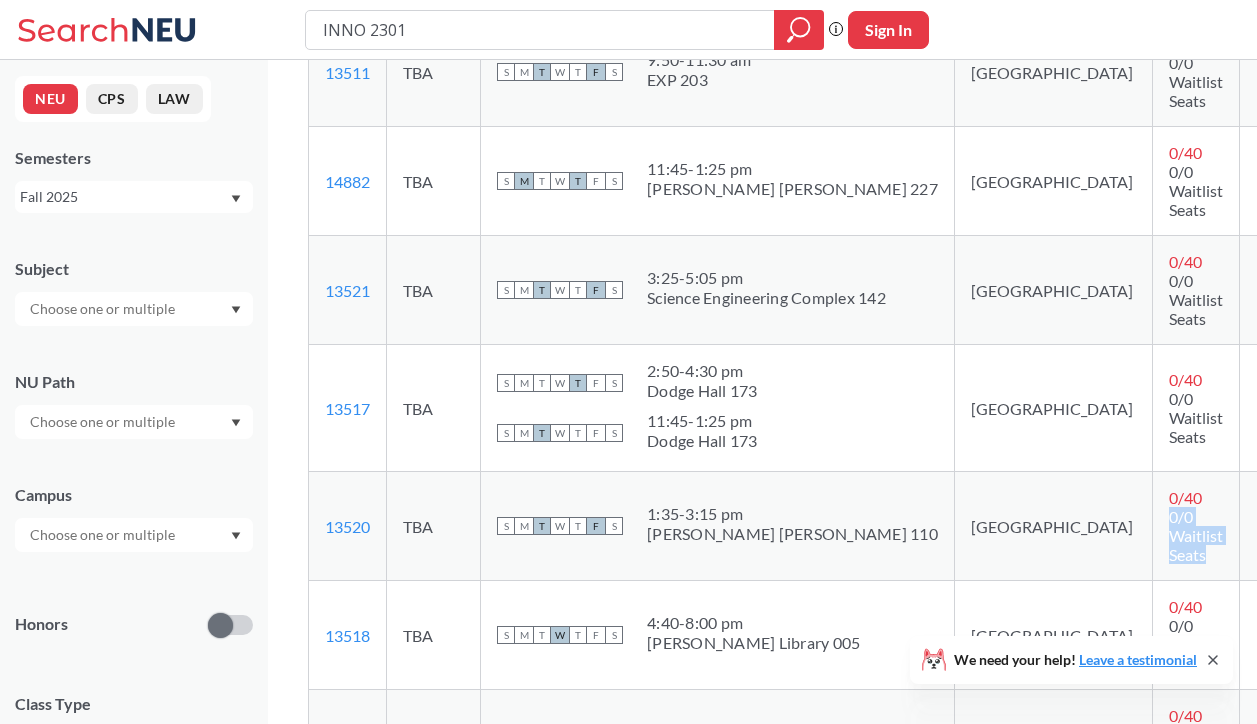 click on "0/0 Waitlist Seats" at bounding box center (1196, 535) 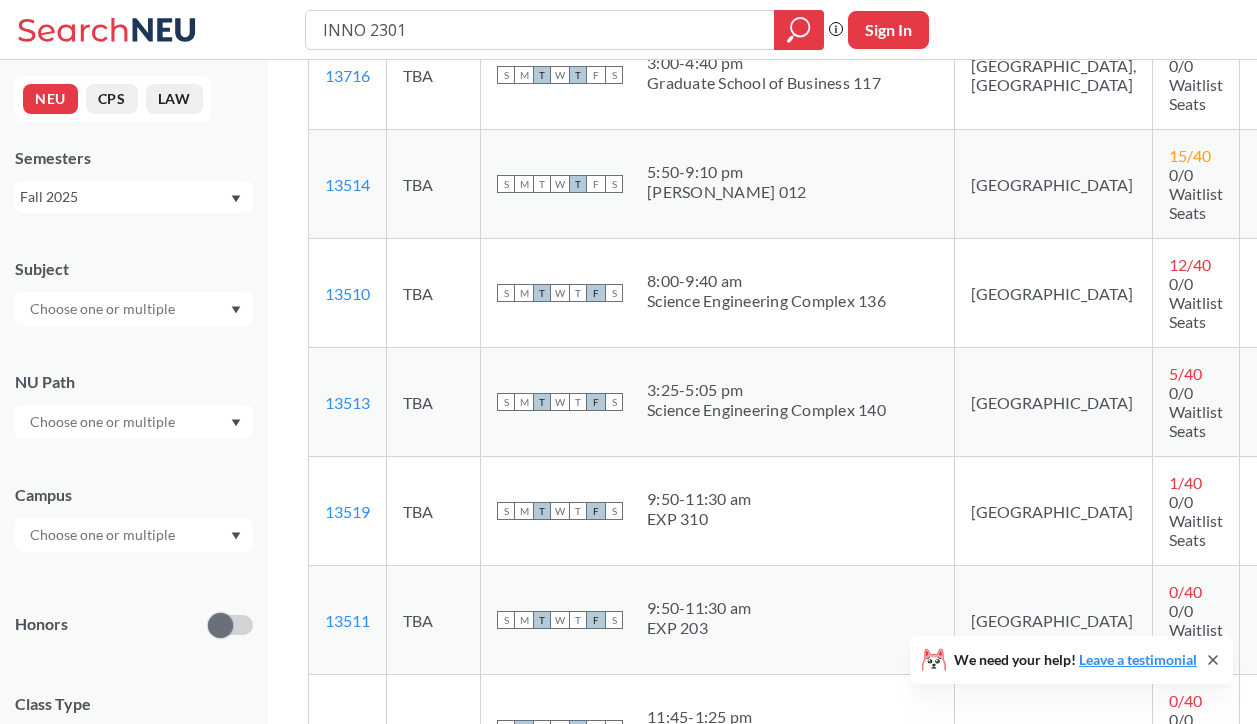 scroll, scrollTop: 534, scrollLeft: 0, axis: vertical 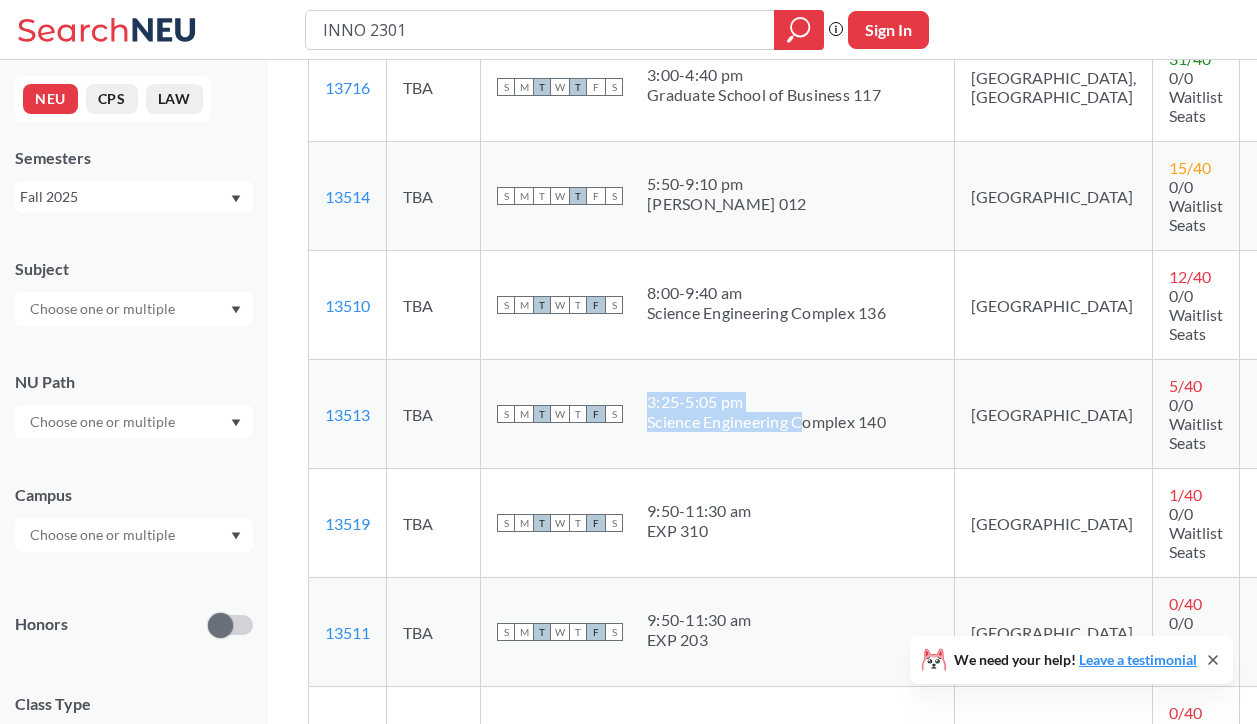drag, startPoint x: 640, startPoint y: 402, endPoint x: 806, endPoint y: 416, distance: 166.58931 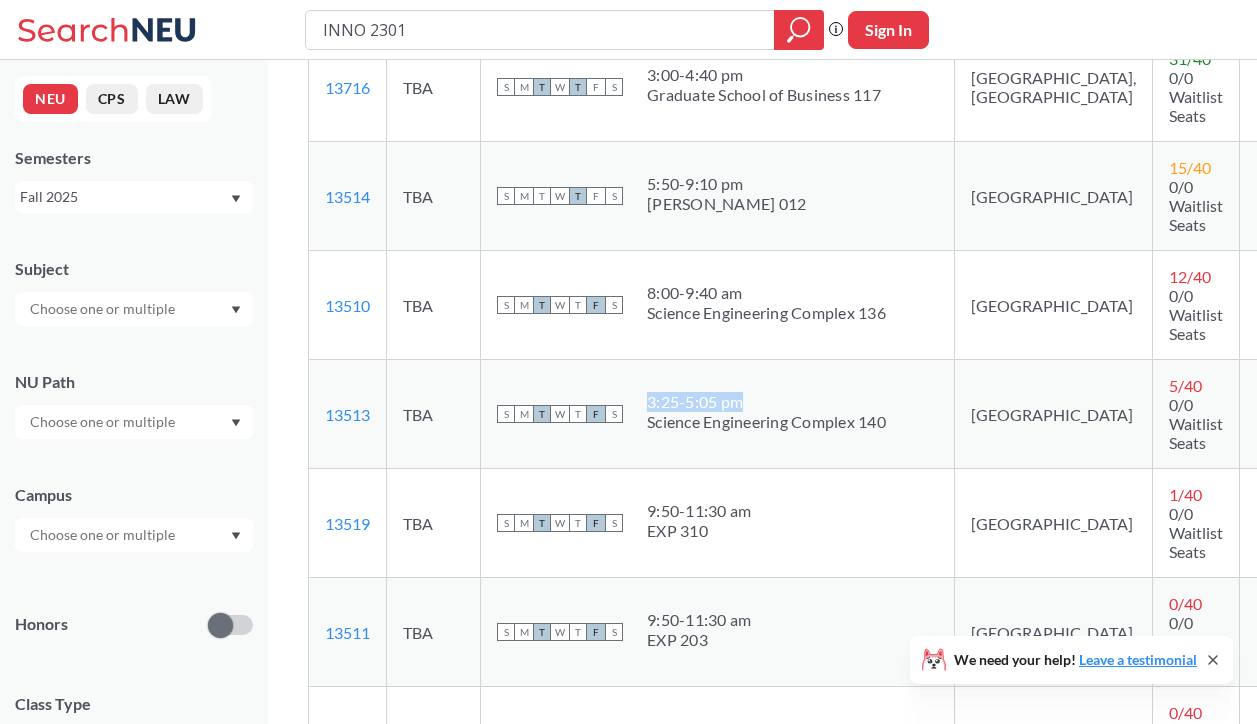 drag, startPoint x: 648, startPoint y: 410, endPoint x: 763, endPoint y: 410, distance: 115 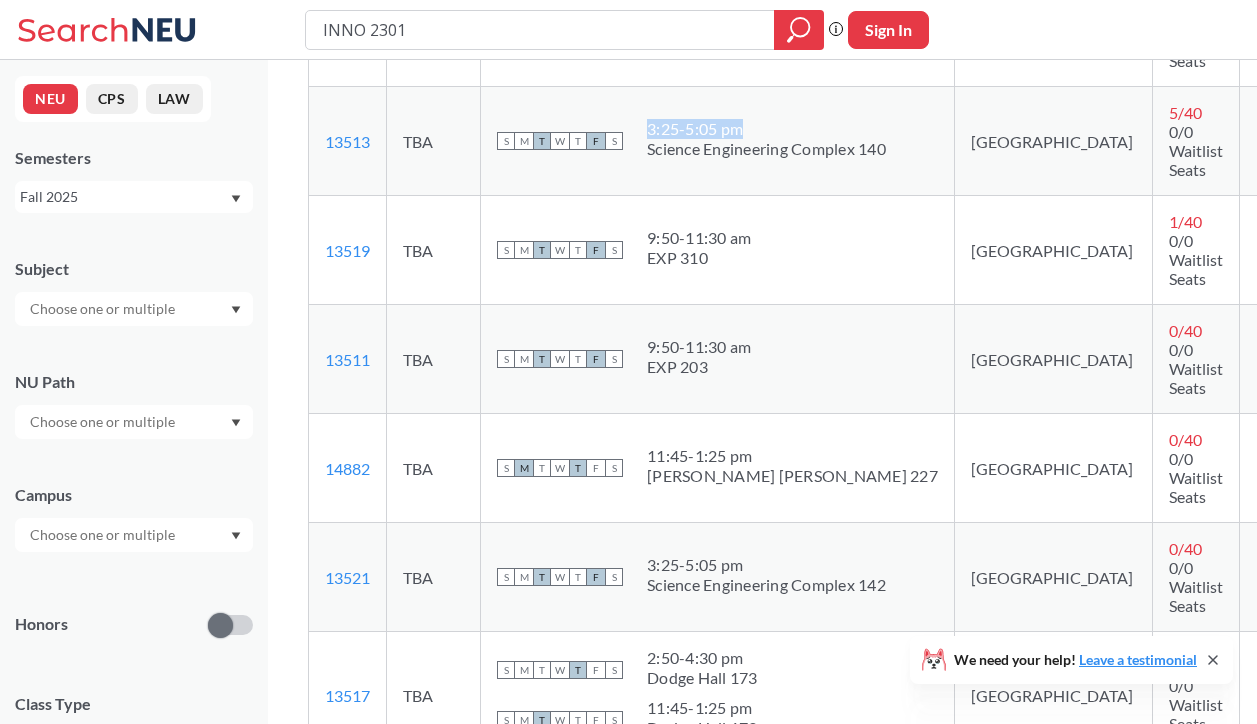 scroll, scrollTop: 1156, scrollLeft: 0, axis: vertical 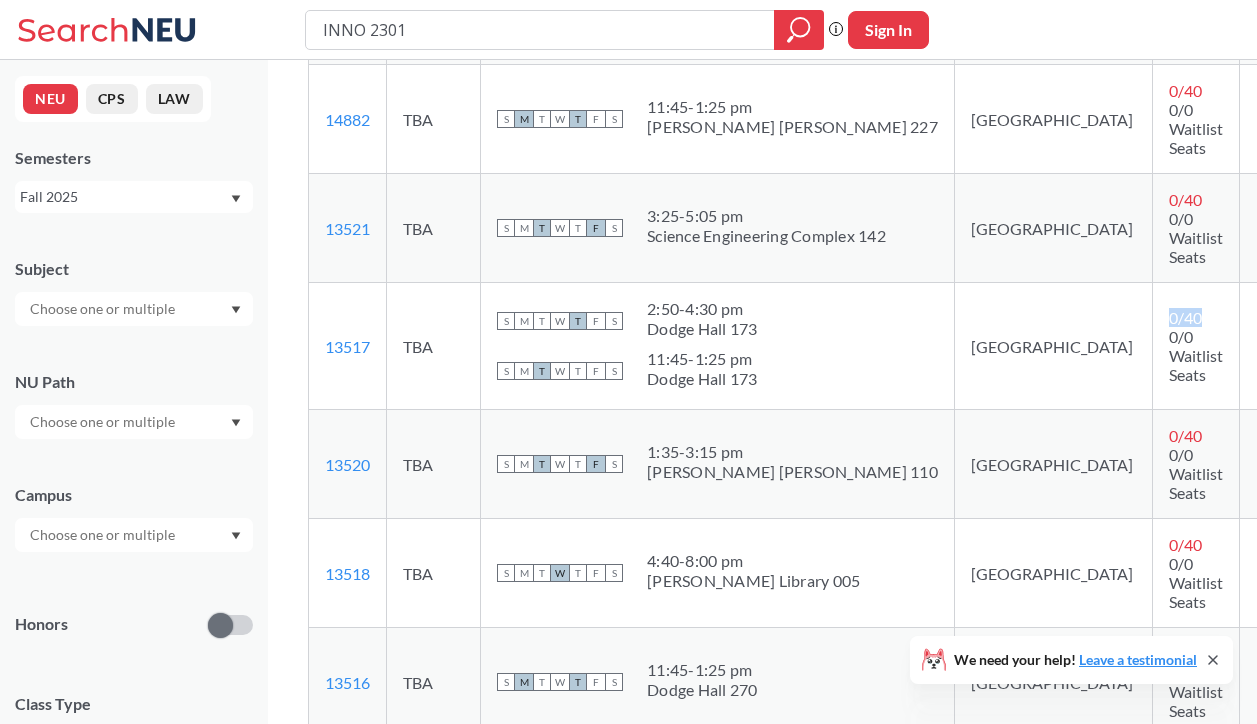 drag, startPoint x: 1027, startPoint y: 313, endPoint x: 1066, endPoint y: 317, distance: 39.20459 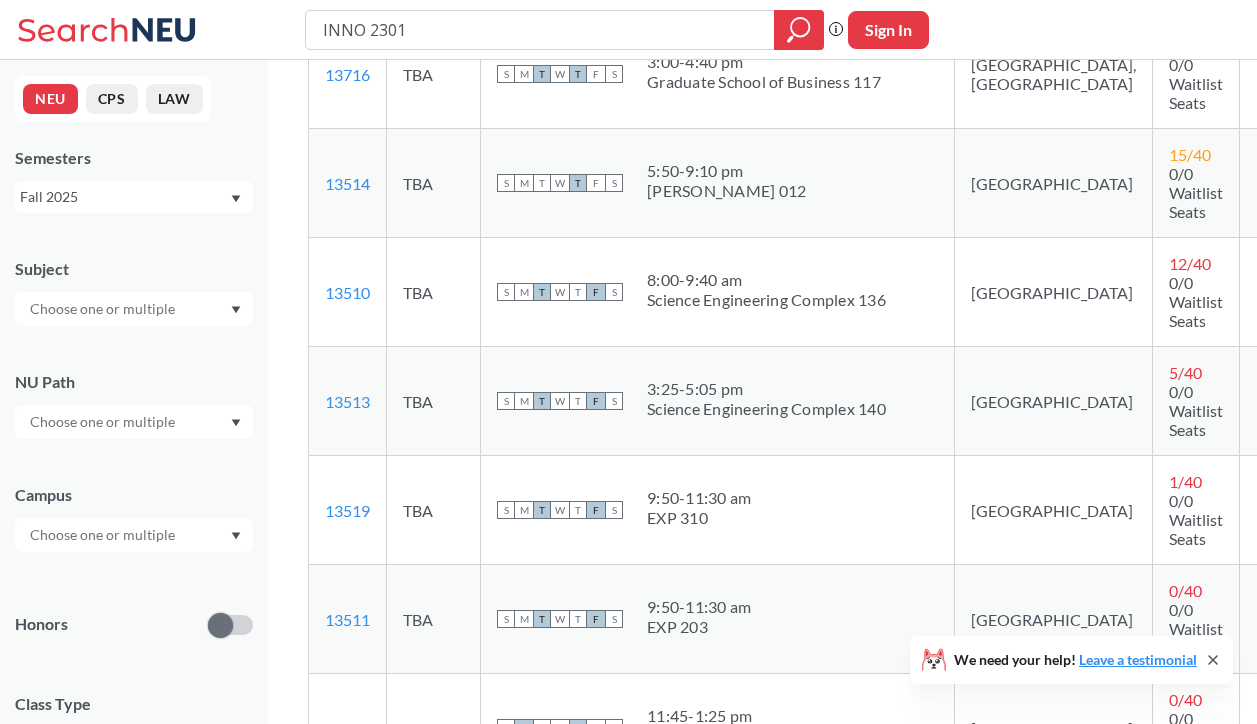scroll, scrollTop: 544, scrollLeft: 0, axis: vertical 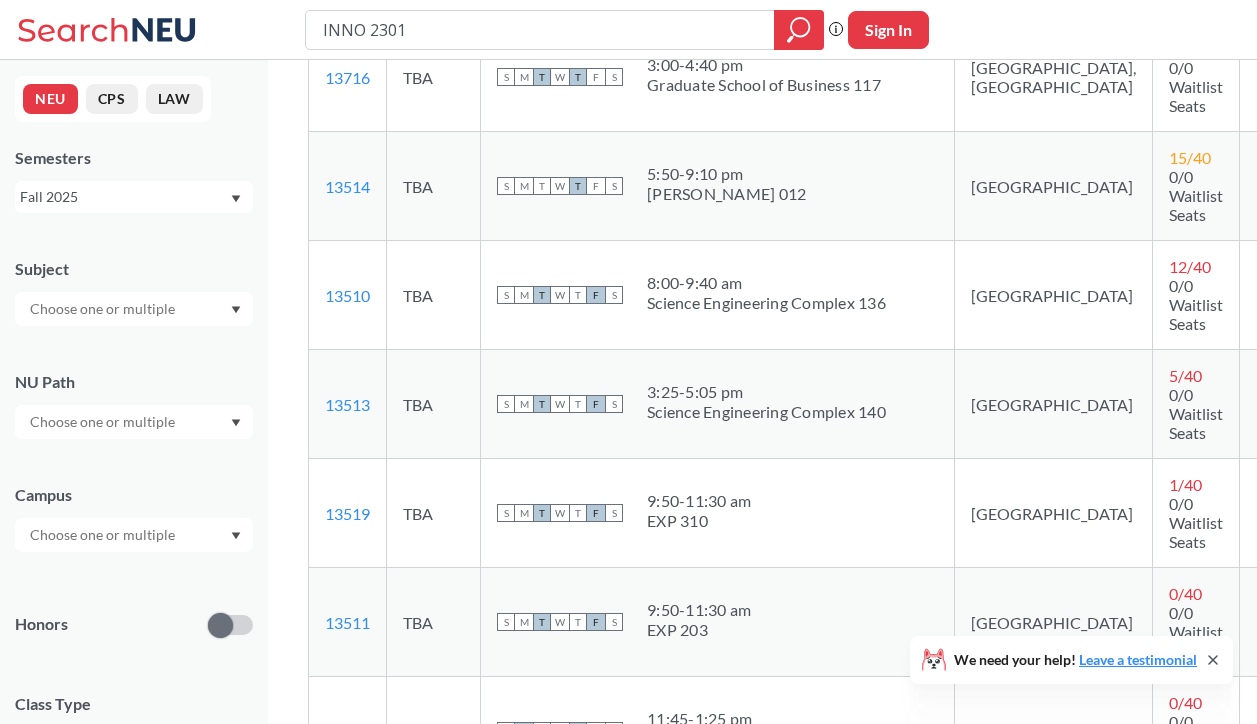 click on "[GEOGRAPHIC_DATA]" at bounding box center (1053, 513) 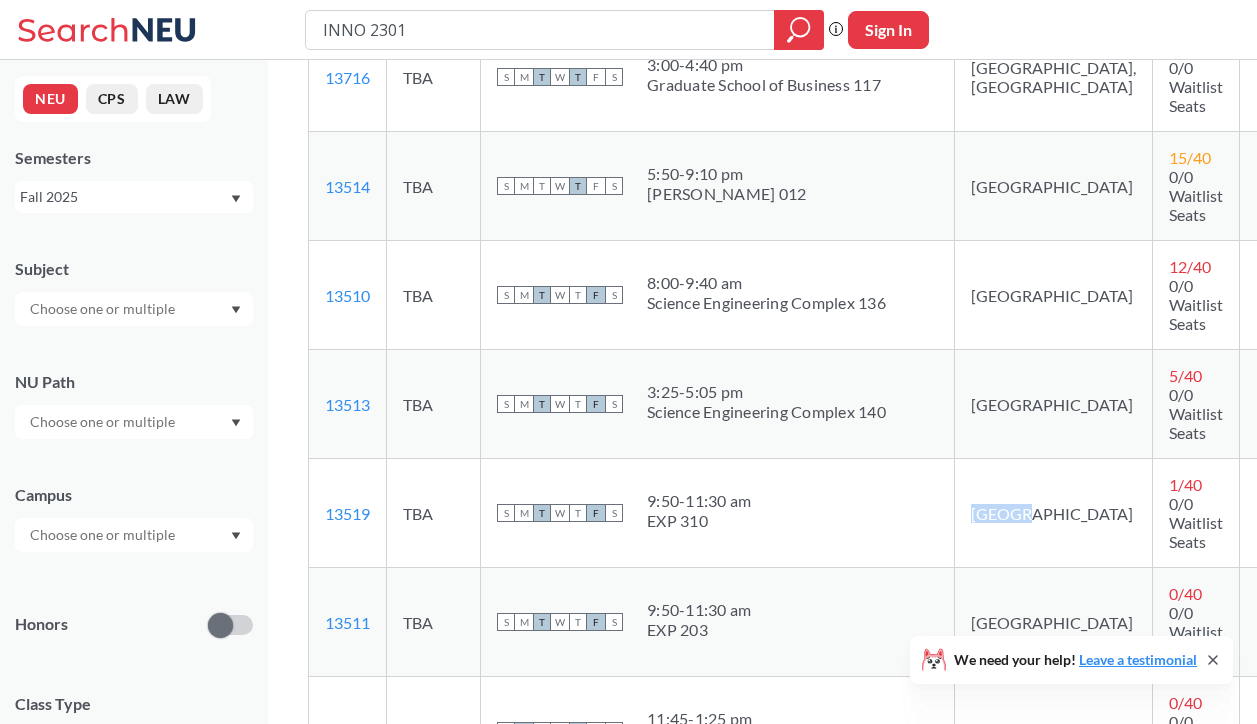 click on "[GEOGRAPHIC_DATA]" at bounding box center (1053, 513) 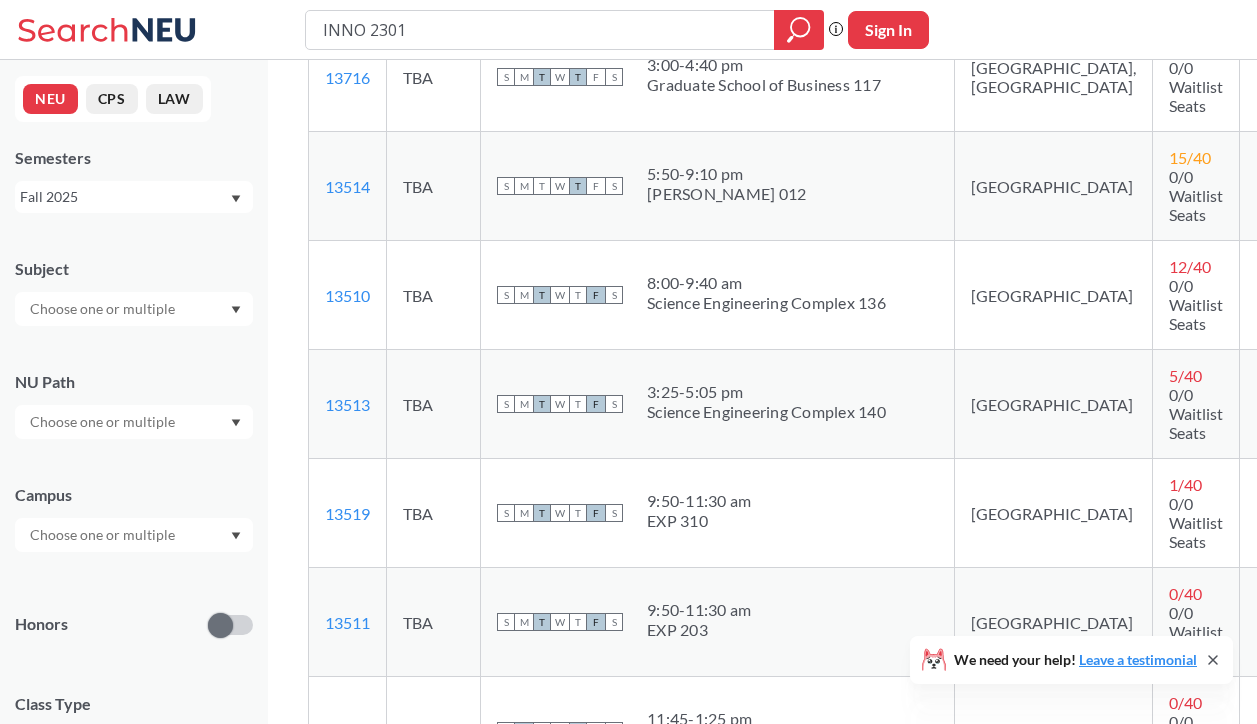 click on "Science Engineering Complex 140" at bounding box center [766, 412] 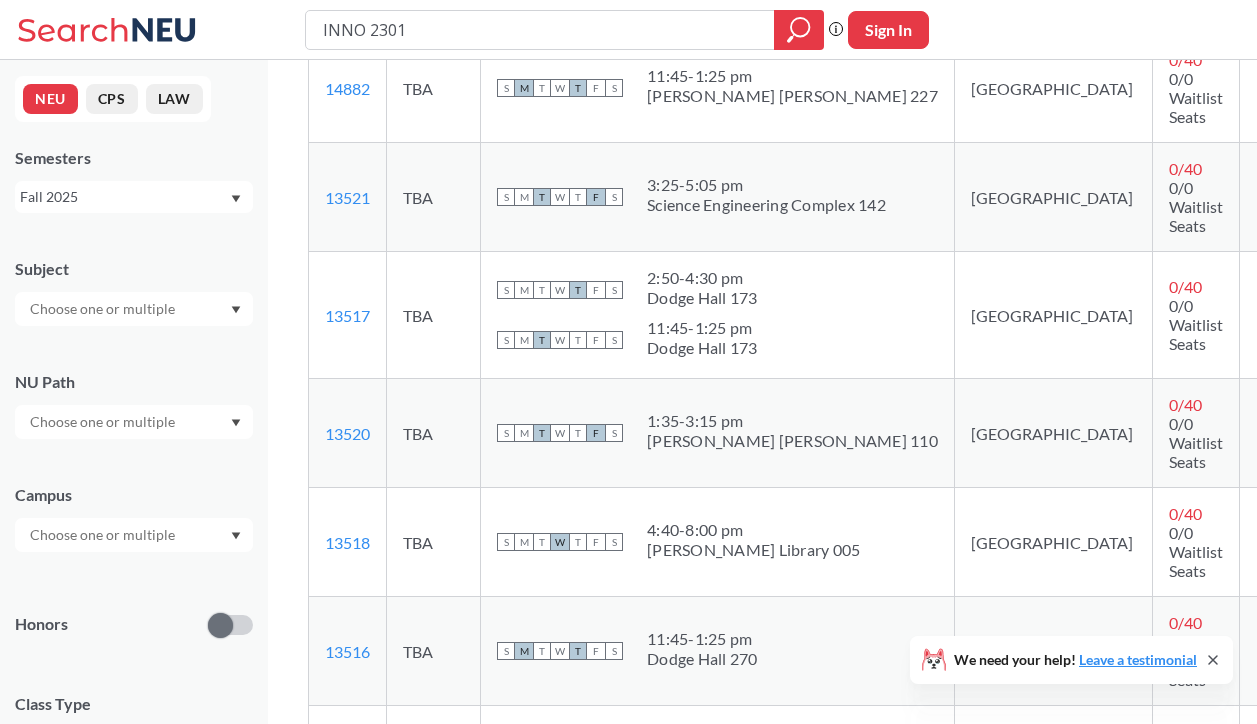 scroll, scrollTop: 1740, scrollLeft: 0, axis: vertical 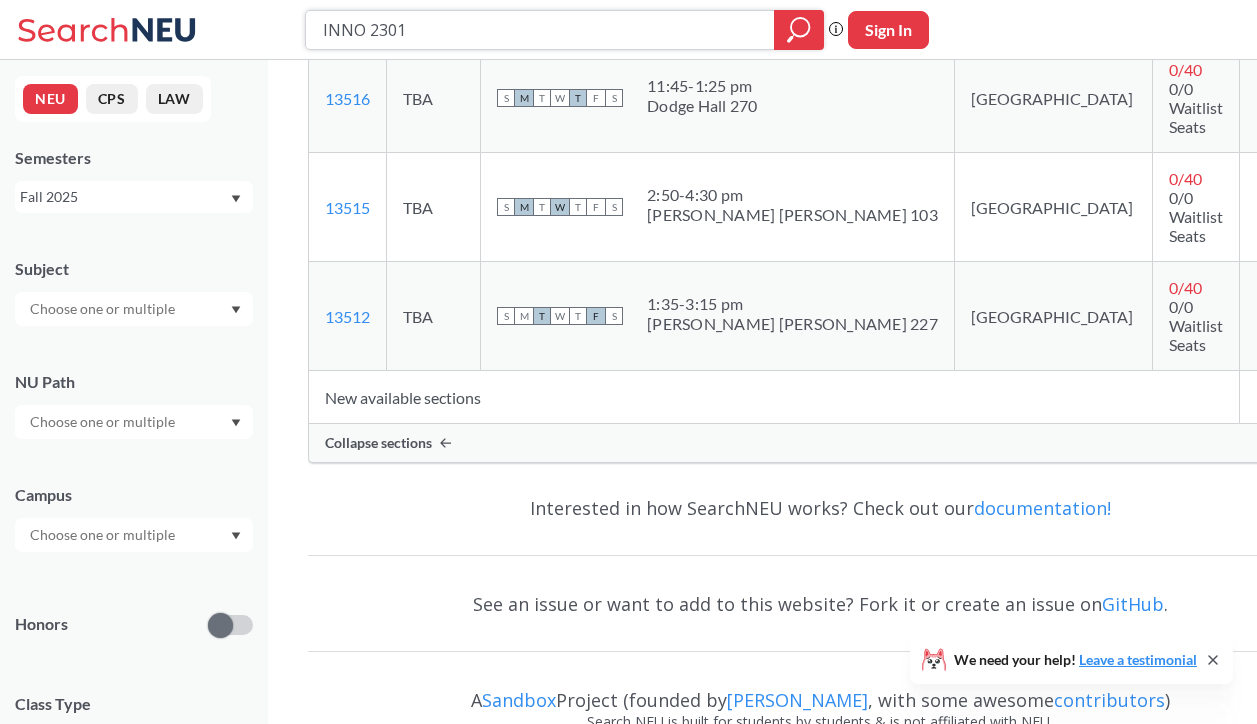 drag, startPoint x: 436, startPoint y: 16, endPoint x: 330, endPoint y: 27, distance: 106.56923 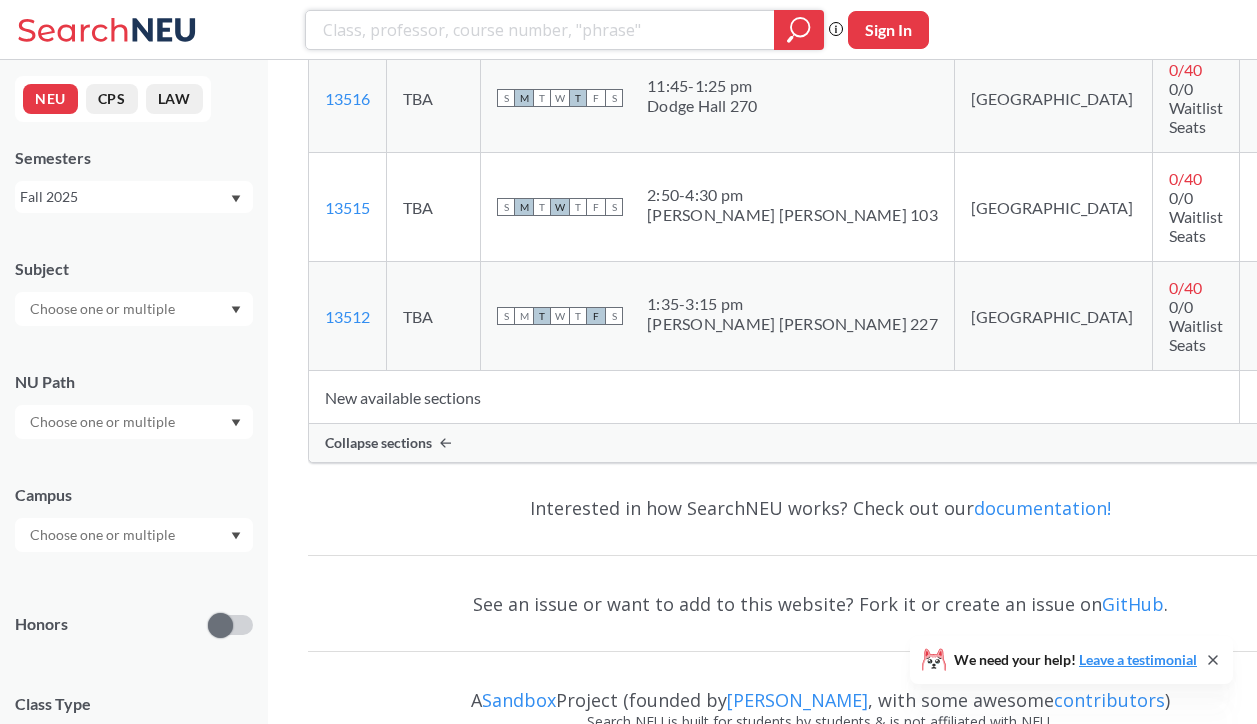 type 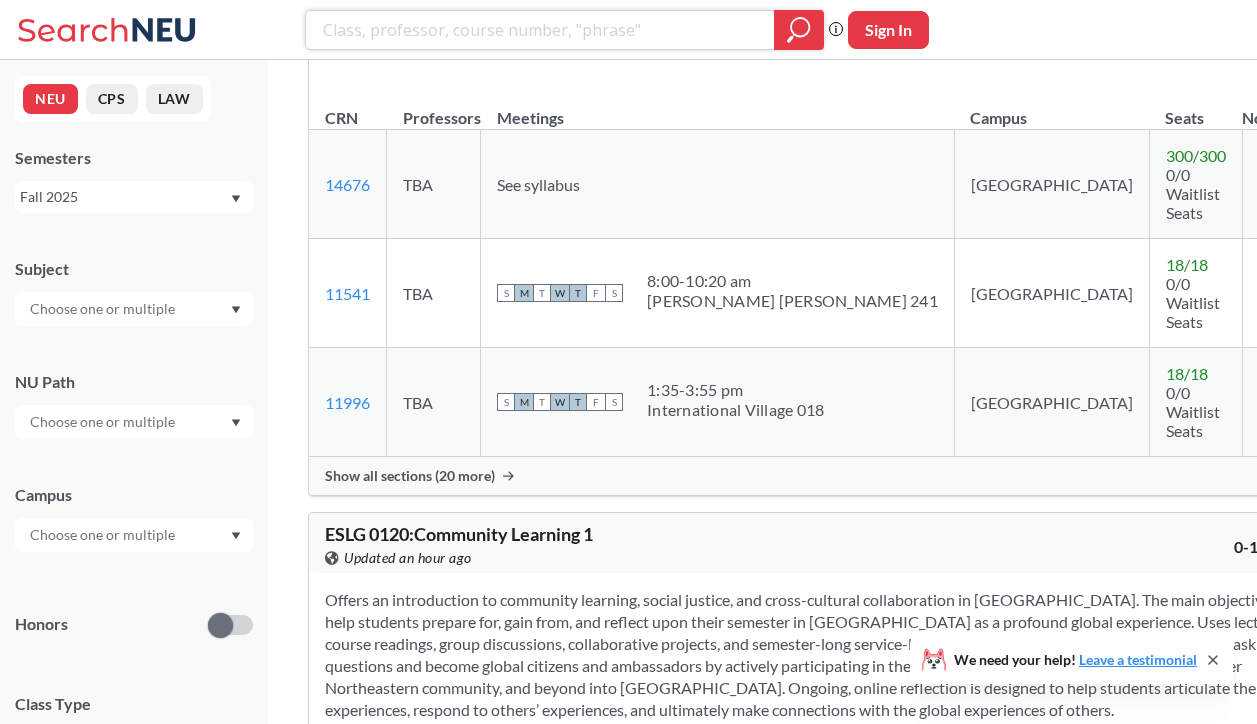 scroll, scrollTop: 0, scrollLeft: 0, axis: both 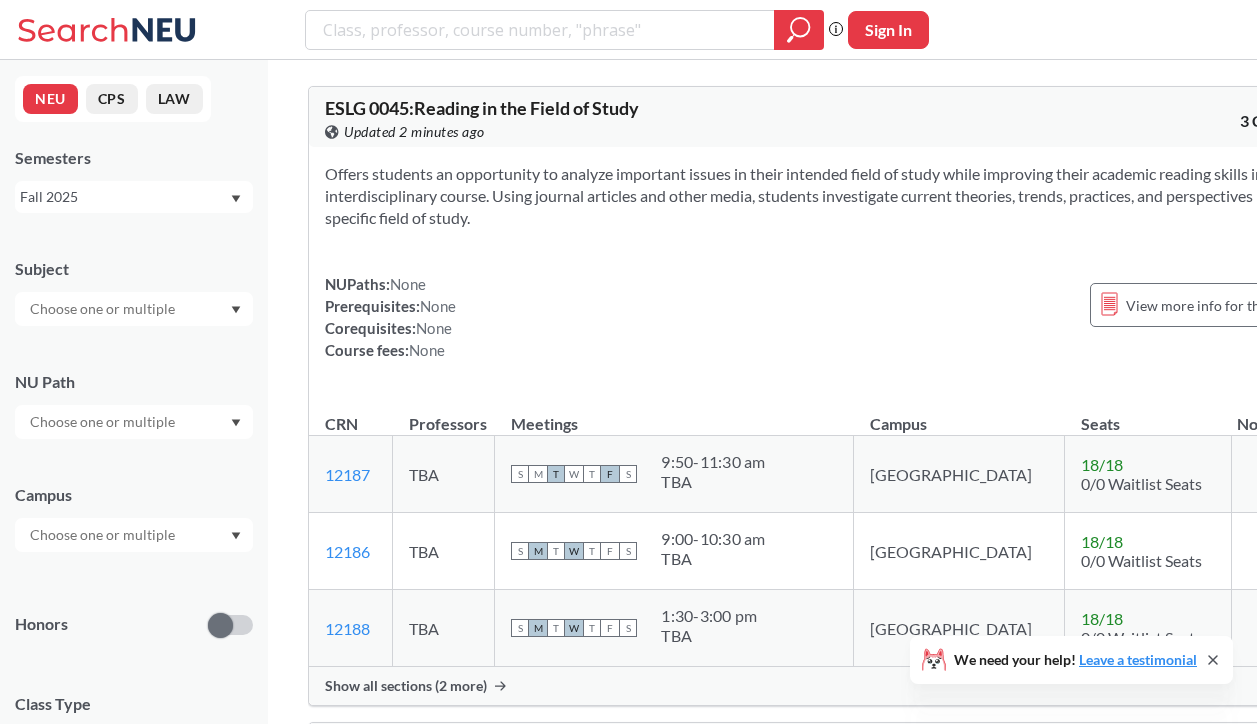 click at bounding box center [104, 309] 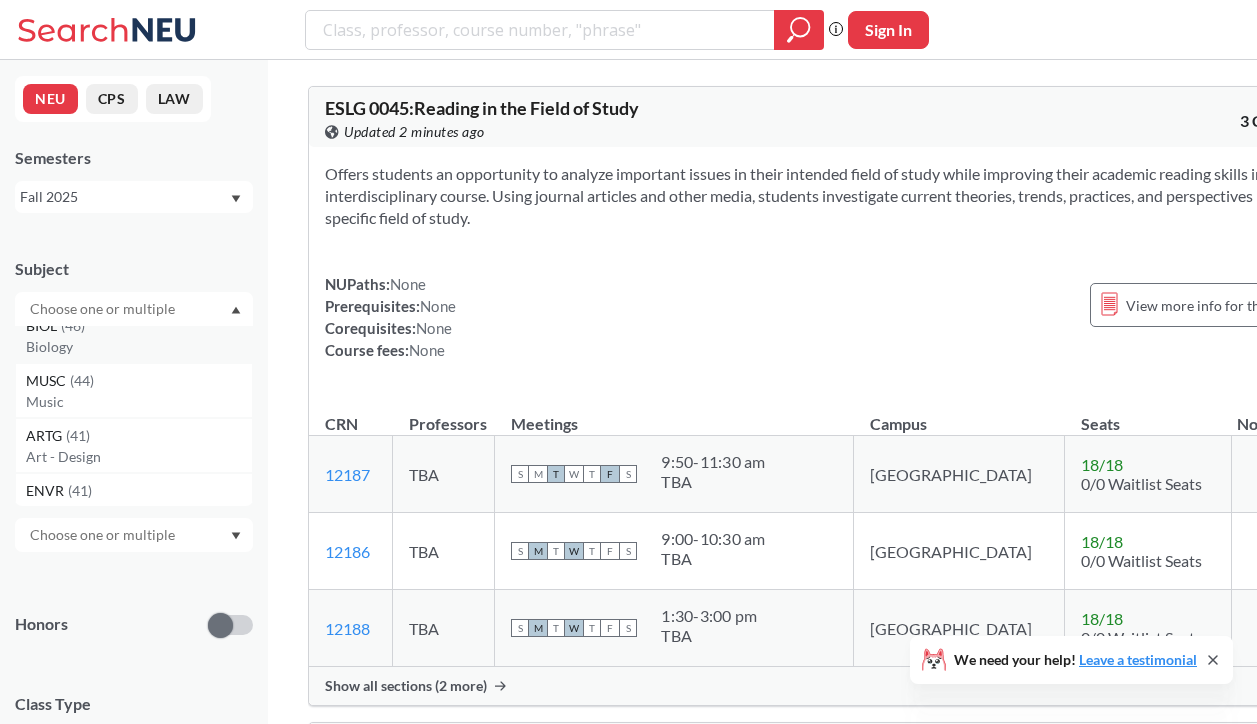 scroll, scrollTop: 917, scrollLeft: 0, axis: vertical 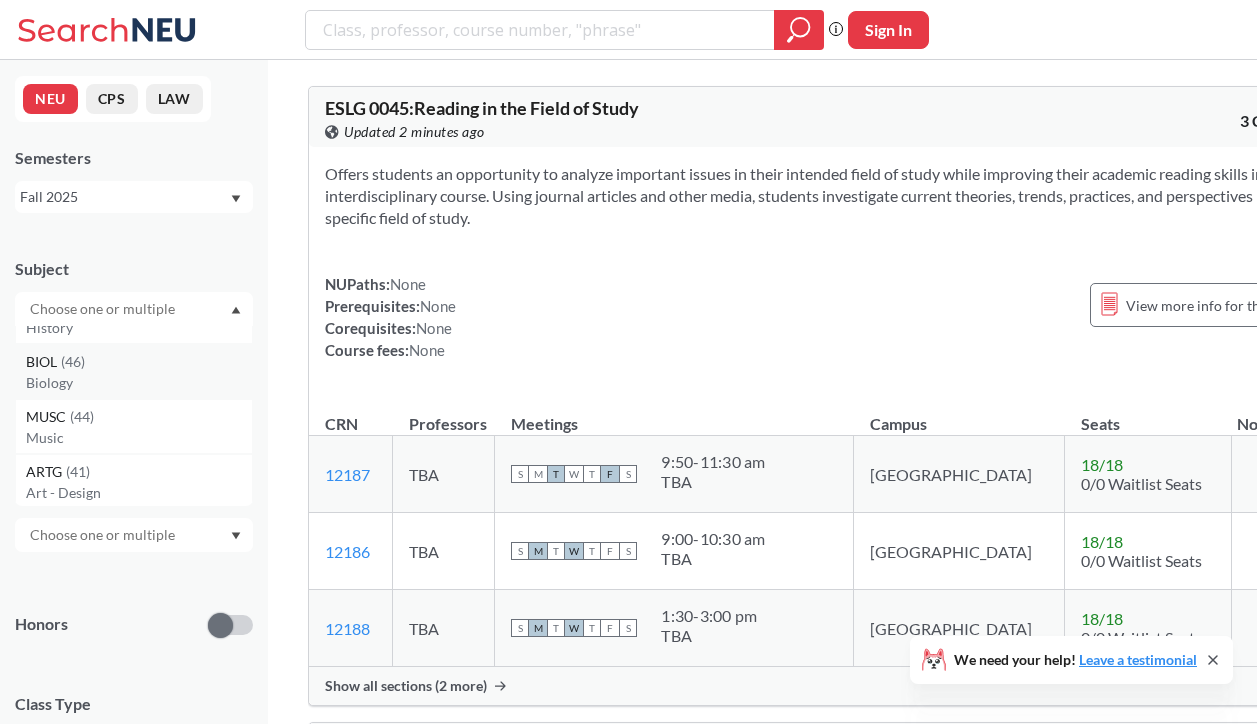 click on "BIOL ( 46 )" at bounding box center (139, 362) 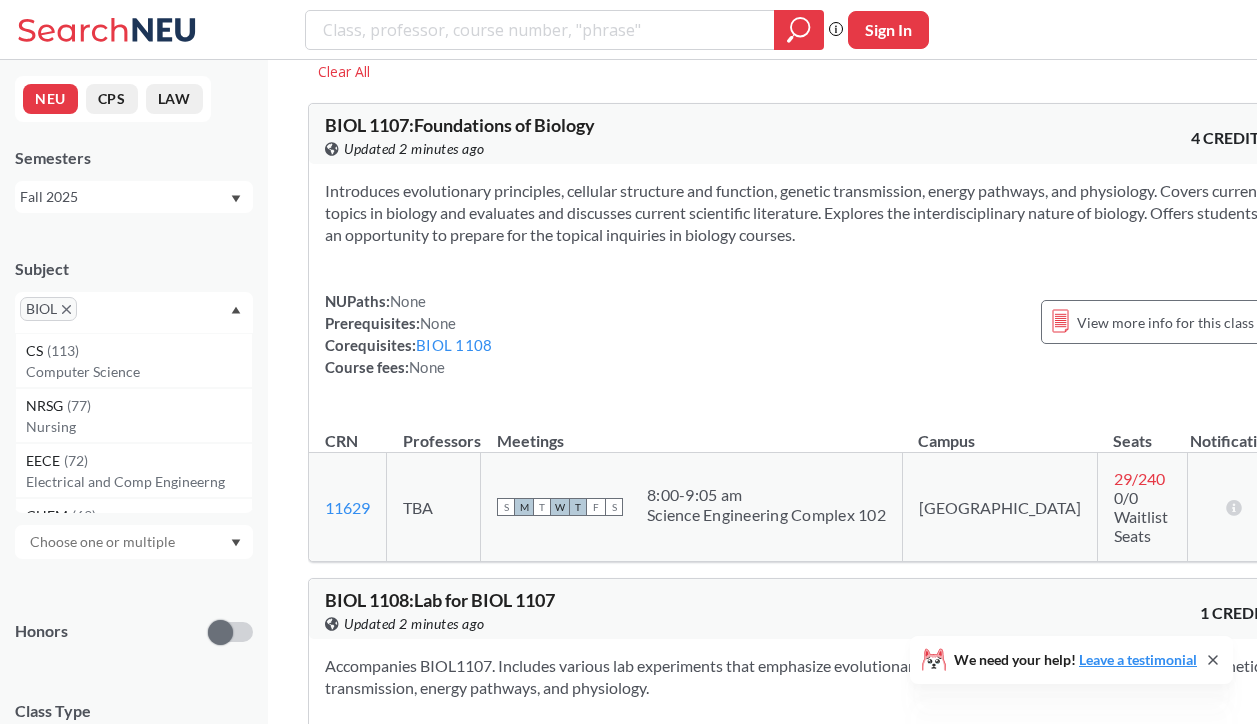 scroll, scrollTop: 96, scrollLeft: 0, axis: vertical 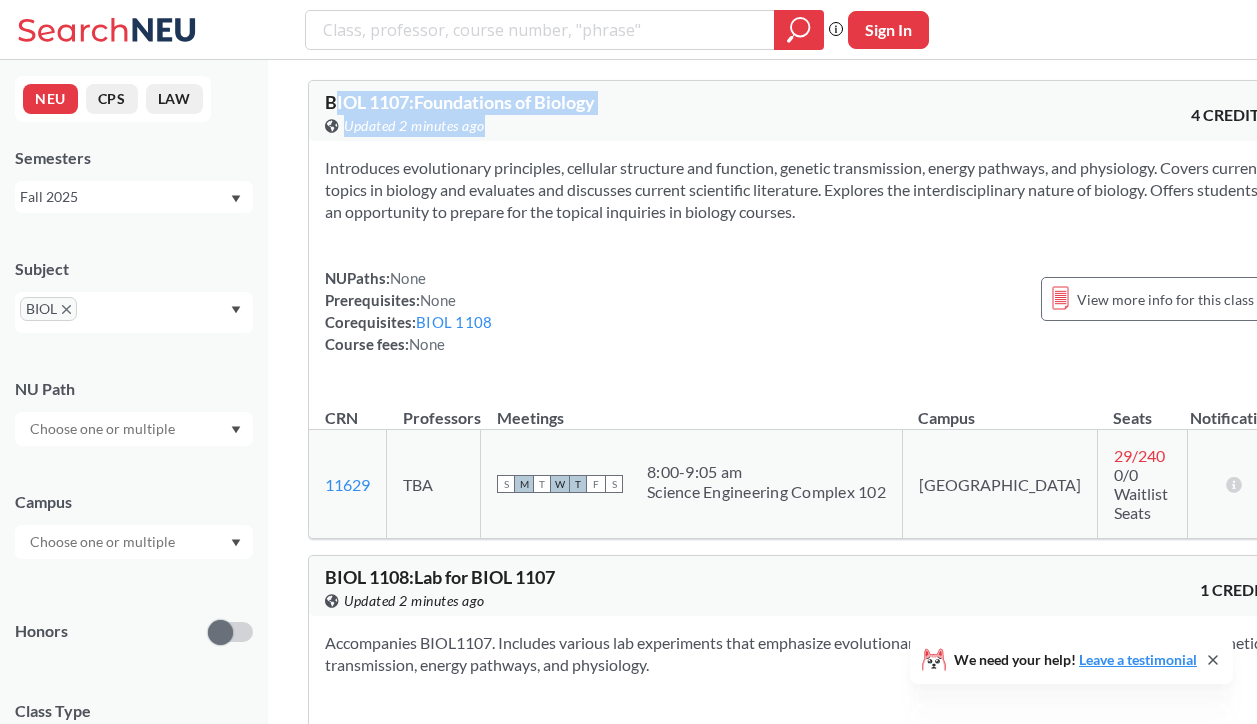 drag, startPoint x: 336, startPoint y: 102, endPoint x: 539, endPoint y: 118, distance: 203.62956 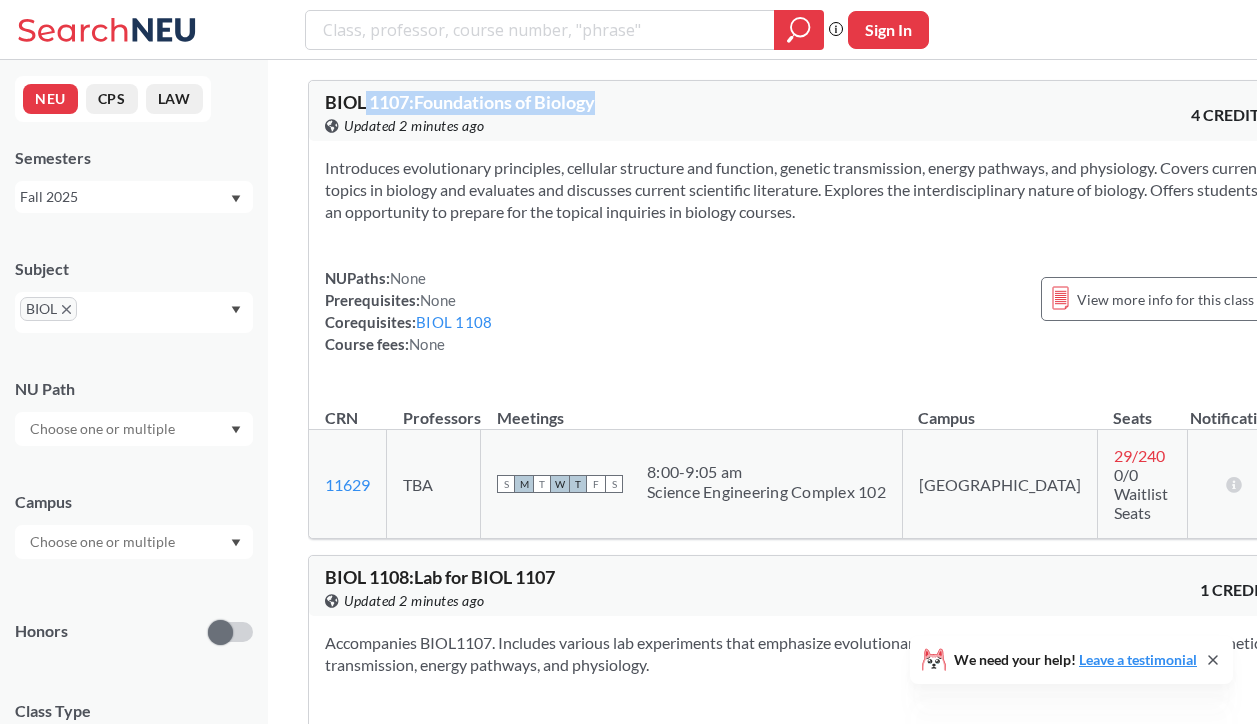 drag, startPoint x: 365, startPoint y: 101, endPoint x: 711, endPoint y: 110, distance: 346.11703 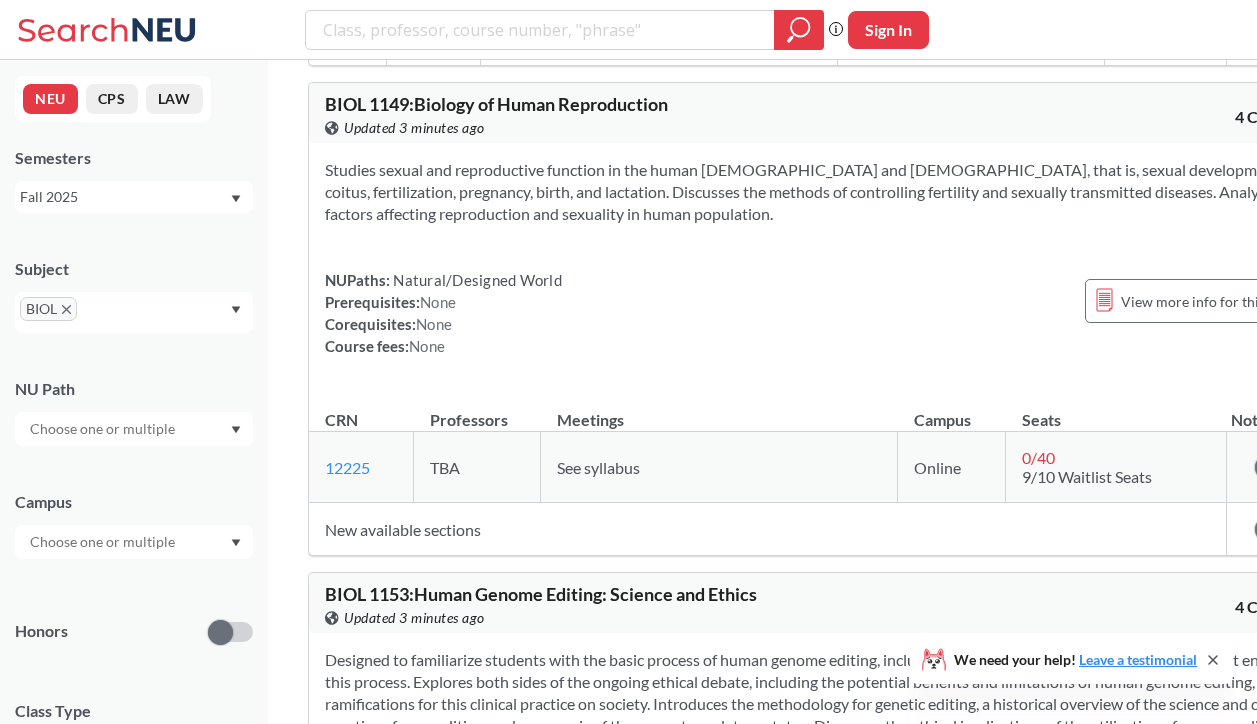 scroll, scrollTop: 4950, scrollLeft: 0, axis: vertical 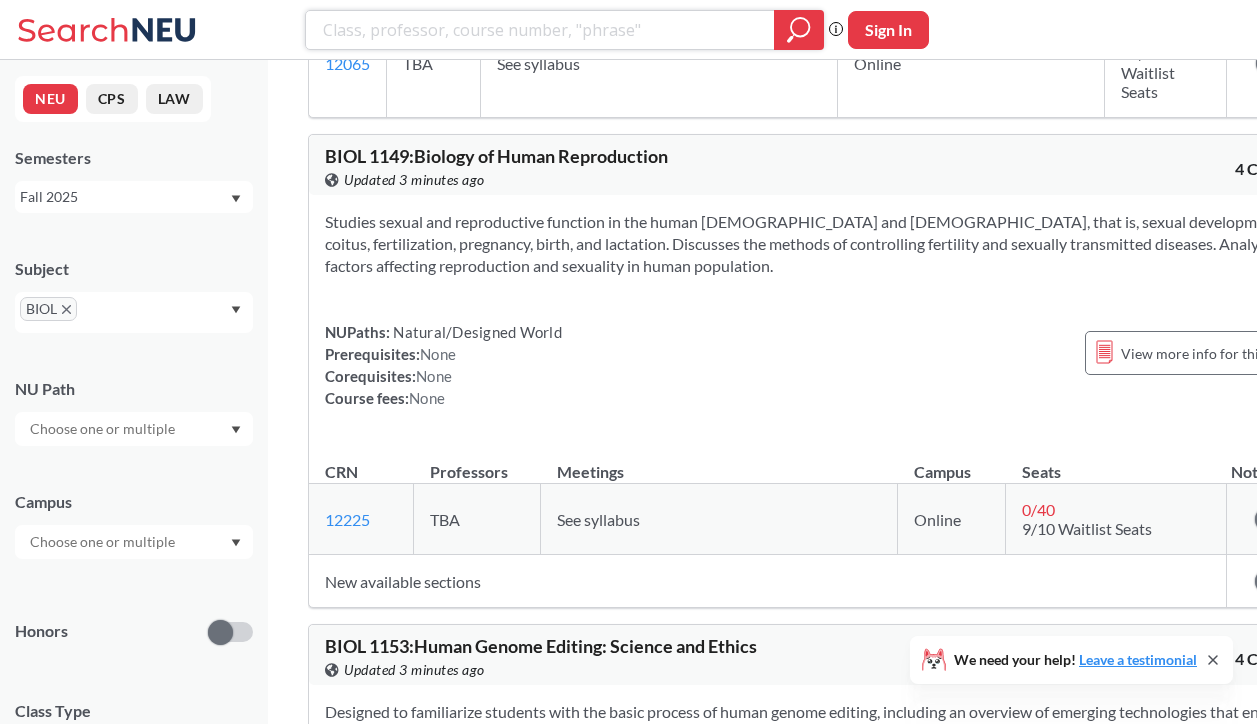click at bounding box center (540, 30) 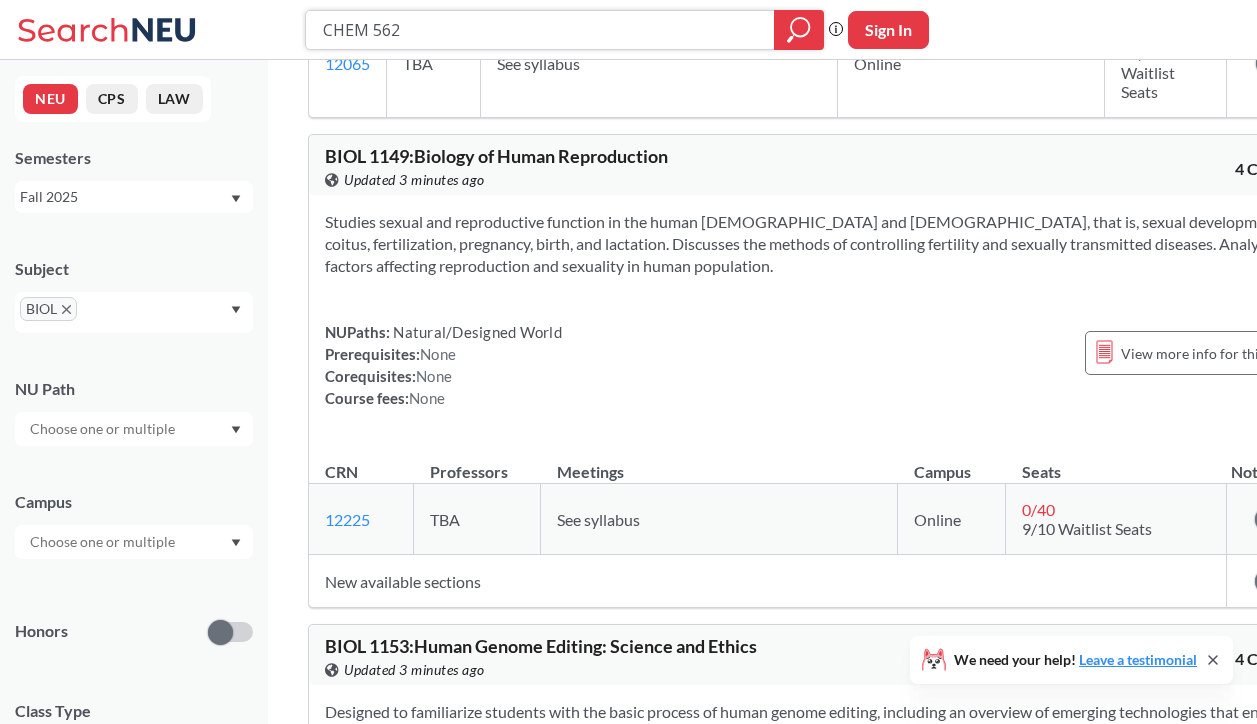 type on "CHEM 5620" 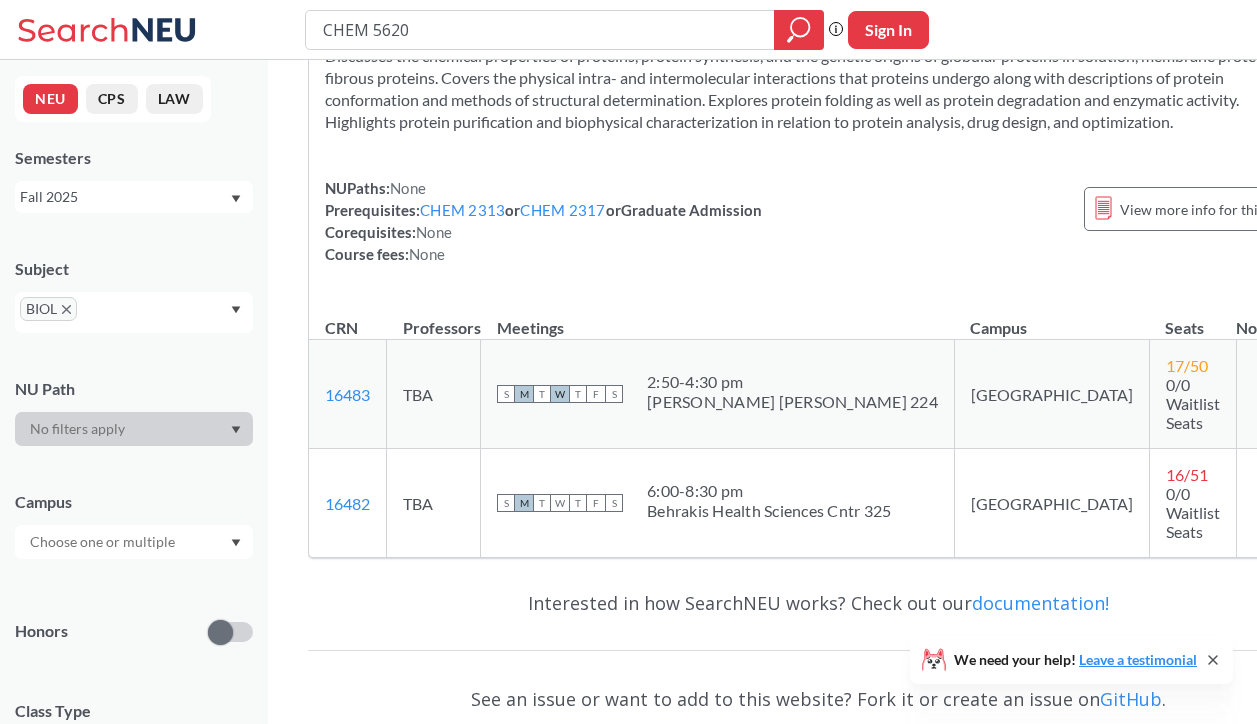 scroll, scrollTop: 232, scrollLeft: 0, axis: vertical 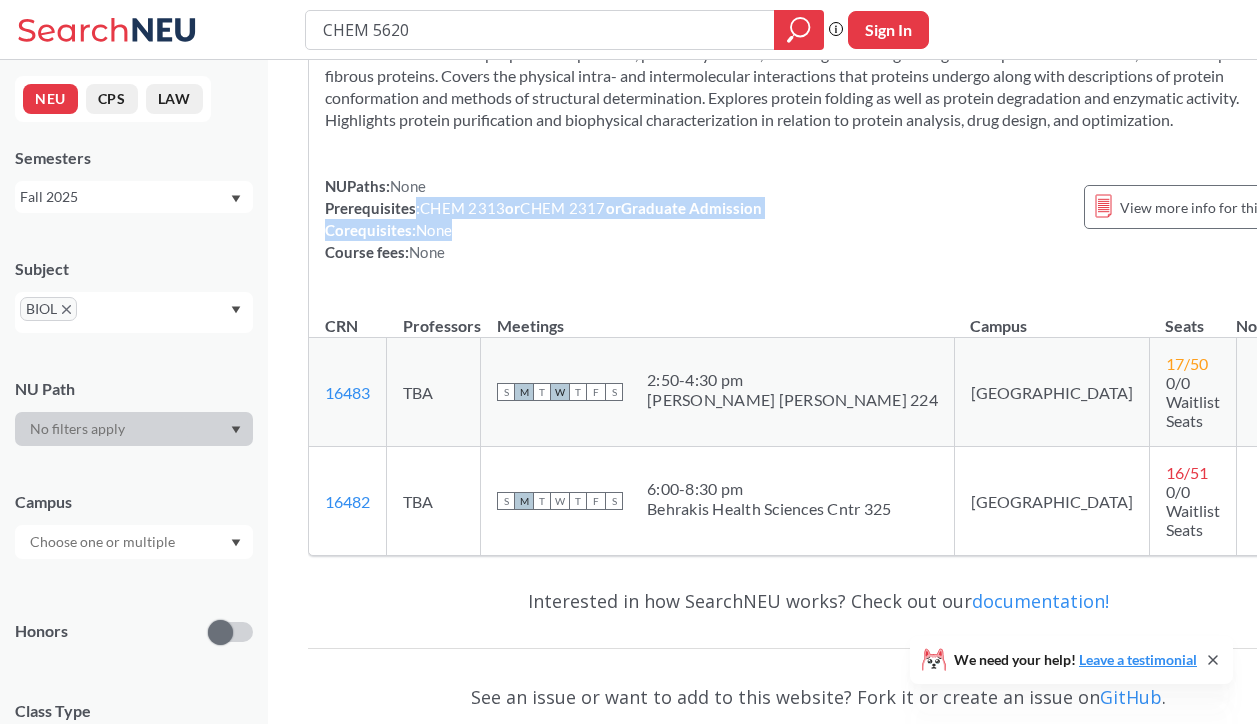 drag, startPoint x: 416, startPoint y: 226, endPoint x: 806, endPoint y: 252, distance: 390.8657 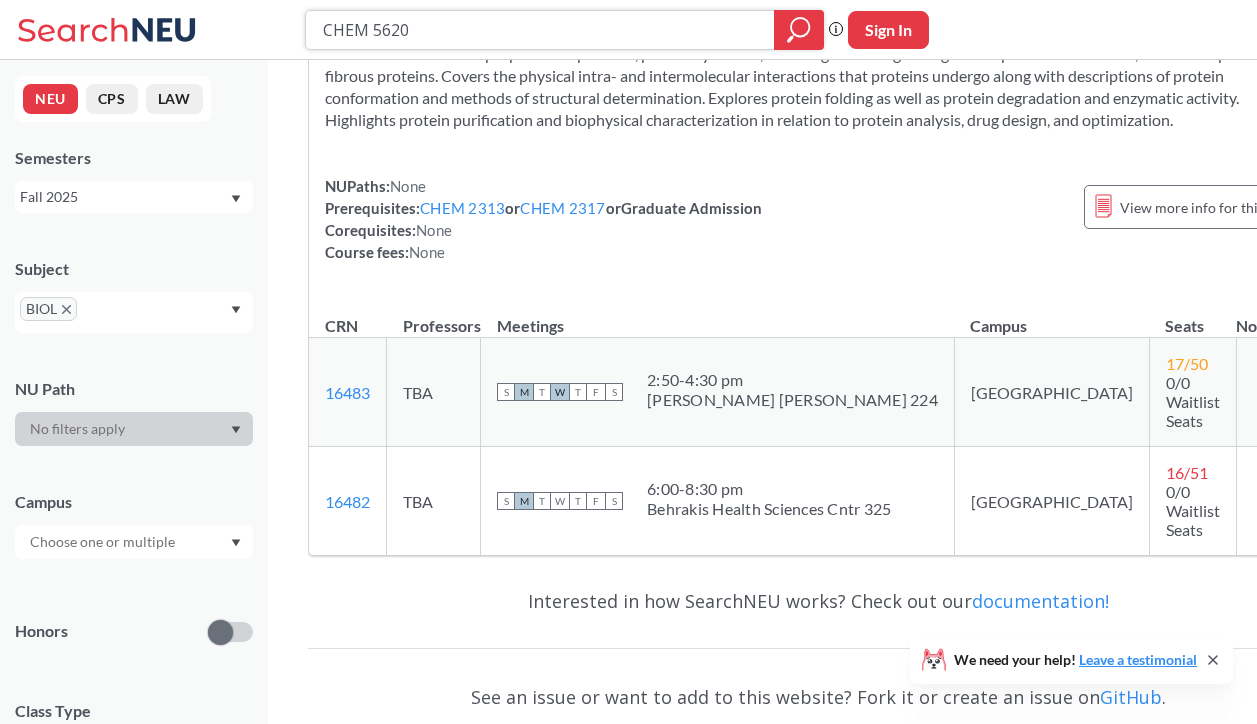 drag, startPoint x: 429, startPoint y: 24, endPoint x: 277, endPoint y: 18, distance: 152.11838 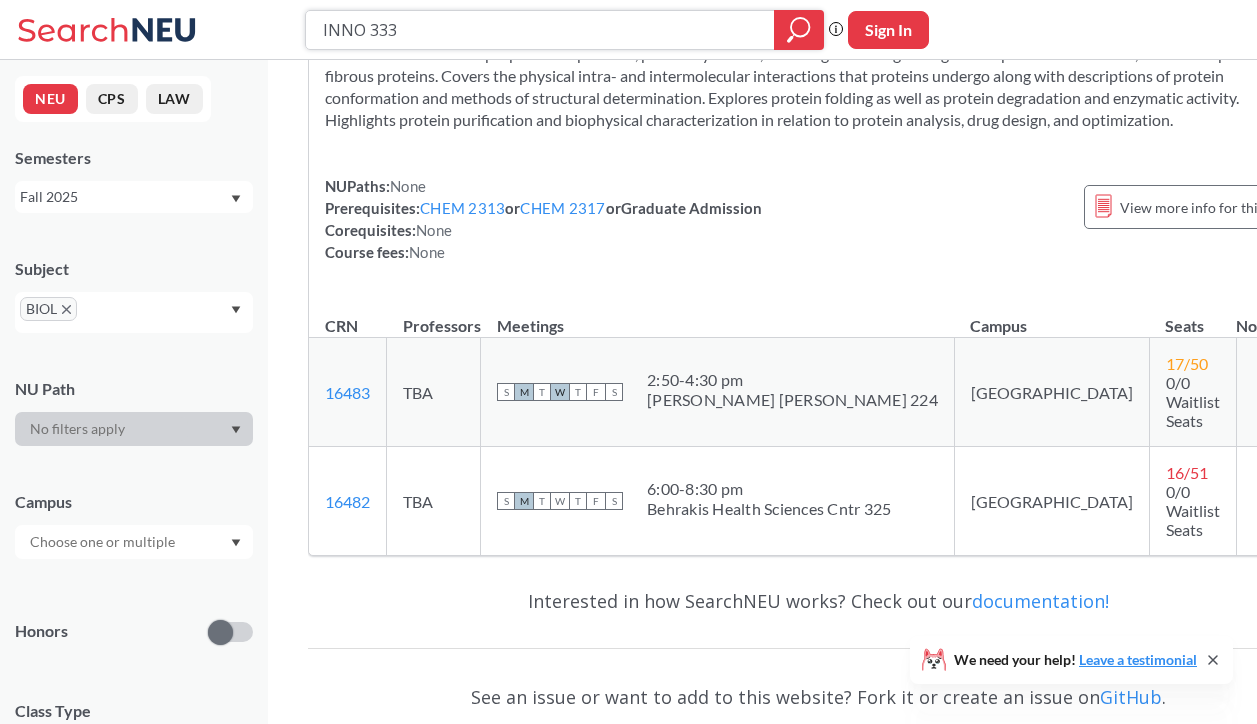type on "INNO 3335" 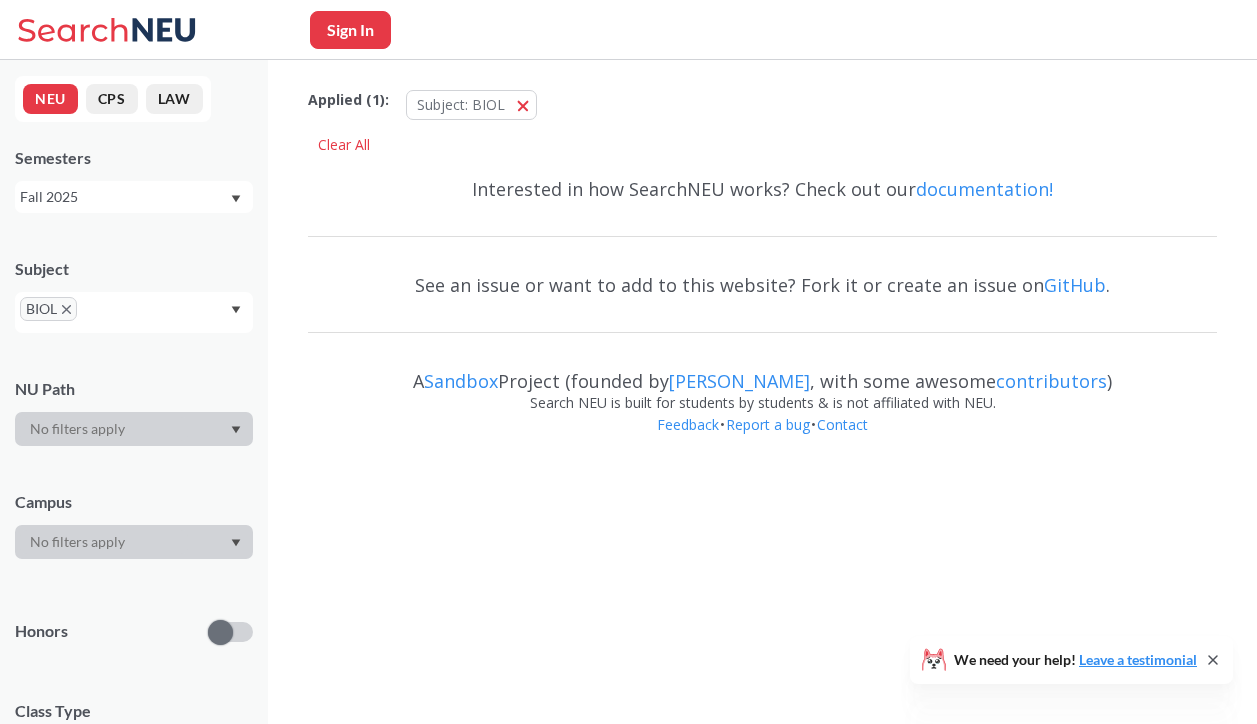 scroll, scrollTop: 0, scrollLeft: 0, axis: both 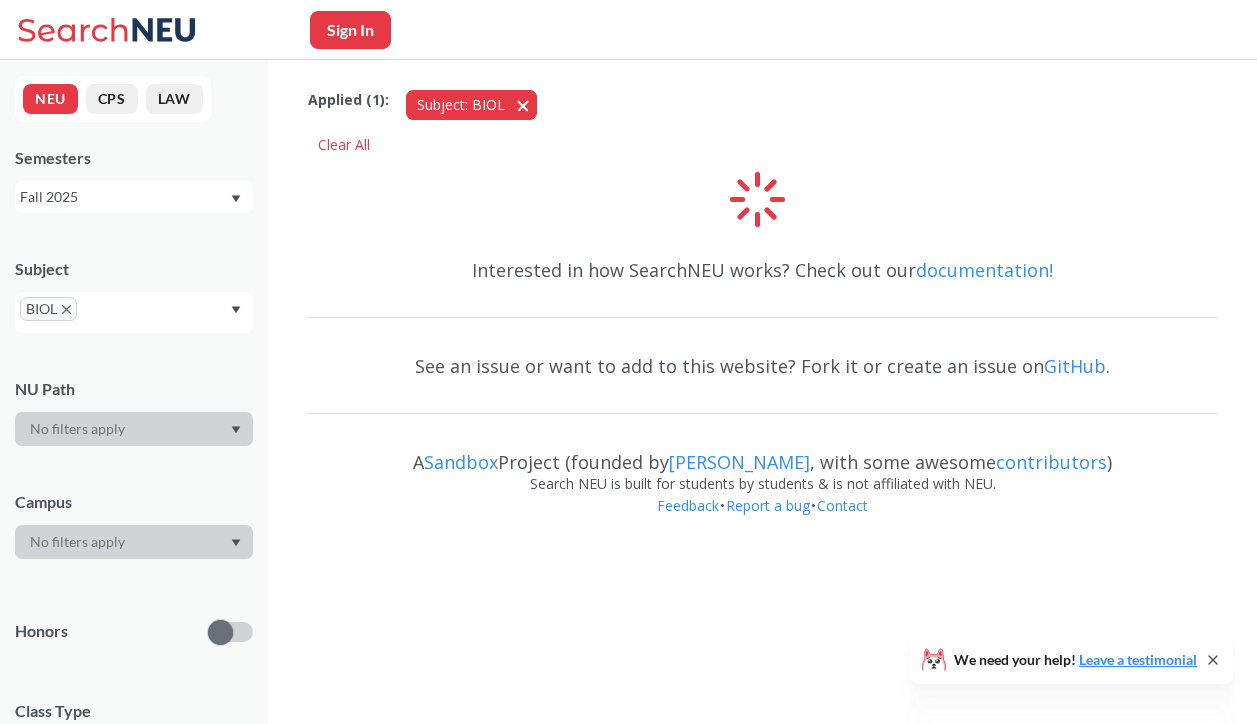 click on "Subject: BIOL BIOL" at bounding box center [471, 105] 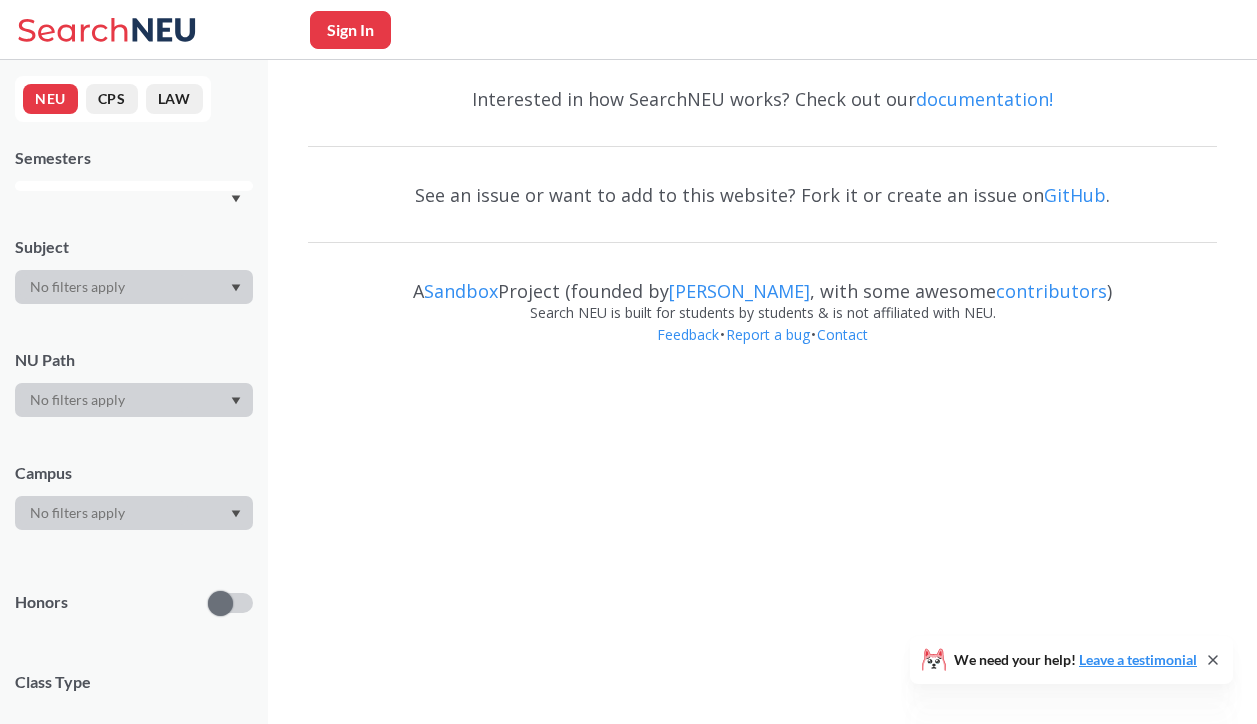 scroll, scrollTop: 0, scrollLeft: 0, axis: both 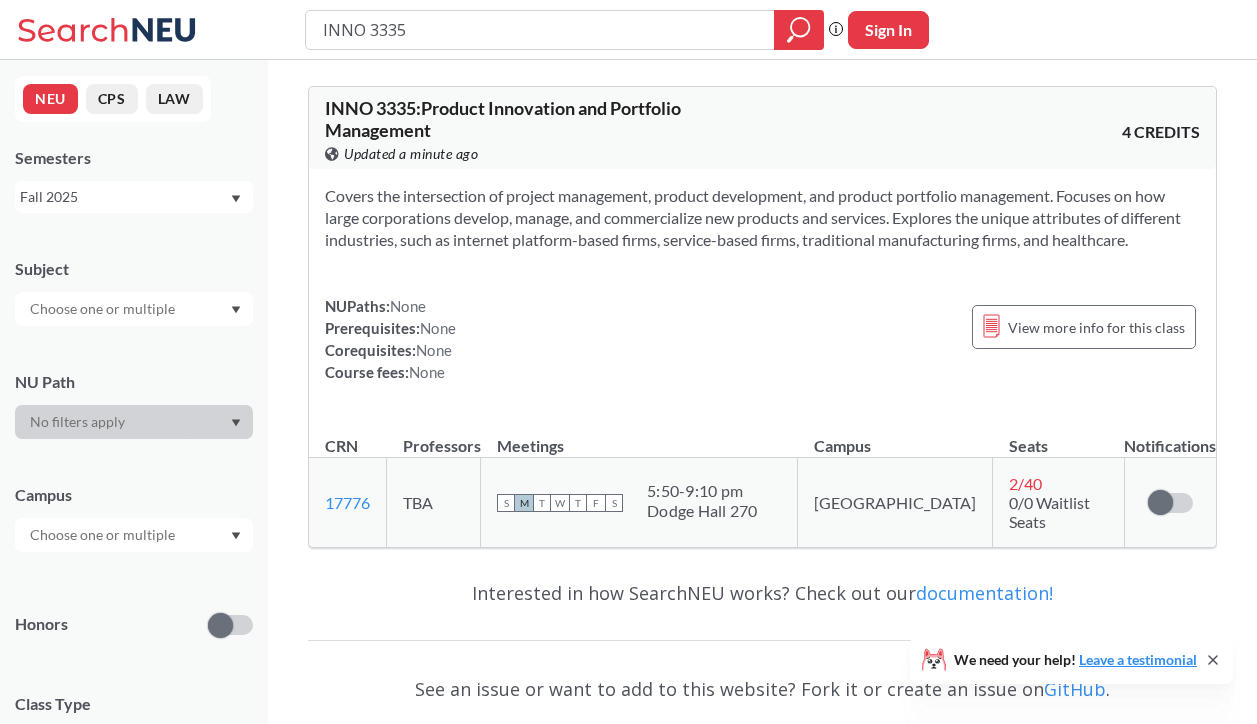 click on "2 / 40" at bounding box center (1025, 483) 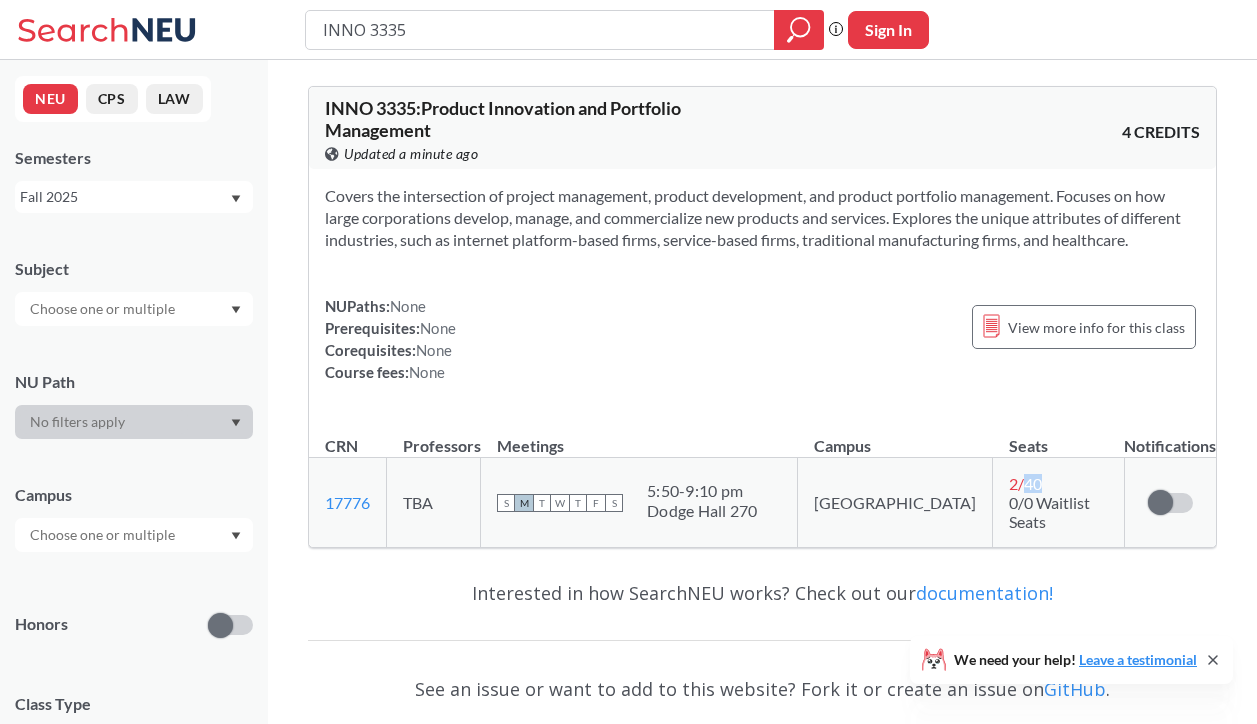 click on "2 / 40" at bounding box center [1025, 483] 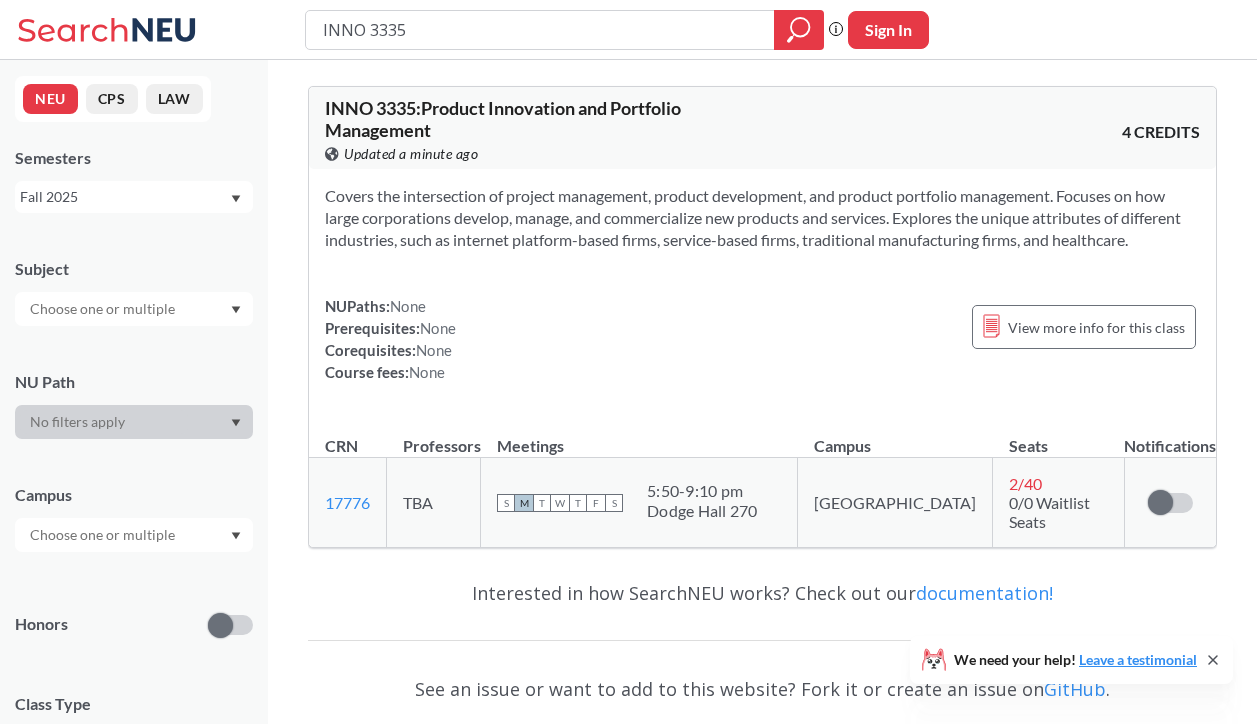 click on "0/0 Waitlist Seats" at bounding box center (1049, 512) 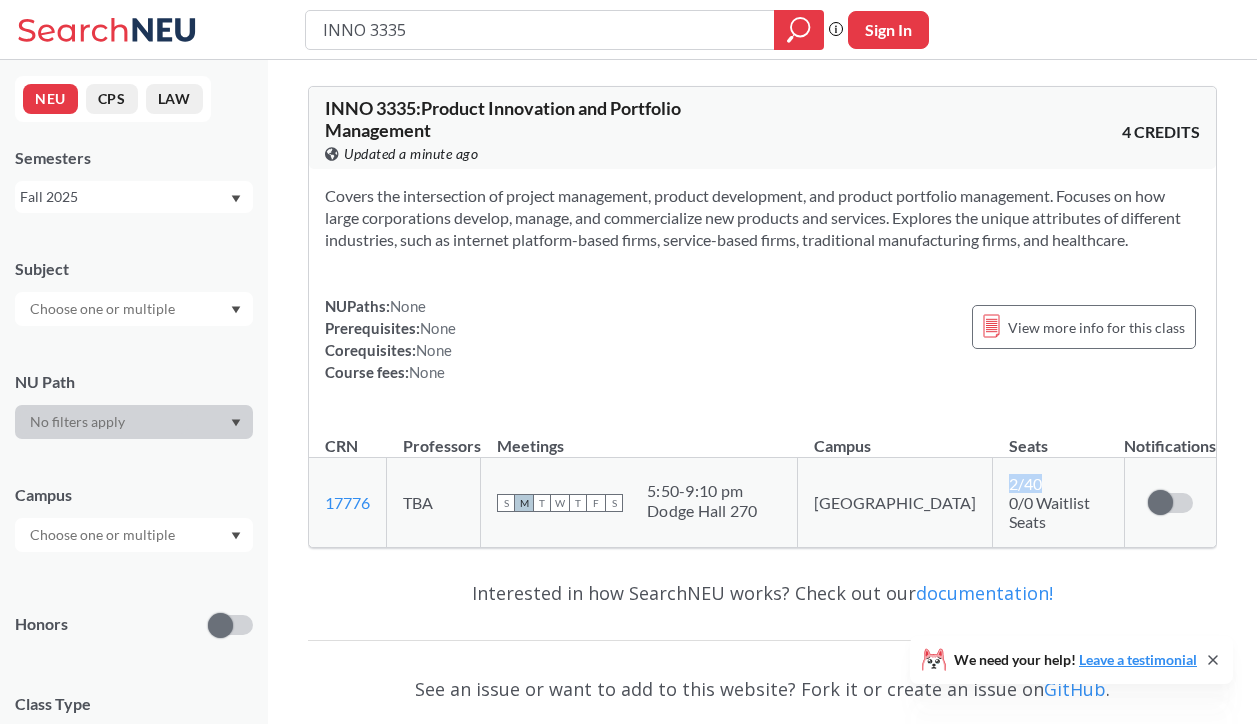 drag, startPoint x: 954, startPoint y: 488, endPoint x: 987, endPoint y: 488, distance: 33 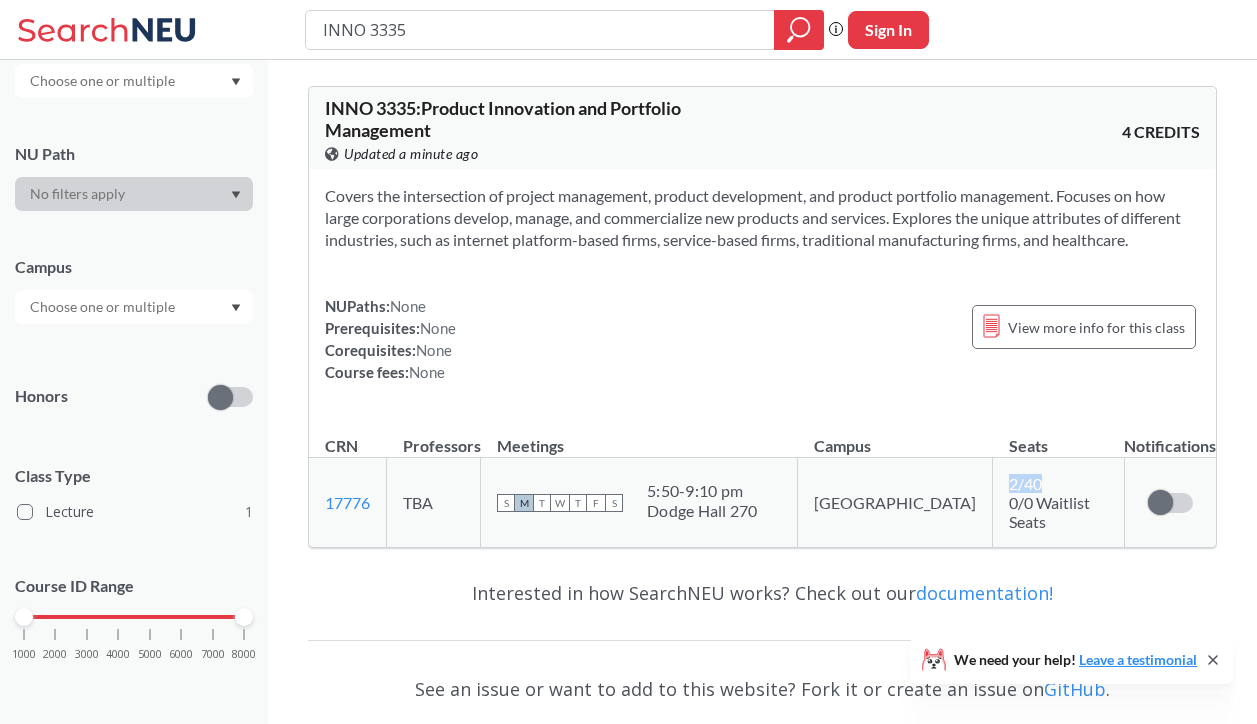 scroll, scrollTop: 0, scrollLeft: 0, axis: both 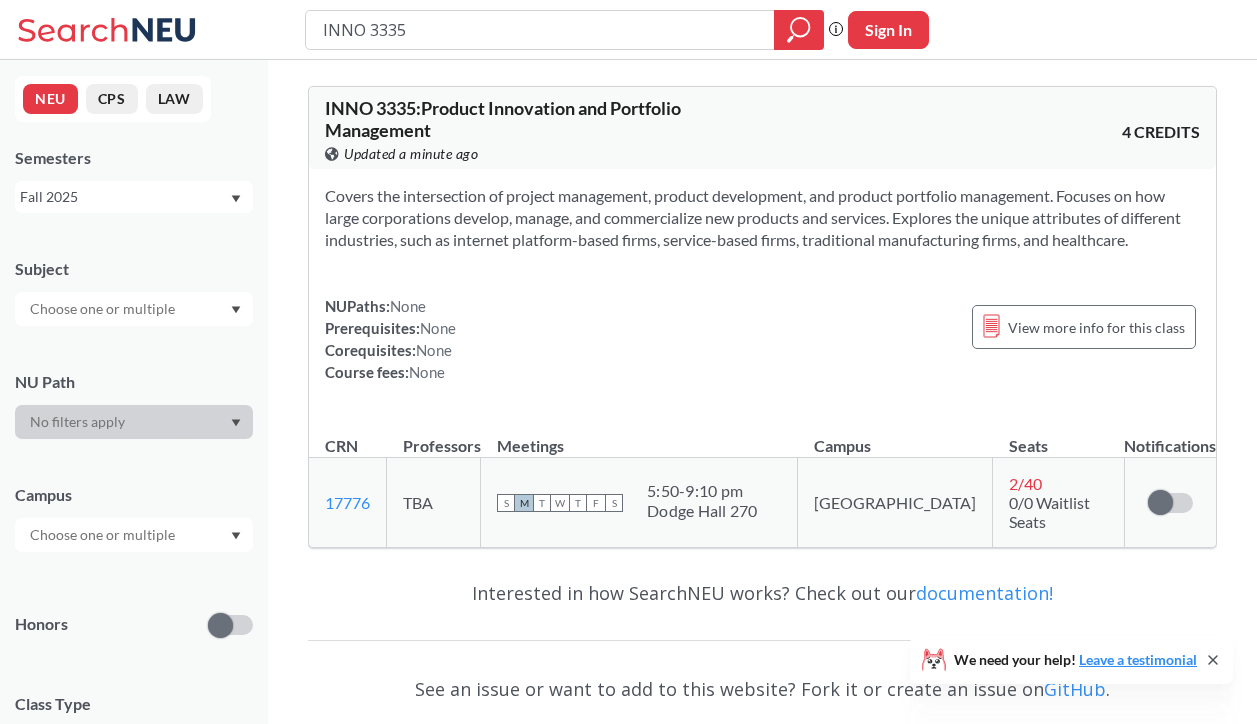 click on "Interested in how SearchNEU works? Check out our  documentation!" at bounding box center (762, 593) 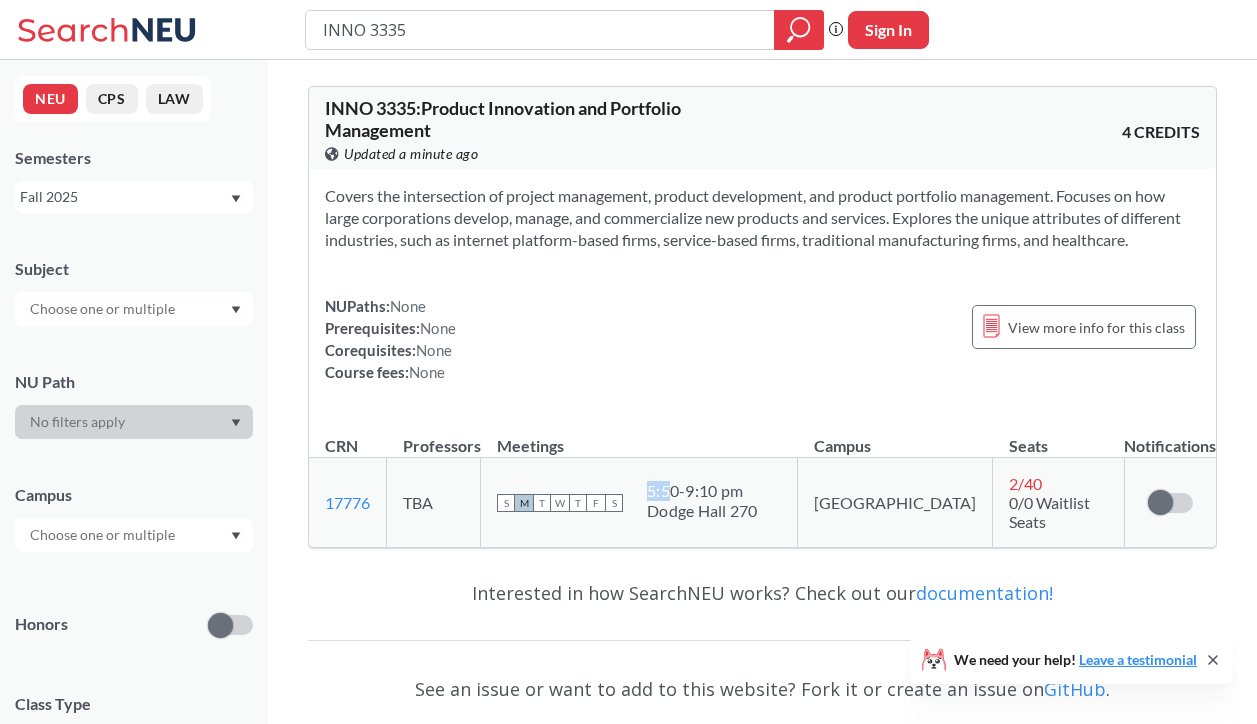 drag, startPoint x: 683, startPoint y: 482, endPoint x: 705, endPoint y: 482, distance: 22 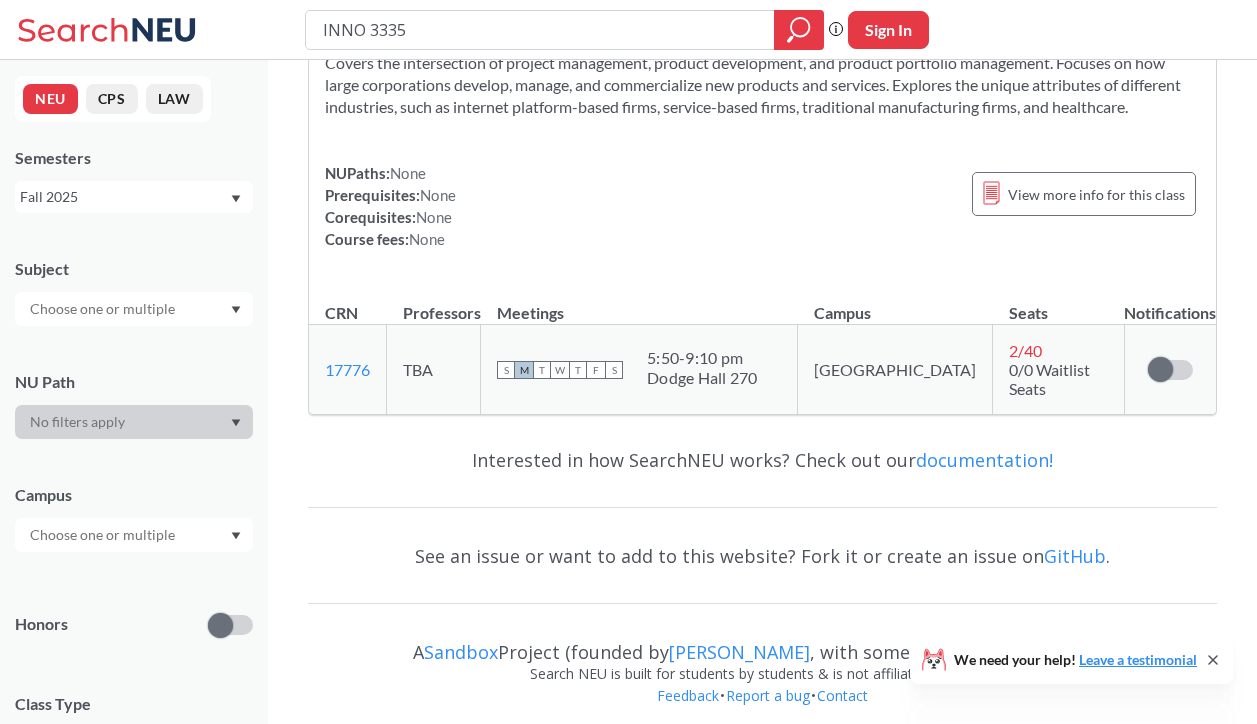 scroll, scrollTop: 0, scrollLeft: 0, axis: both 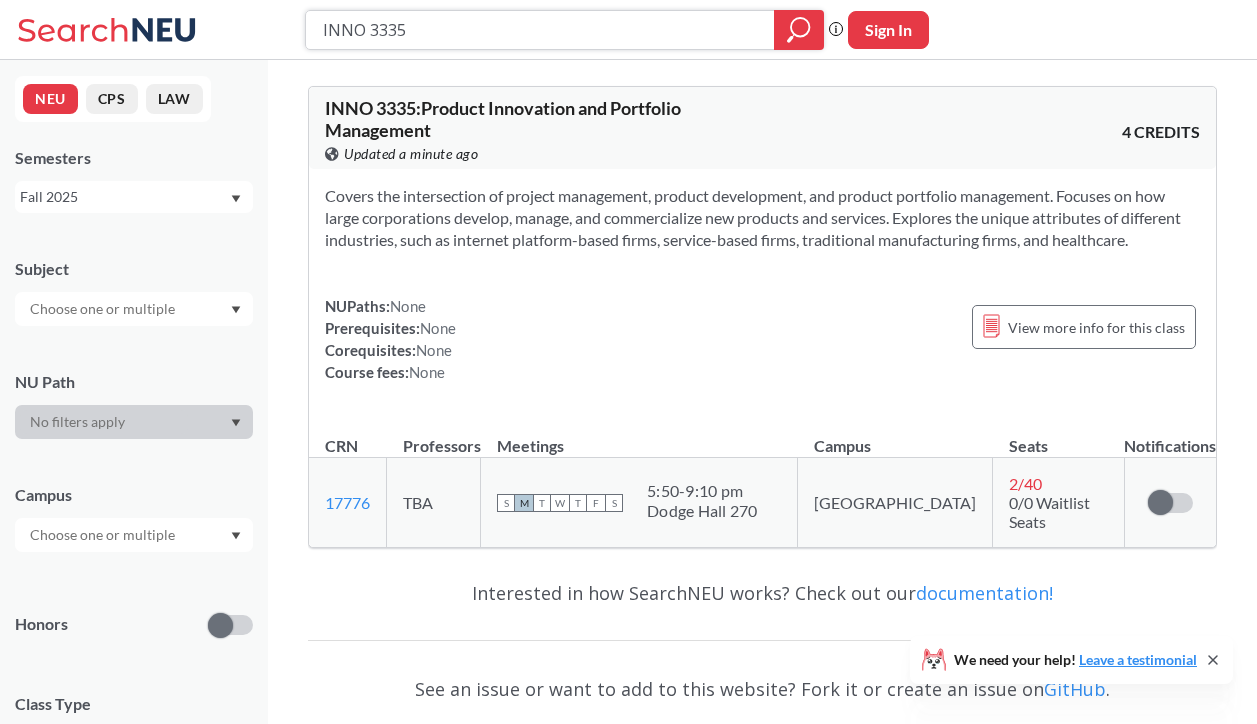 drag, startPoint x: 422, startPoint y: 27, endPoint x: 206, endPoint y: 53, distance: 217.55919 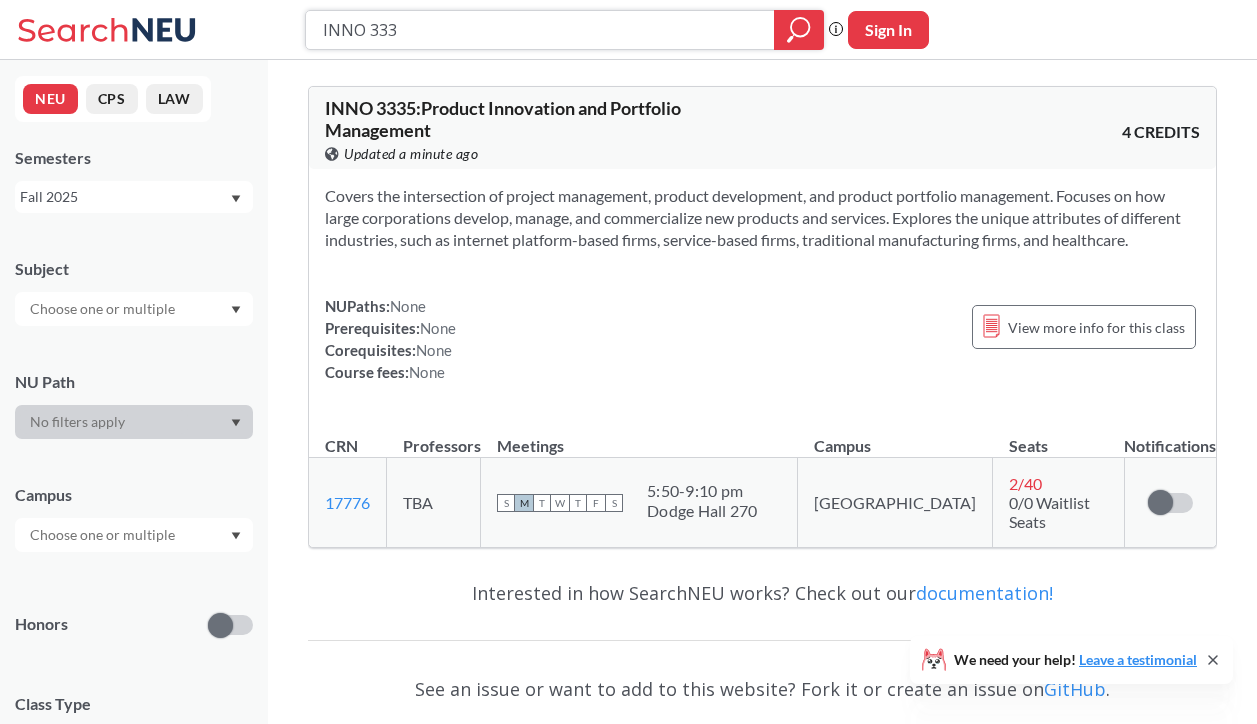 drag, startPoint x: 402, startPoint y: 29, endPoint x: 267, endPoint y: 34, distance: 135.09256 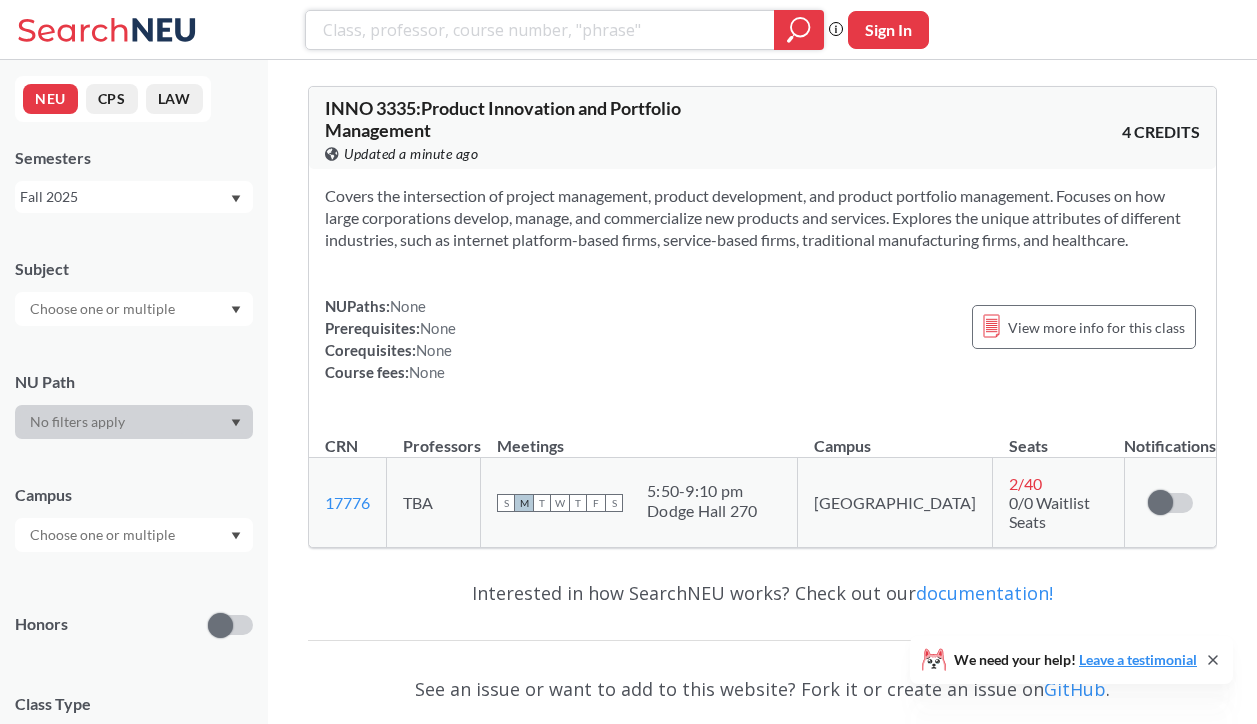 type 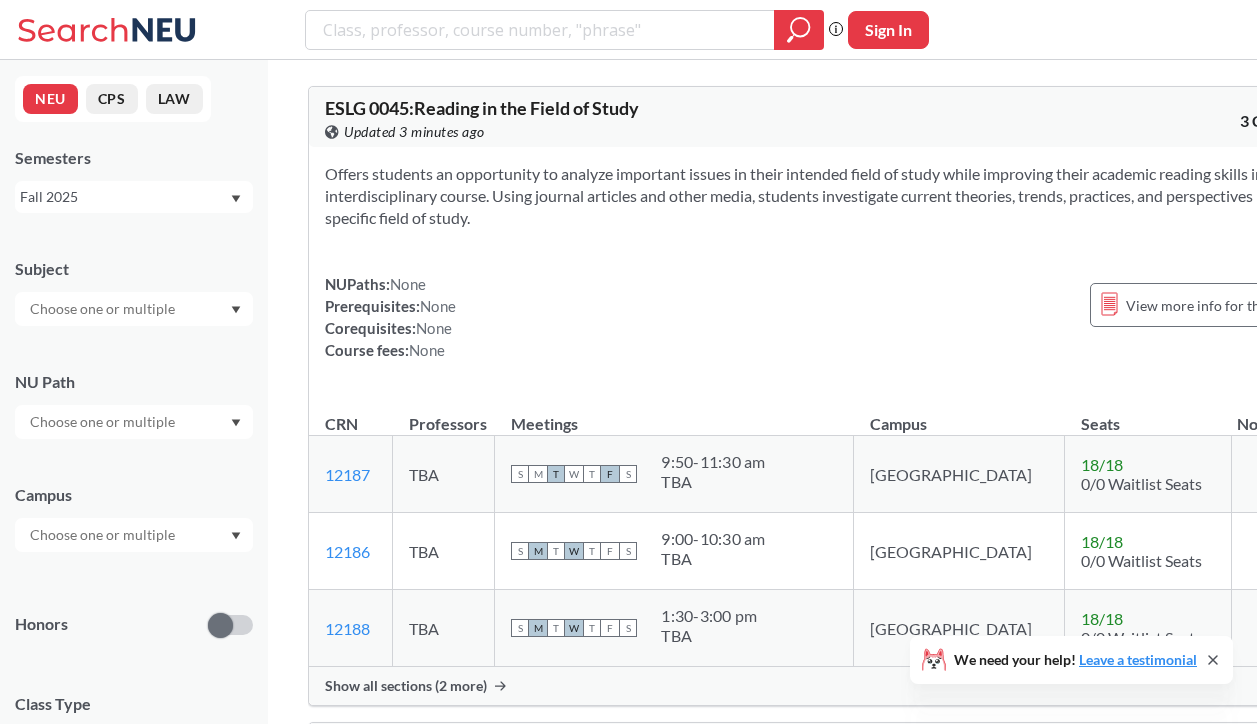 click at bounding box center [104, 535] 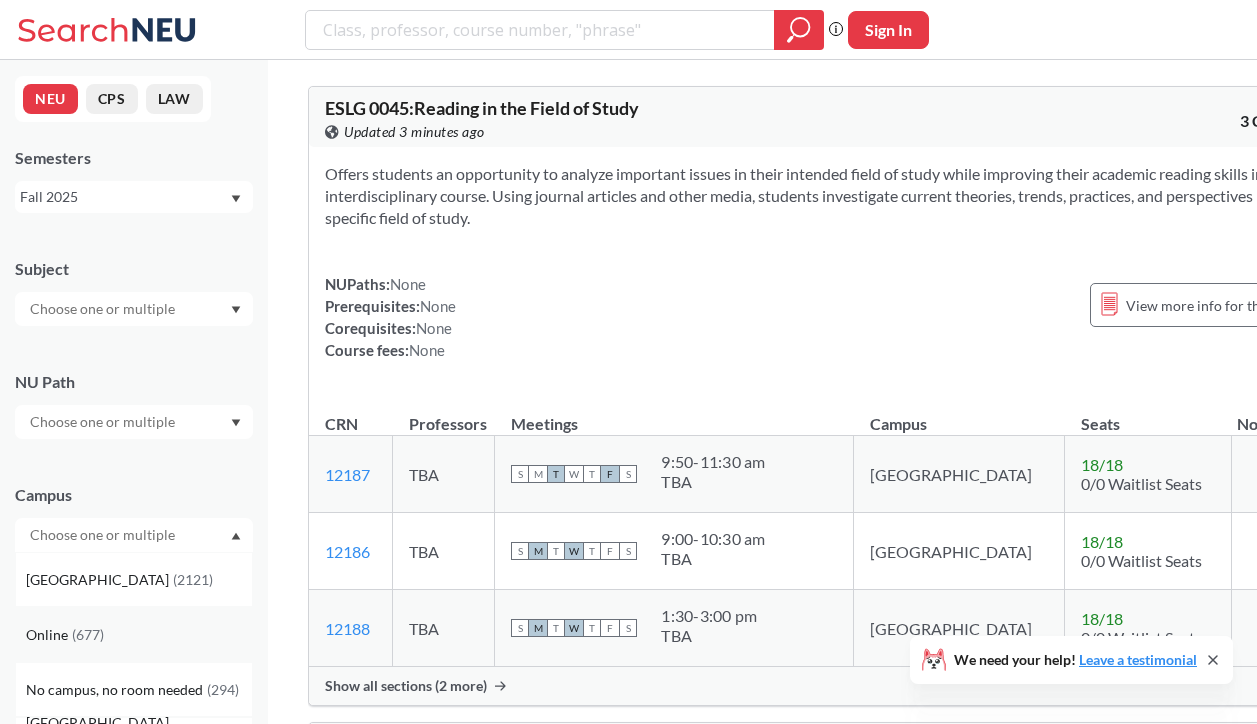 scroll, scrollTop: 19, scrollLeft: 0, axis: vertical 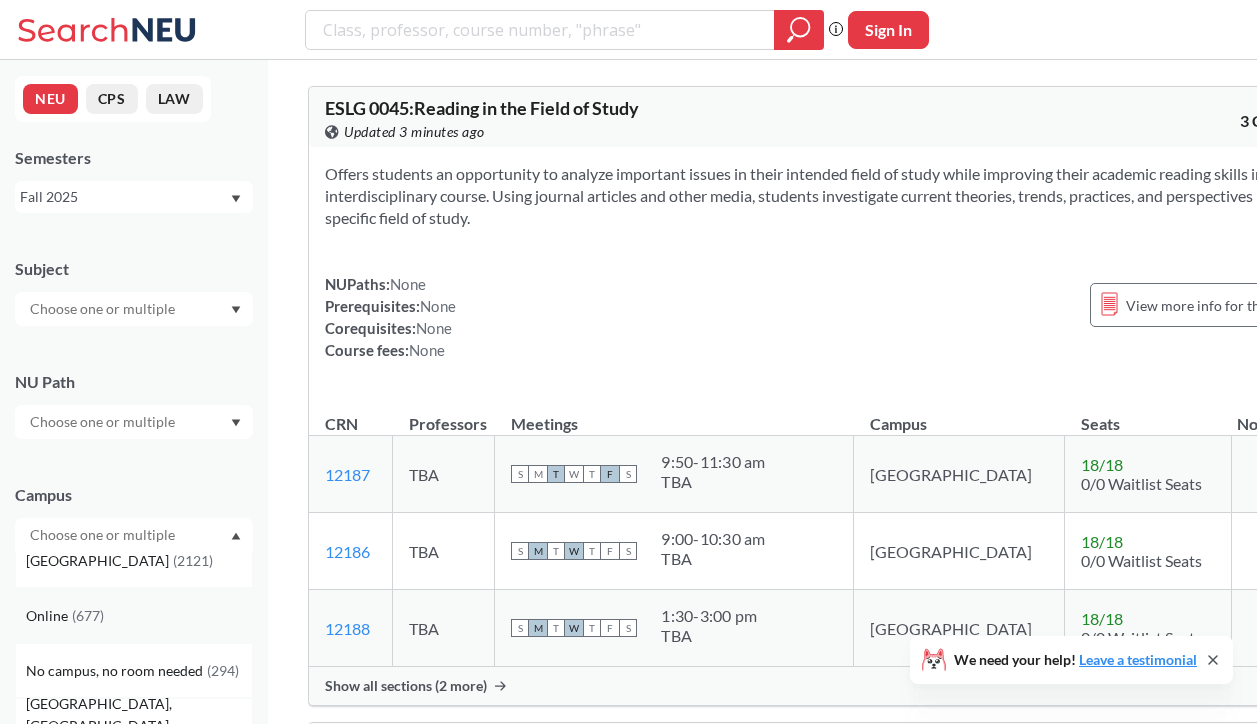 click on "Online ( 677 )" at bounding box center [139, 616] 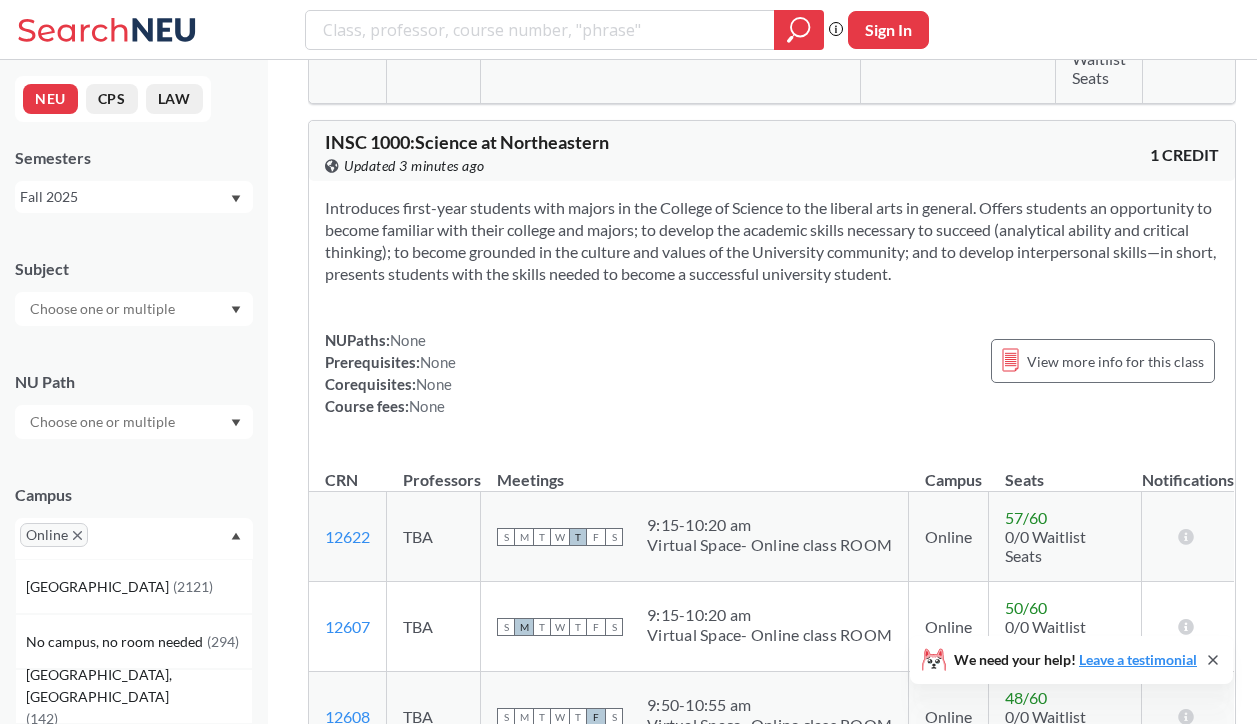 scroll, scrollTop: 578, scrollLeft: 0, axis: vertical 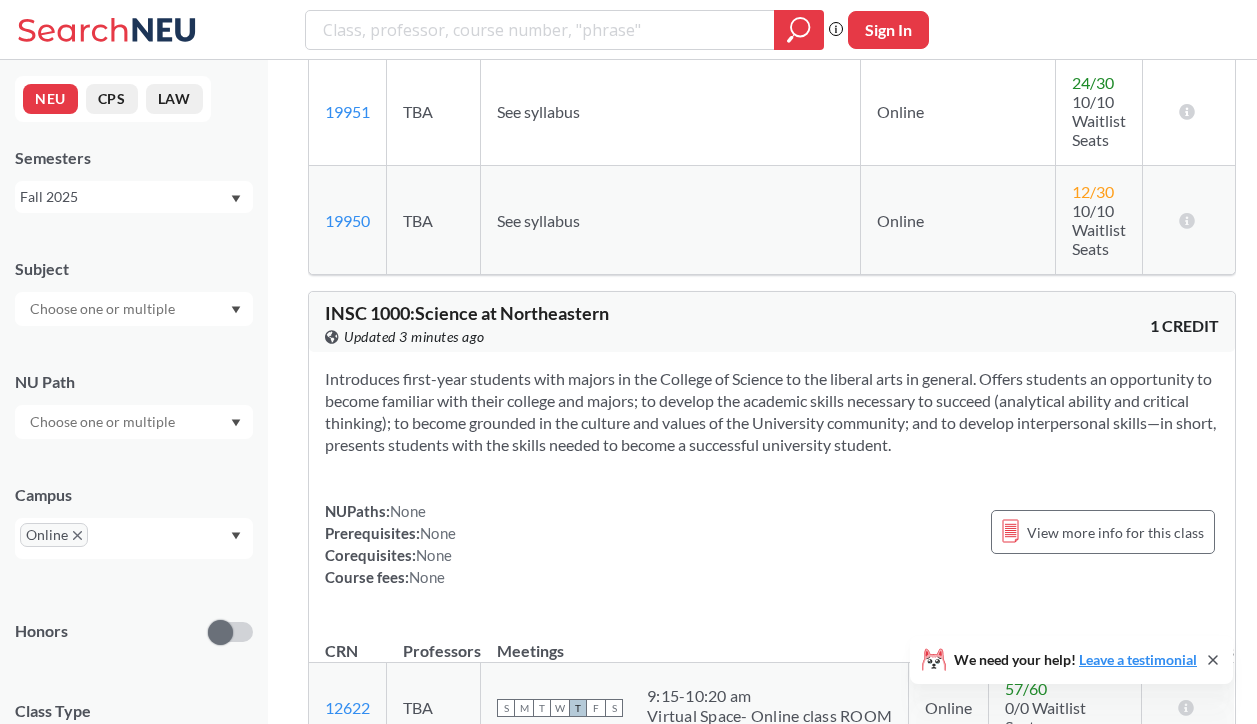 click on "Introduces first-year students with majors in the College of Science to the liberal arts in general. Offers students an opportunity to become familiar with their college and majors; to develop the academic skills necessary to succeed (analytical ability and critical thinking); to become grounded in the culture and values of the University community; and to develop interpersonal skills—in short, presents students with the skills needed to become a successful university student." at bounding box center (772, 412) 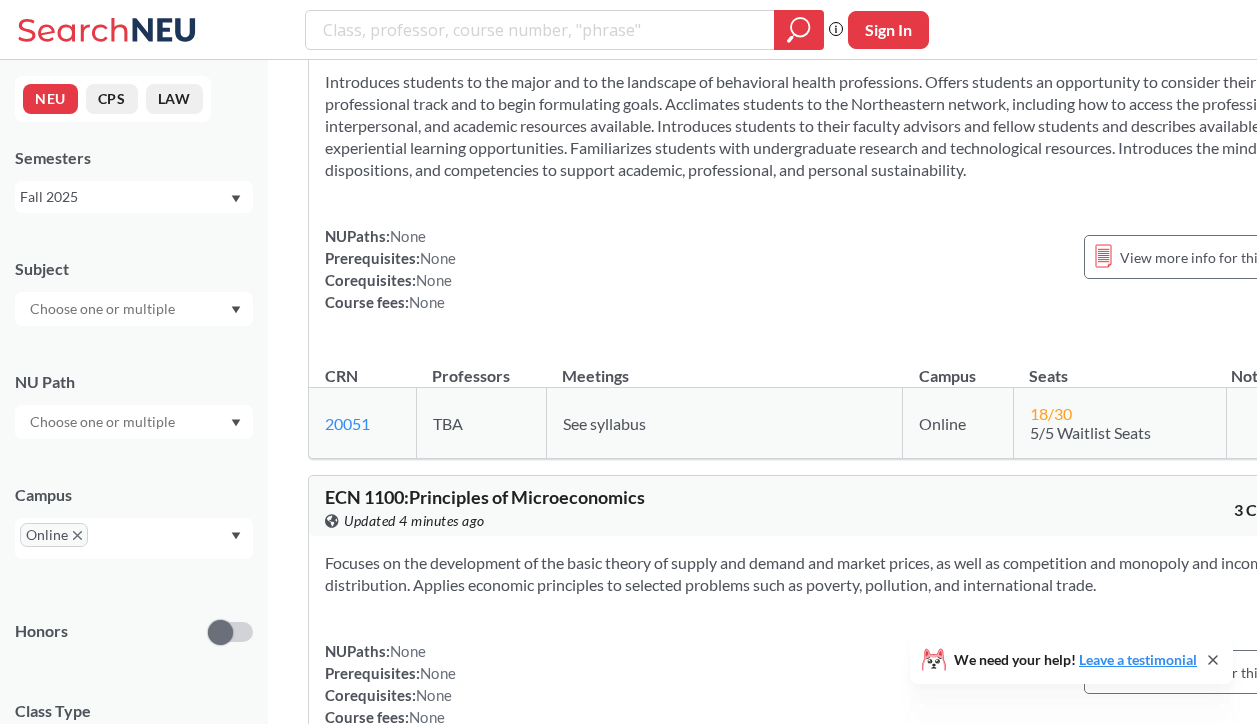 scroll, scrollTop: 5051, scrollLeft: 0, axis: vertical 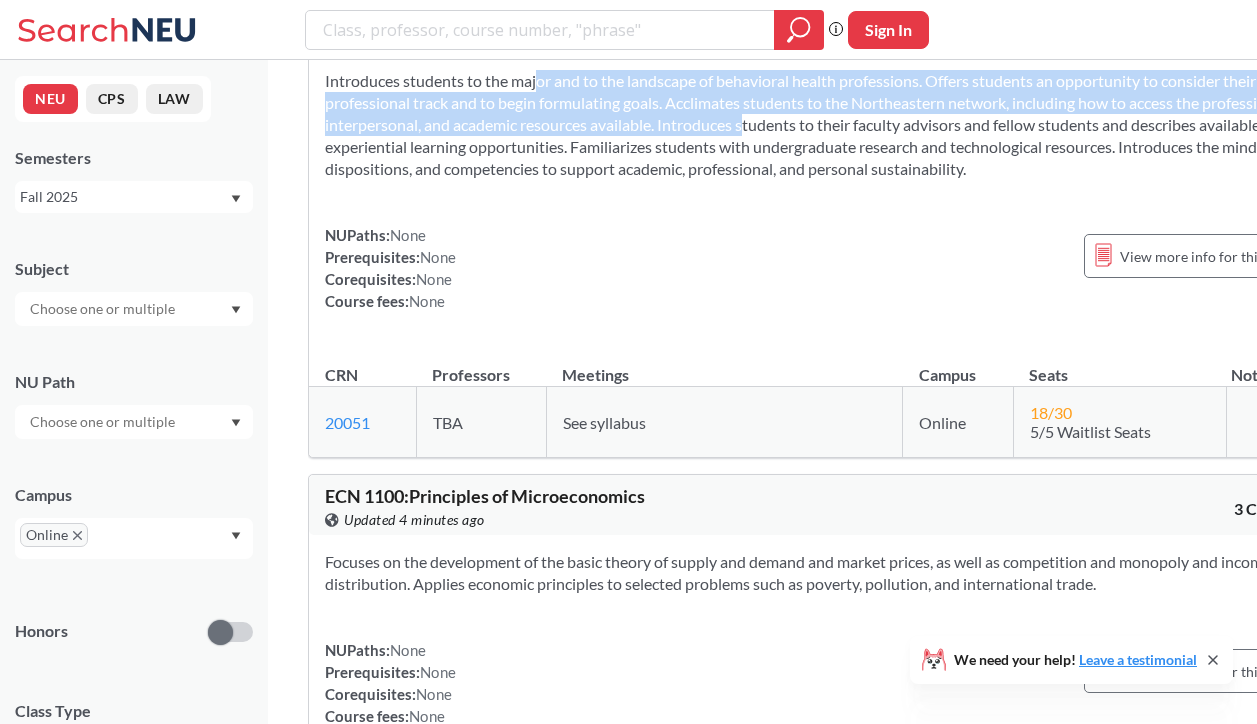 drag, startPoint x: 499, startPoint y: 188, endPoint x: 935, endPoint y: 224, distance: 437.4837 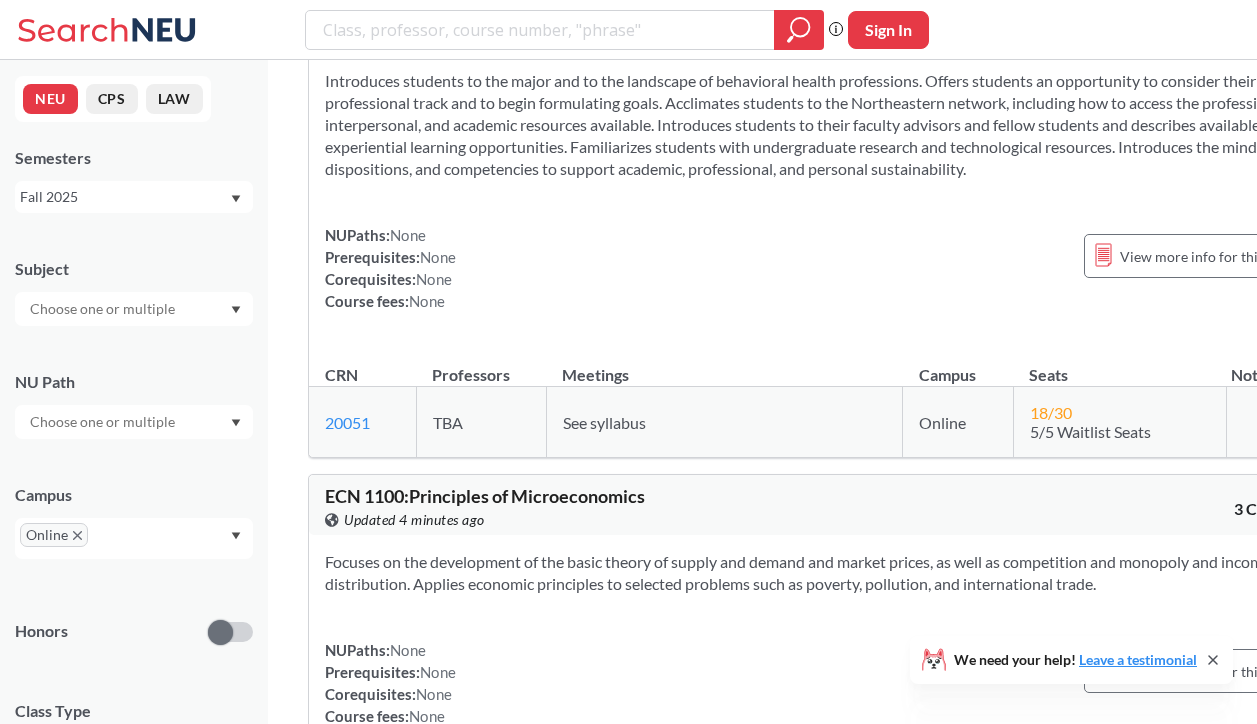 click on "NUPaths:  None Prerequisites:  None Corequisites:  None Course fees:  None View more info for this class" at bounding box center (818, 268) 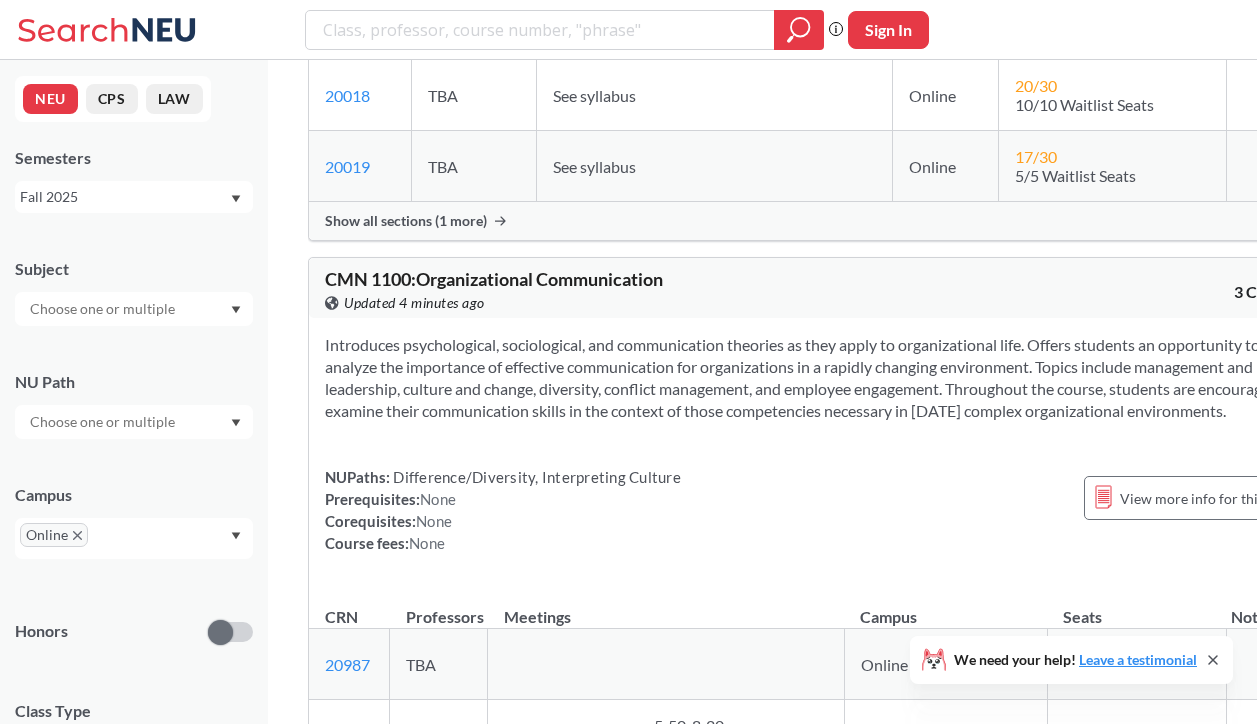 scroll, scrollTop: 6933, scrollLeft: 0, axis: vertical 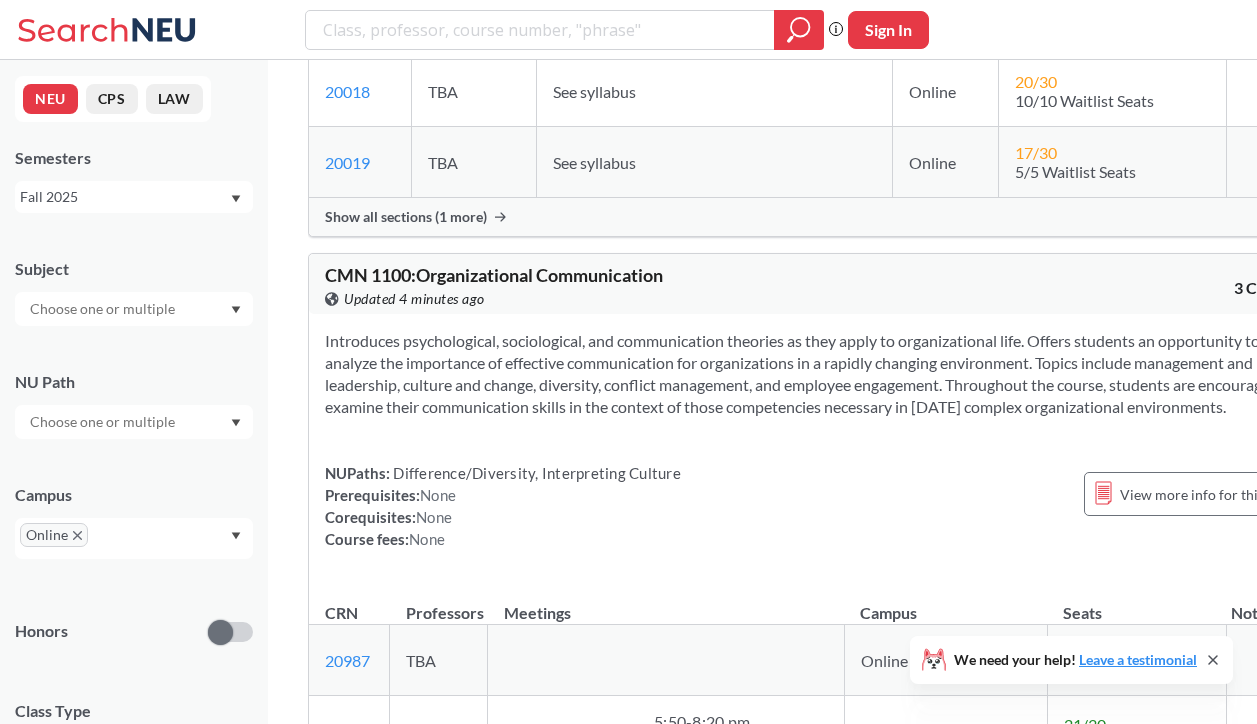 drag, startPoint x: 442, startPoint y: 418, endPoint x: 1040, endPoint y: 420, distance: 598.00336 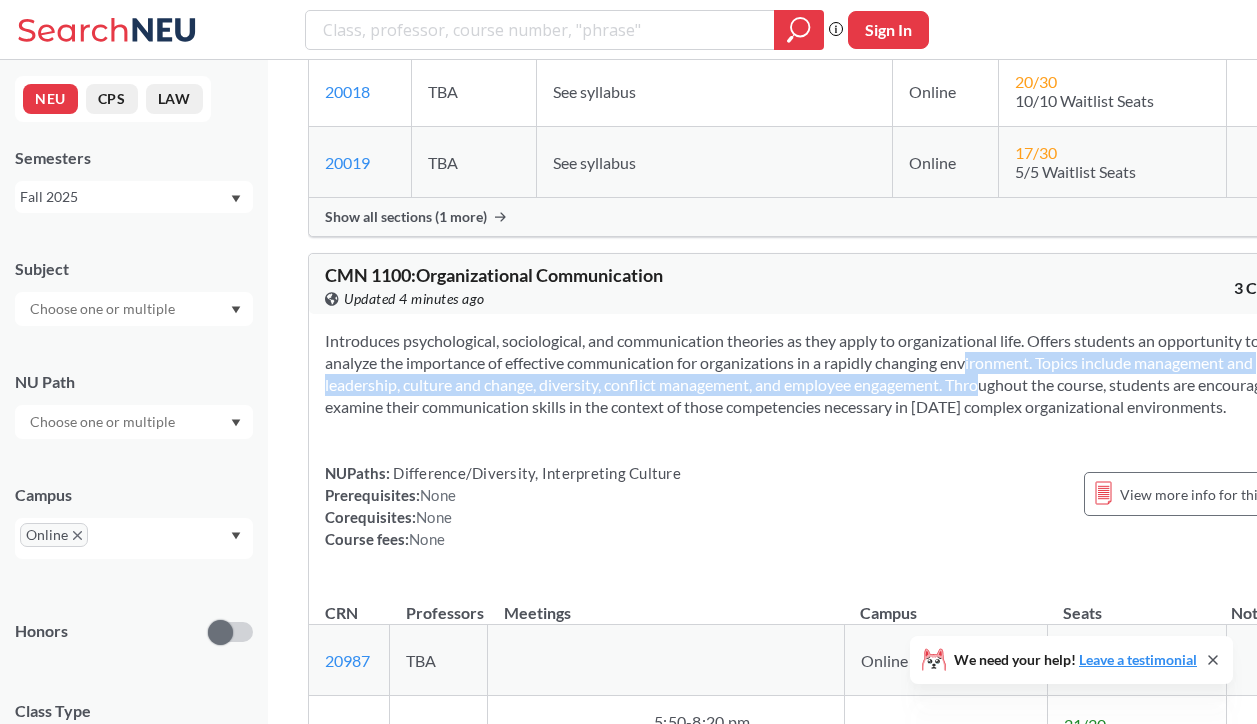 drag, startPoint x: 1040, startPoint y: 420, endPoint x: 1139, endPoint y: 437, distance: 100.44899 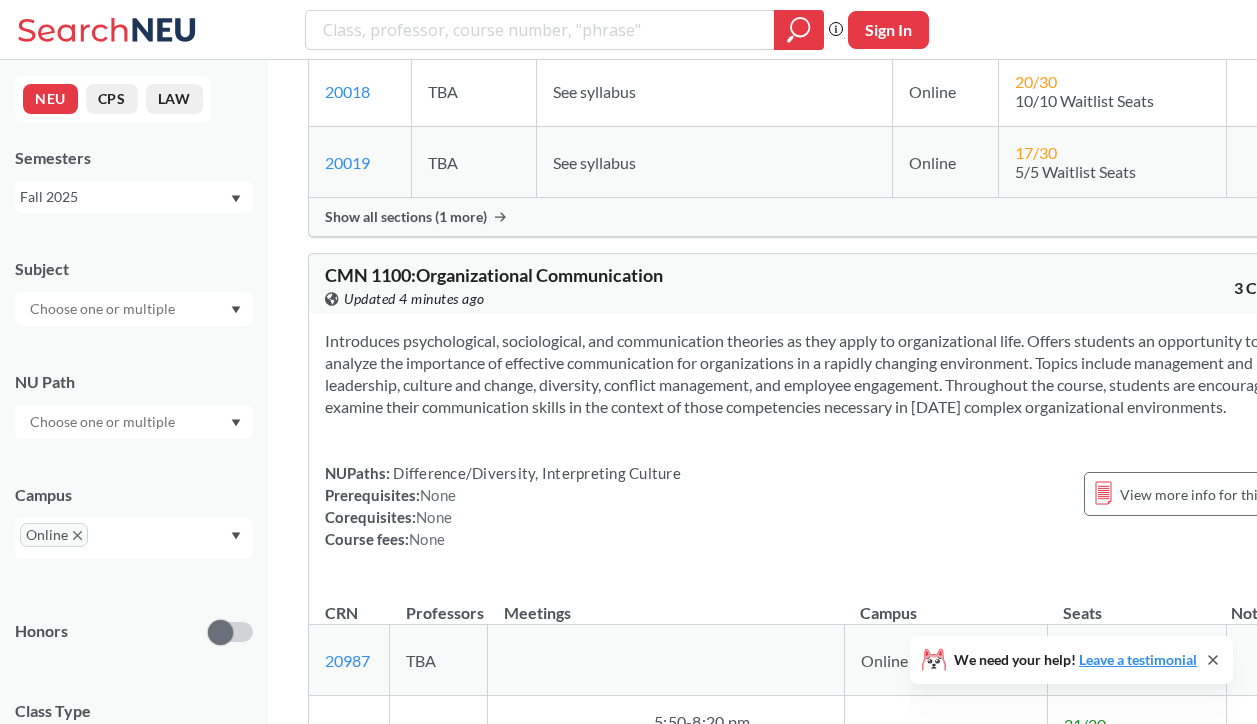 click on "Introduces psychological, sociological, and communication theories as they apply to organizational life. Offers students an opportunity to analyze the importance of effective communication for organizations in a rapidly changing environment. Topics include management and leadership, culture and change, diversity, conflict management, and employee engagement. Throughout the course, students are encouraged to examine their communication skills in the context of those competencies necessary in [DATE] complex organizational environments." at bounding box center [818, 374] 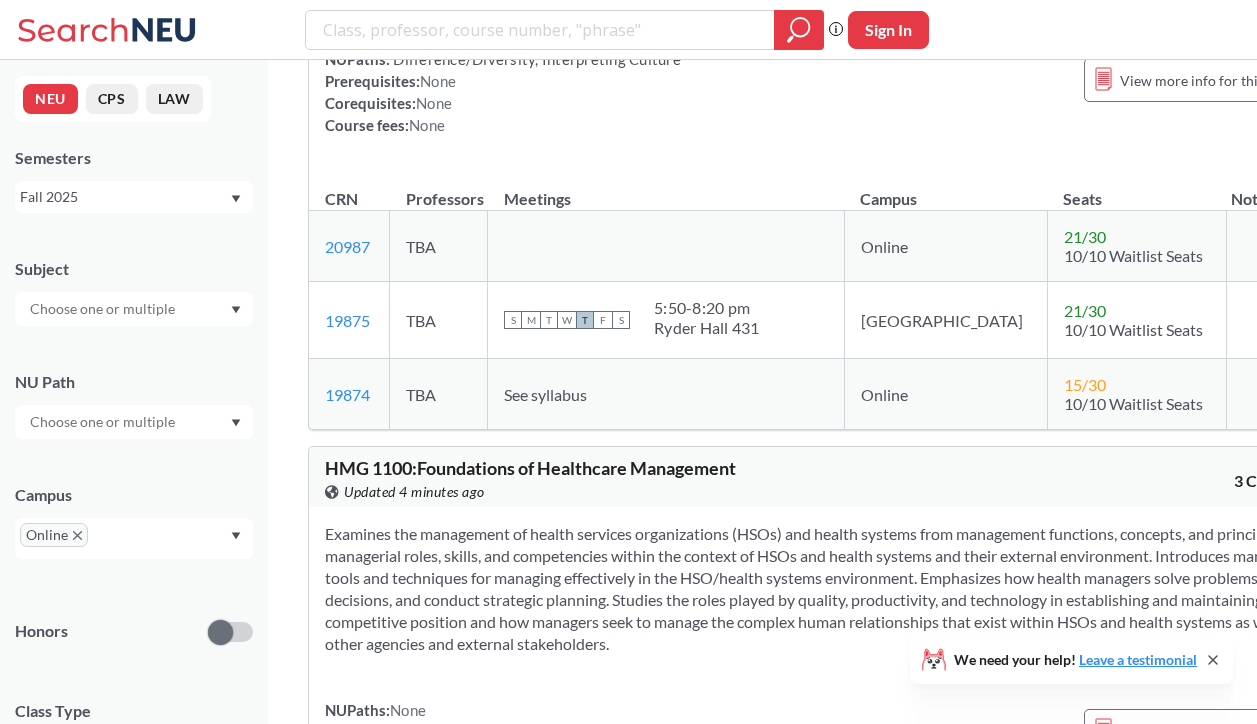 scroll, scrollTop: 7346, scrollLeft: 0, axis: vertical 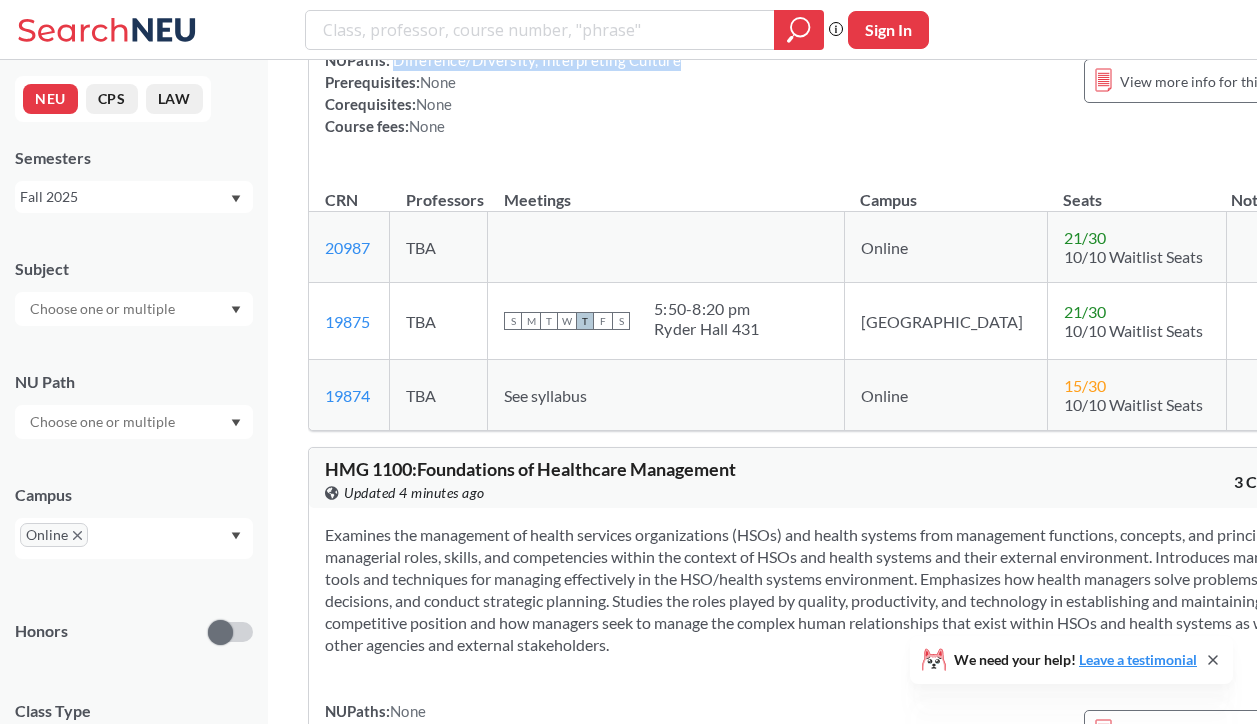 drag, startPoint x: 393, startPoint y: 136, endPoint x: 727, endPoint y: 144, distance: 334.0958 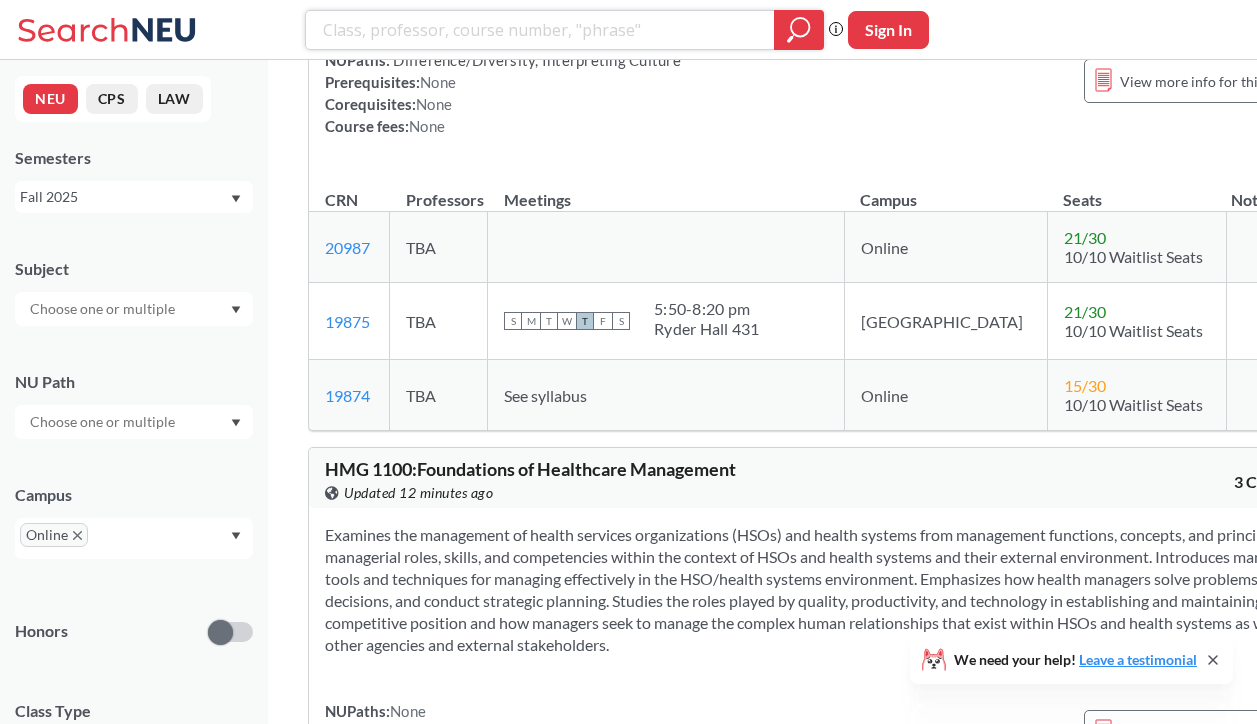 click at bounding box center [540, 30] 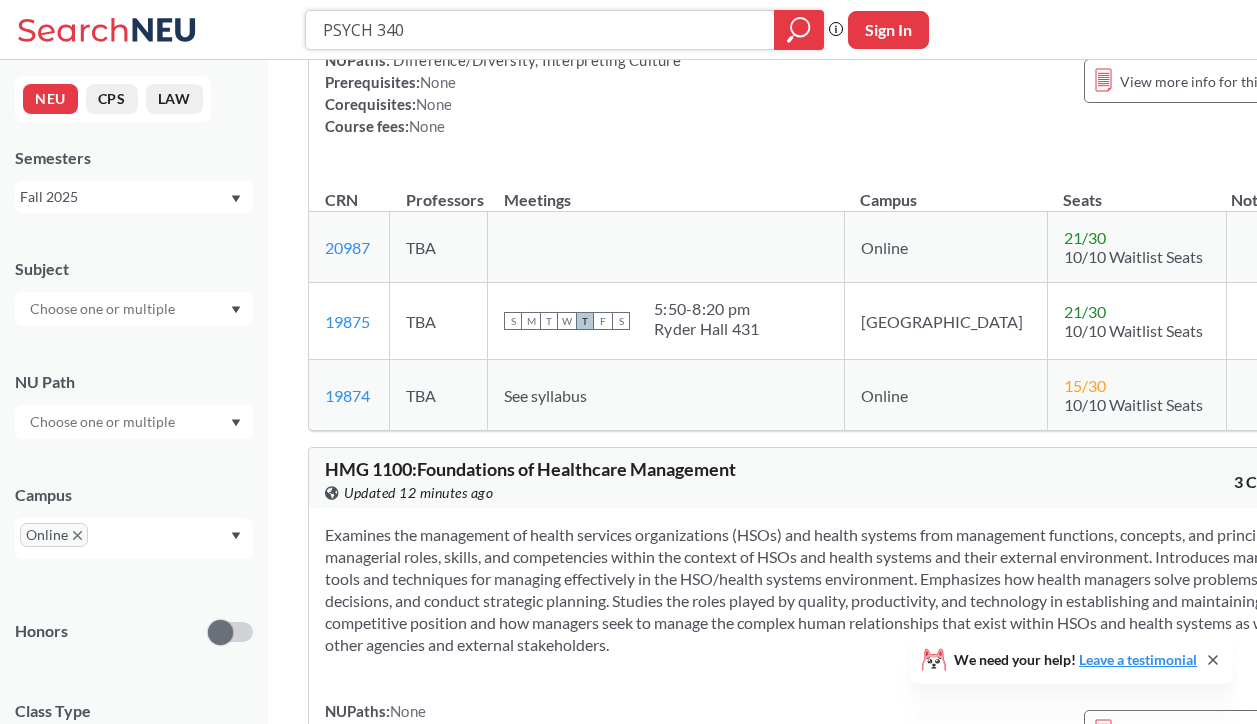 type on "PSYCH 3404" 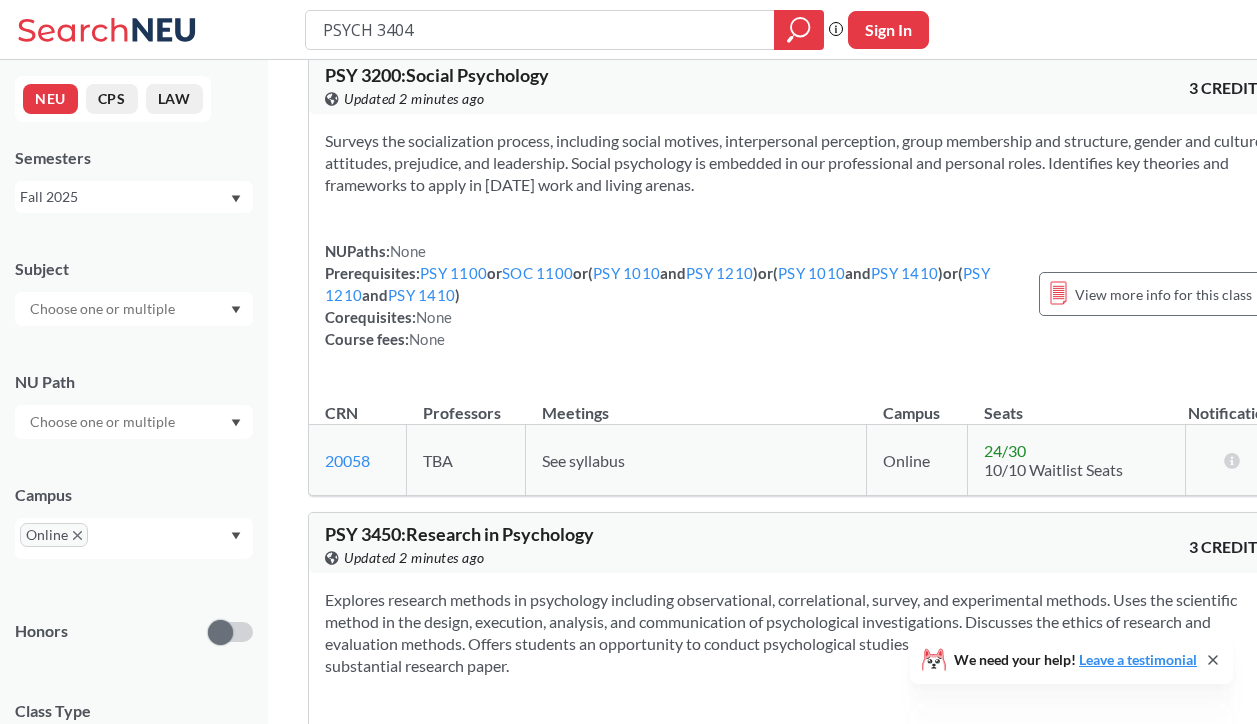 scroll, scrollTop: 780, scrollLeft: 0, axis: vertical 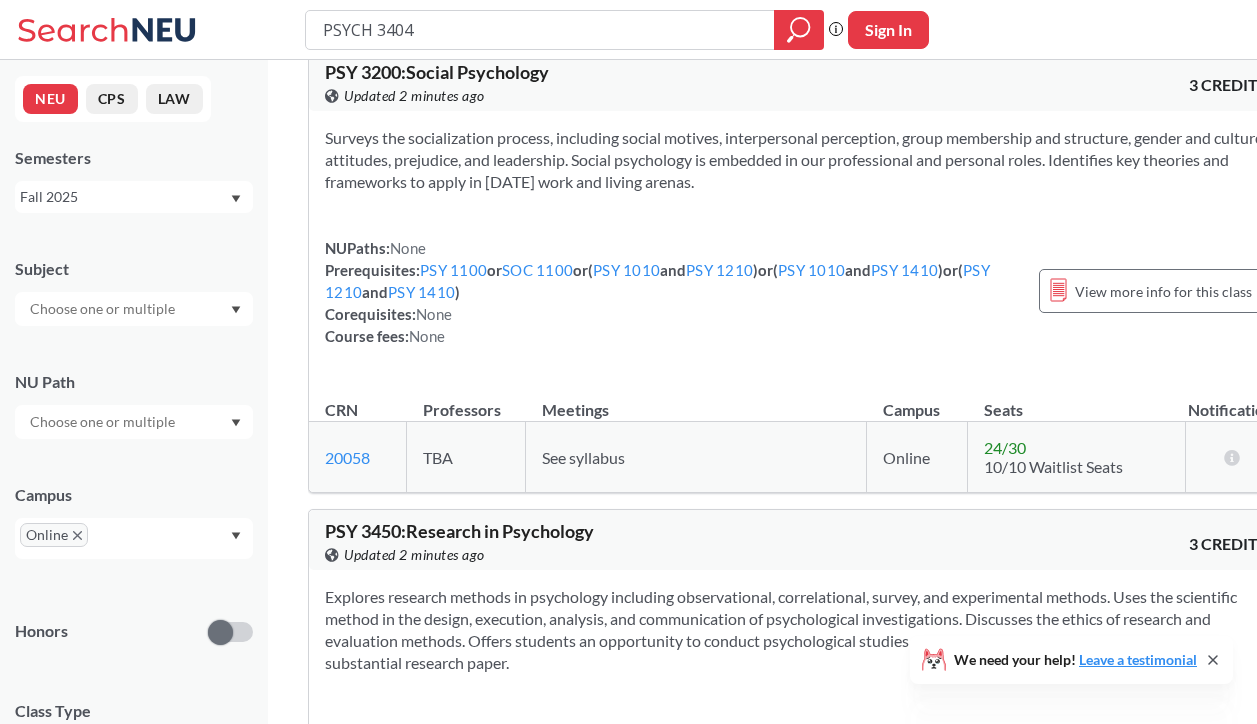 click on "Surveys the socialization process, including social motives, interpersonal perception, group membership and structure, gender and culture, attitudes, prejudice, and leadership. Social psychology is embedded in our professional and personal roles. Identifies key theories and frameworks to apply in today’s work and living arenas.
NUPaths:  None Prerequisites:  PSY 1100  or  SOC 1100  or  ( PSY 1010  and  PSY 1210 )  or  ( PSY 1010  and  PSY 1410 )  or  ( PSY 1210  and  PSY 1410 ) Corequisites:  None Course fees:  None View more info for this class" at bounding box center [796, 245] 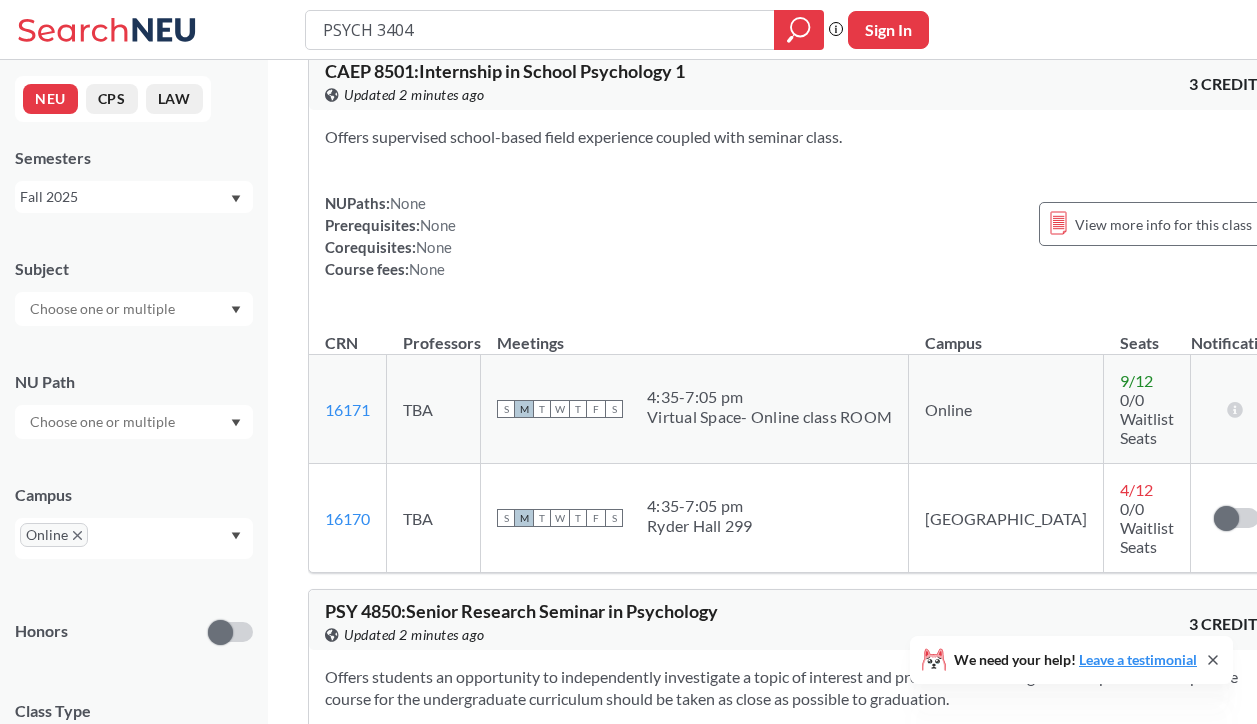 scroll, scrollTop: 2618, scrollLeft: 0, axis: vertical 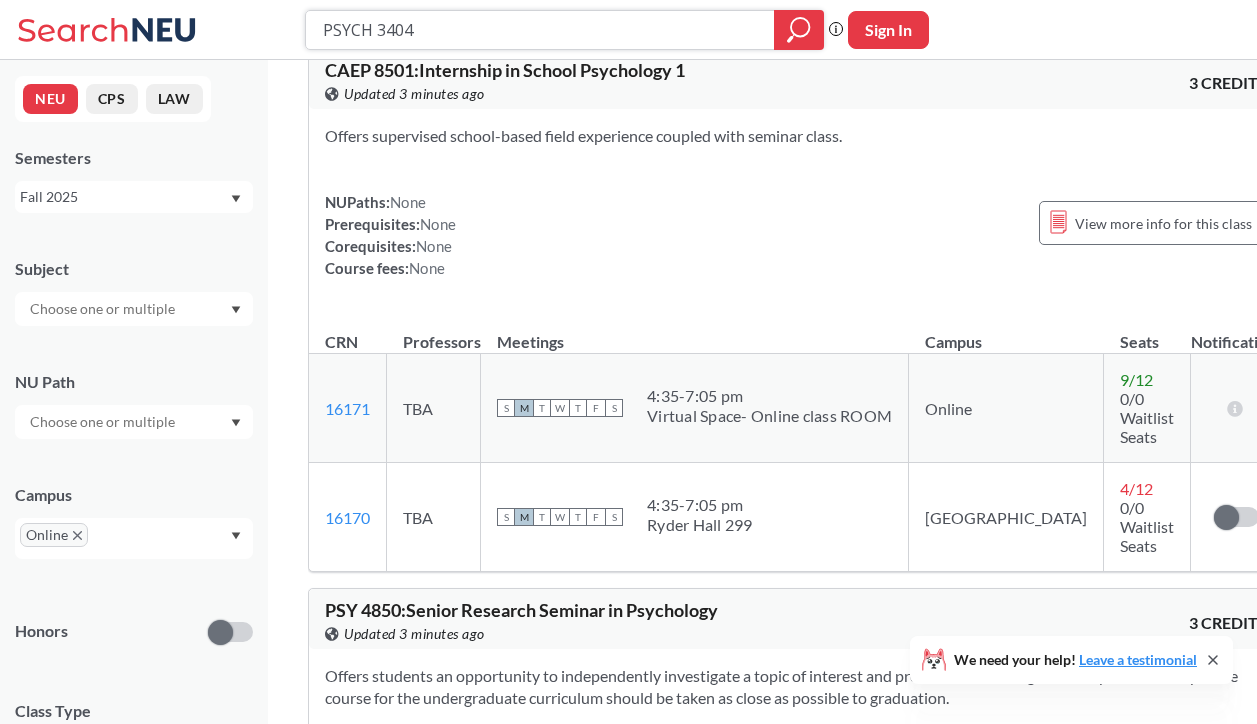 click on "PSYCH 3404" at bounding box center (540, 30) 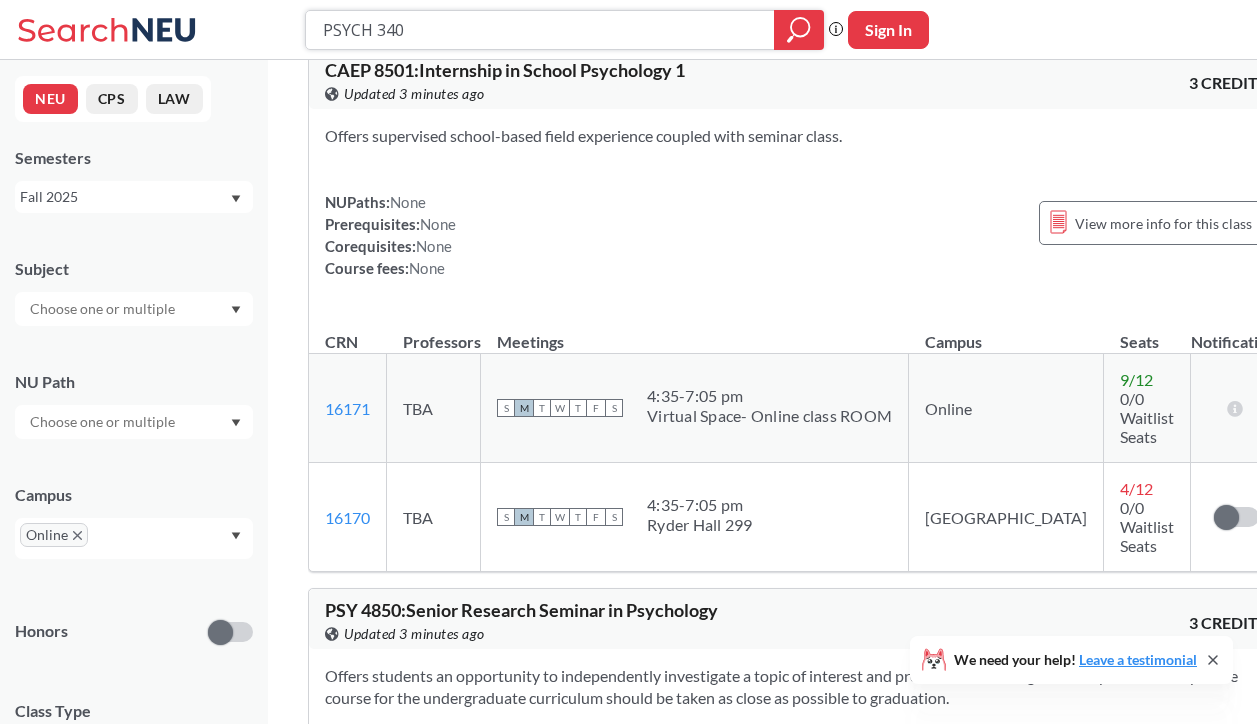 type on "PSYCH 34" 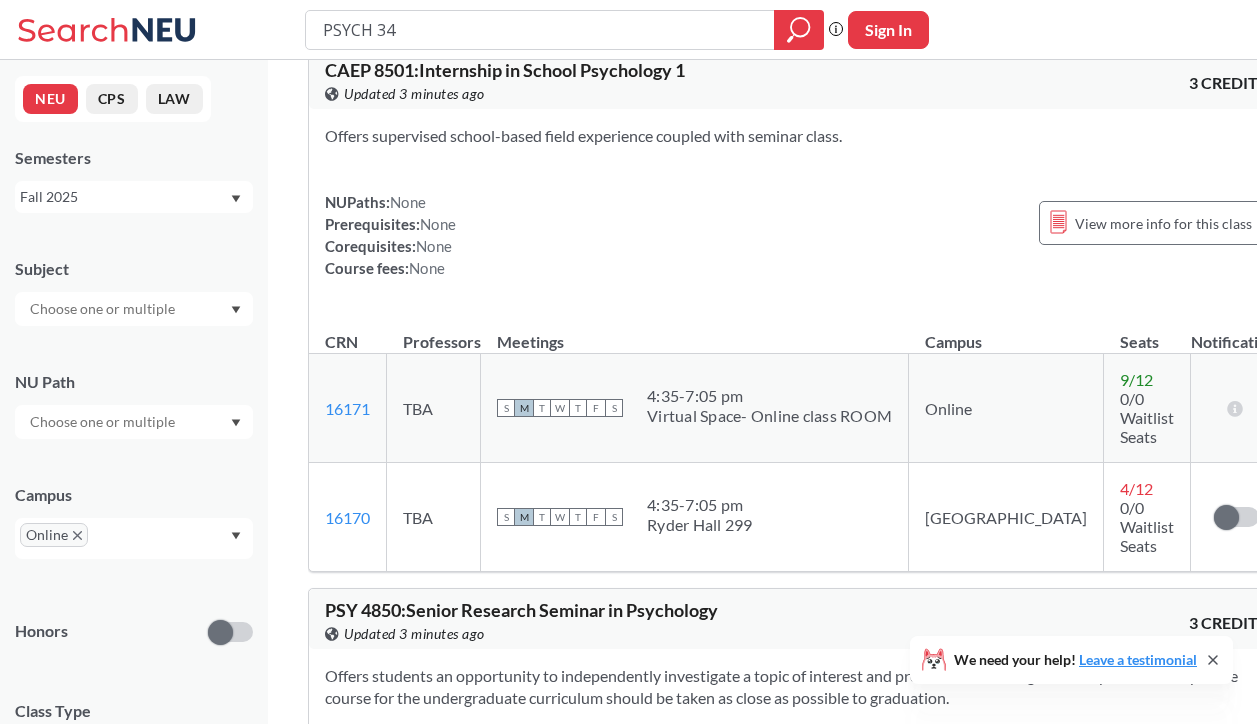 scroll, scrollTop: 0, scrollLeft: 0, axis: both 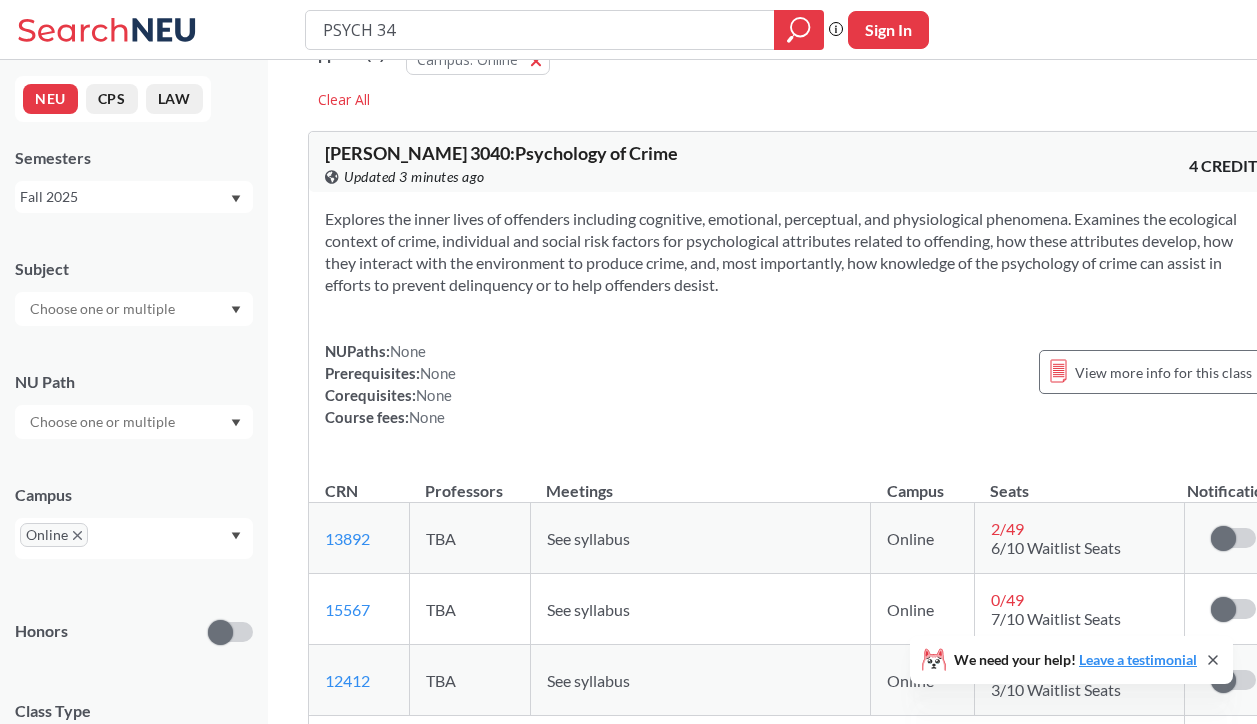 click on "Explores the inner lives of offenders including cognitive, emotional, perceptual, and physiological phenomena. Examines the ecological context of crime, individual and social risk factors for psychological attributes related to offending, how these attributes develop, how they interact with the environment to produce crime, and, most importantly, how knowledge of the psychology of crime can assist in efforts to prevent delinquency or to help offenders desist." at bounding box center (796, 252) 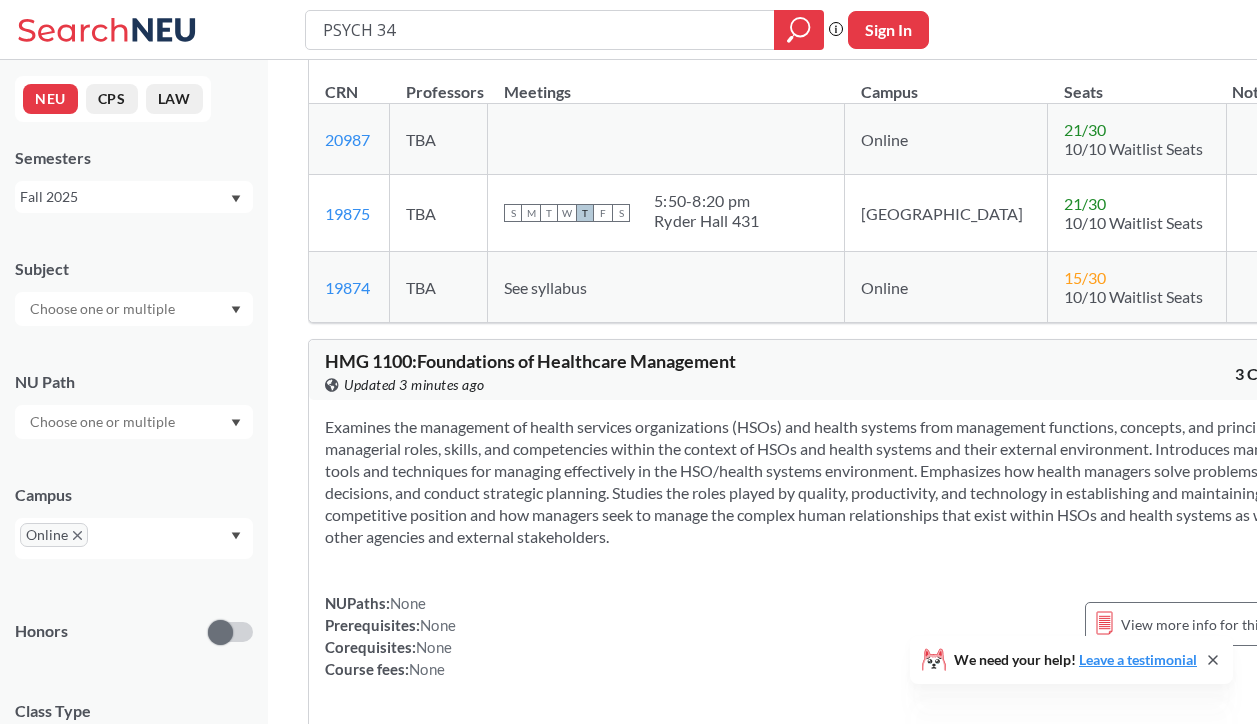 scroll, scrollTop: 16187, scrollLeft: 0, axis: vertical 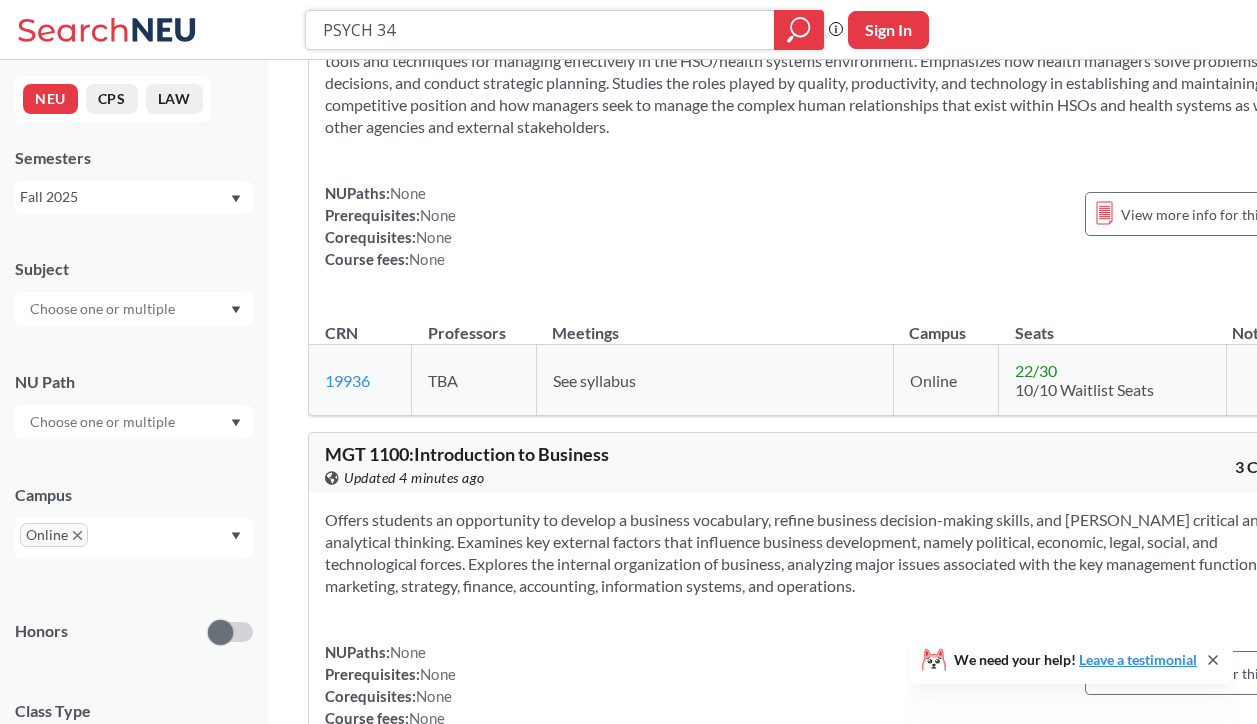 click on "PSYCH 34" at bounding box center [540, 30] 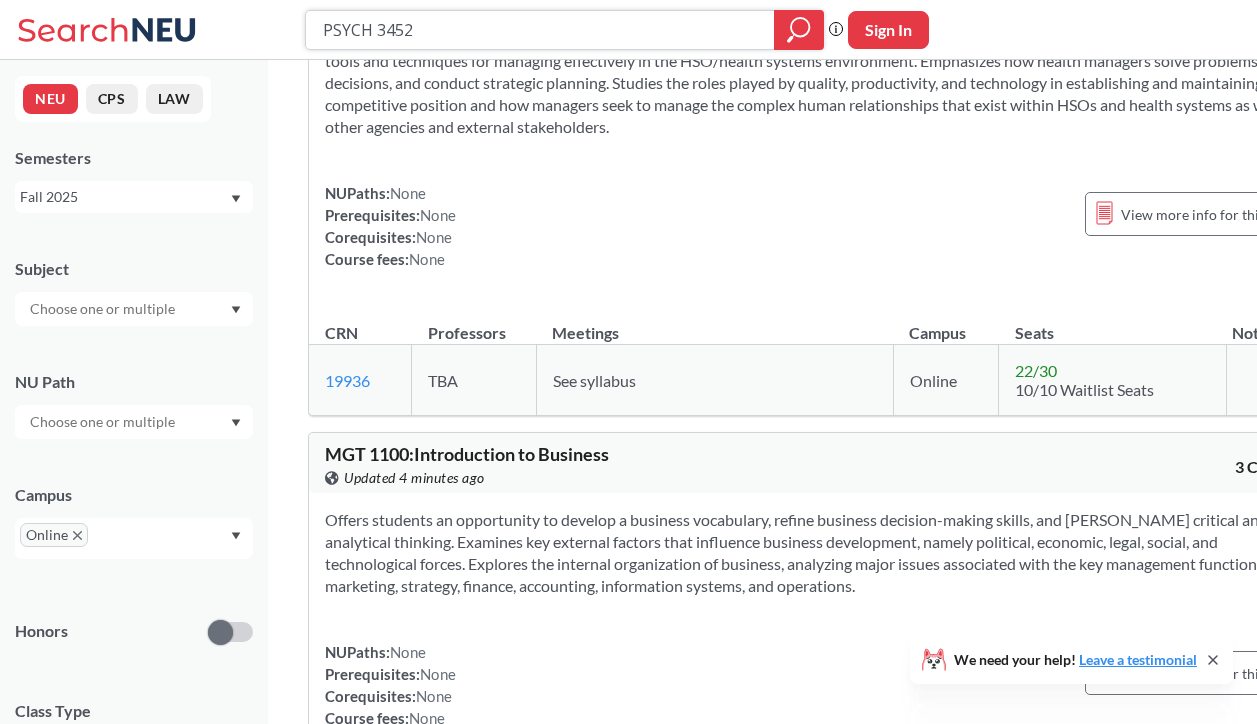 type on "PSYCH 3452" 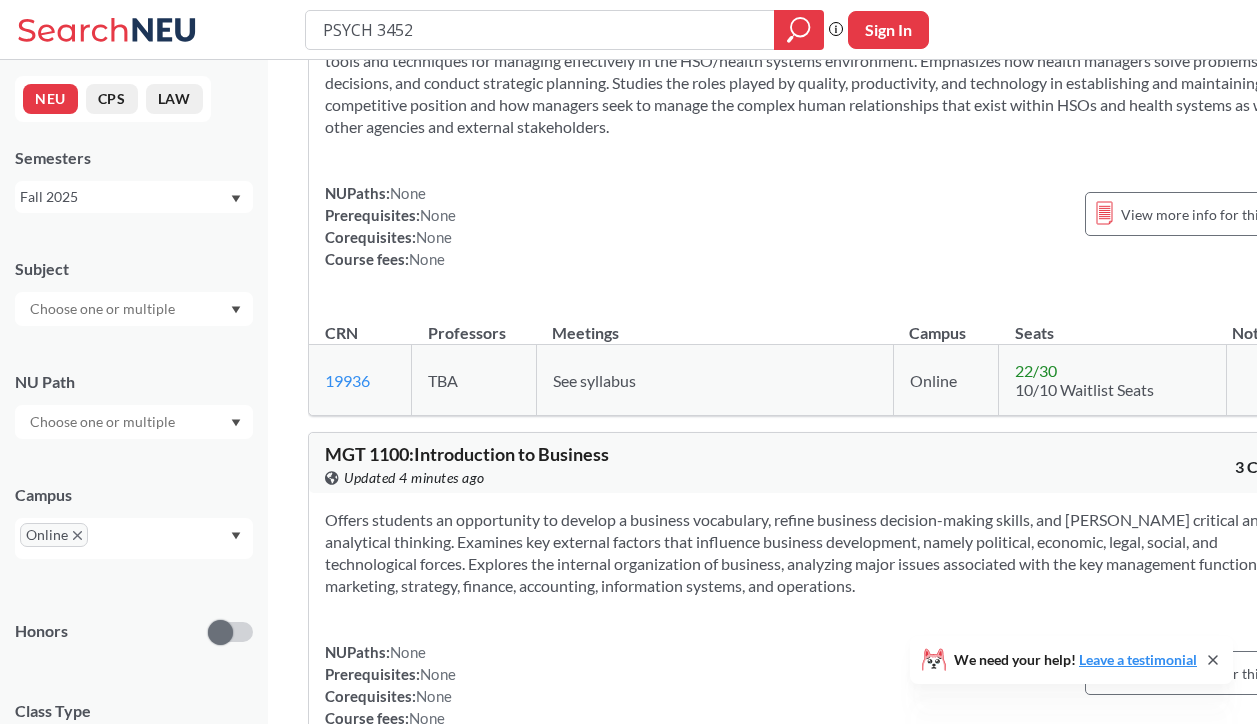 click 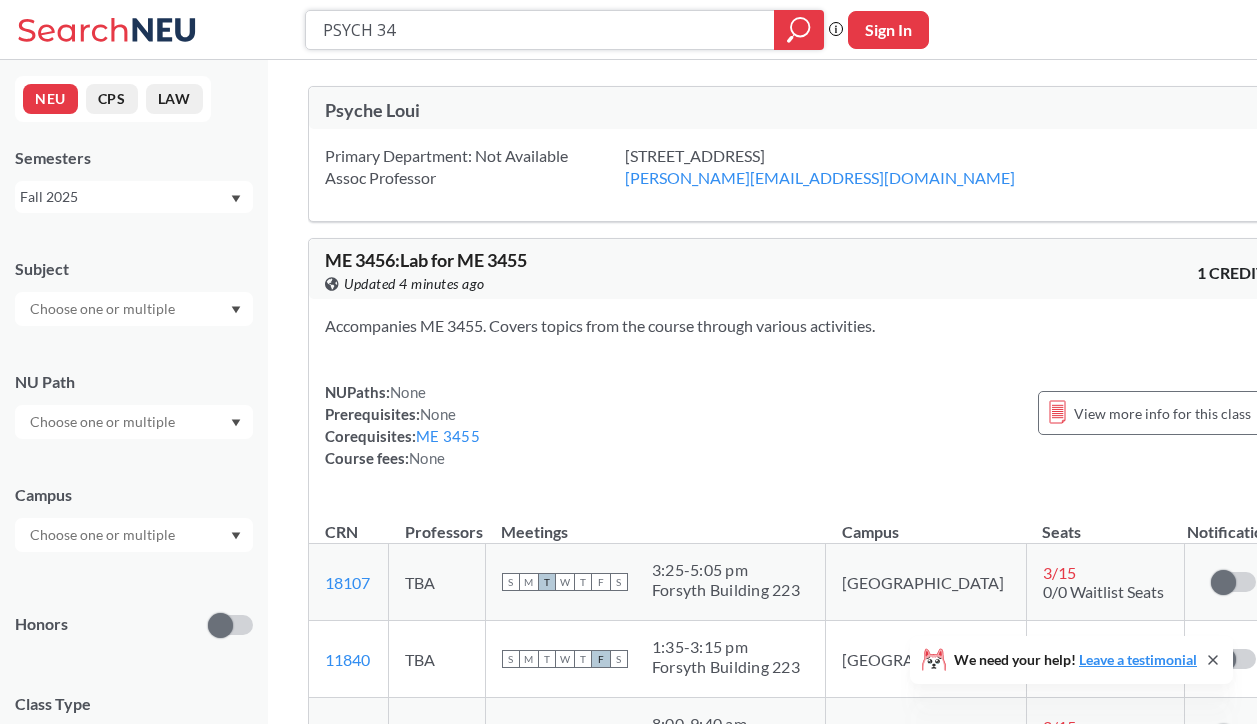 click 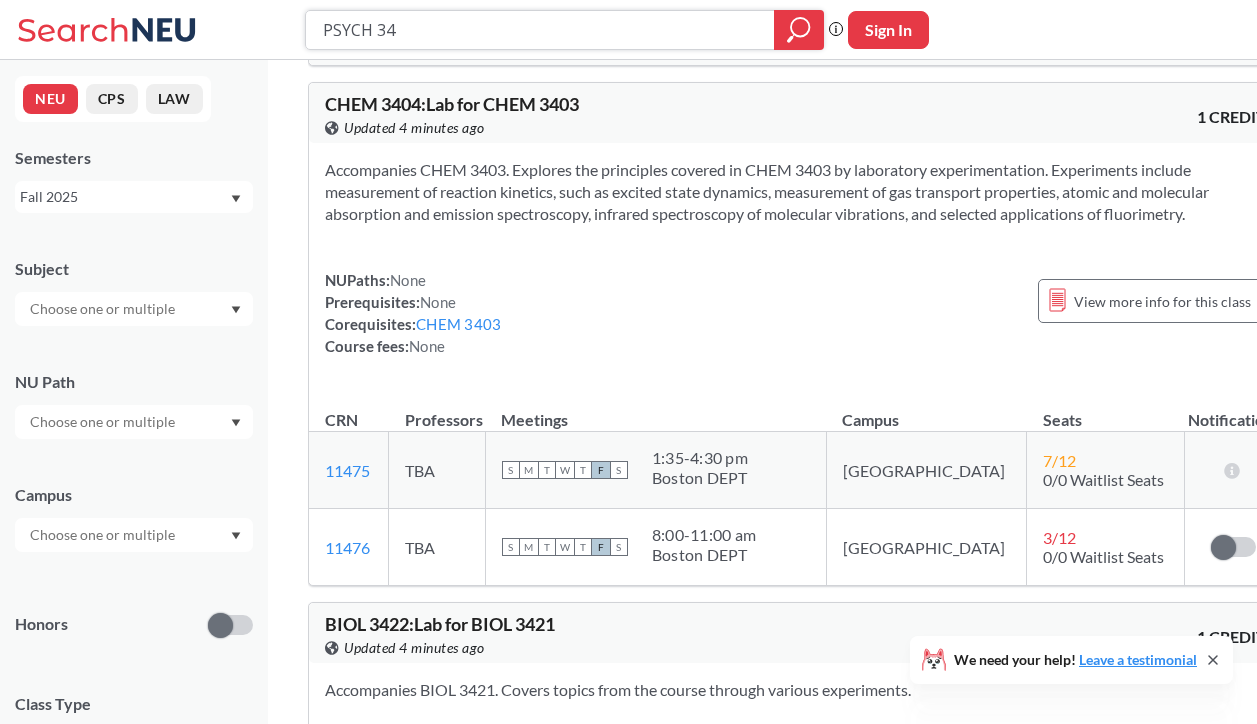 scroll, scrollTop: 1487, scrollLeft: 0, axis: vertical 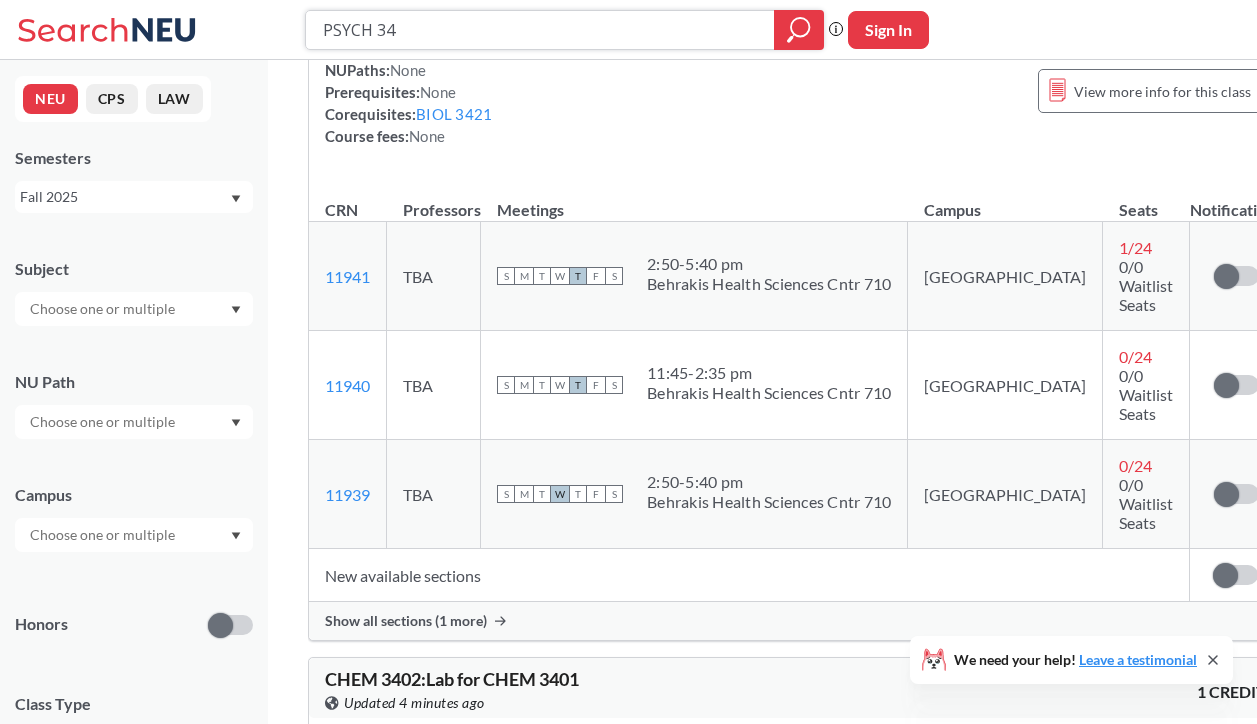click on "PSYCH 34" at bounding box center (540, 30) 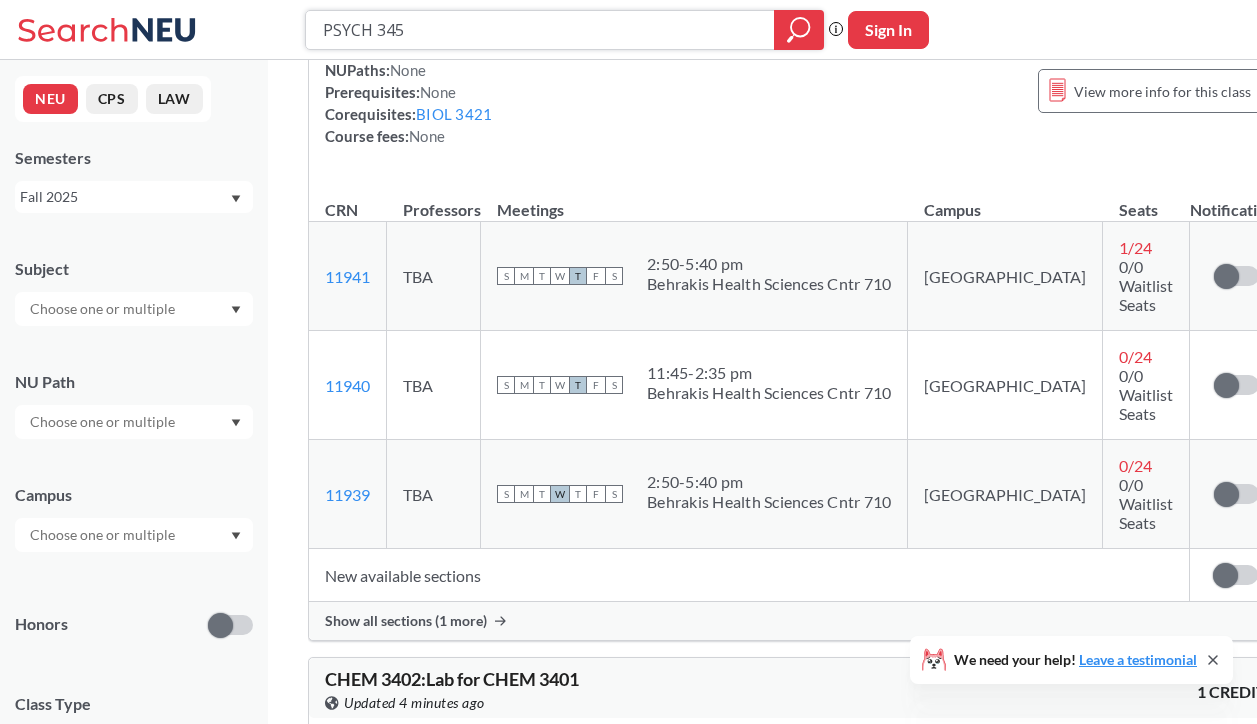 type on "PSYCH 3452" 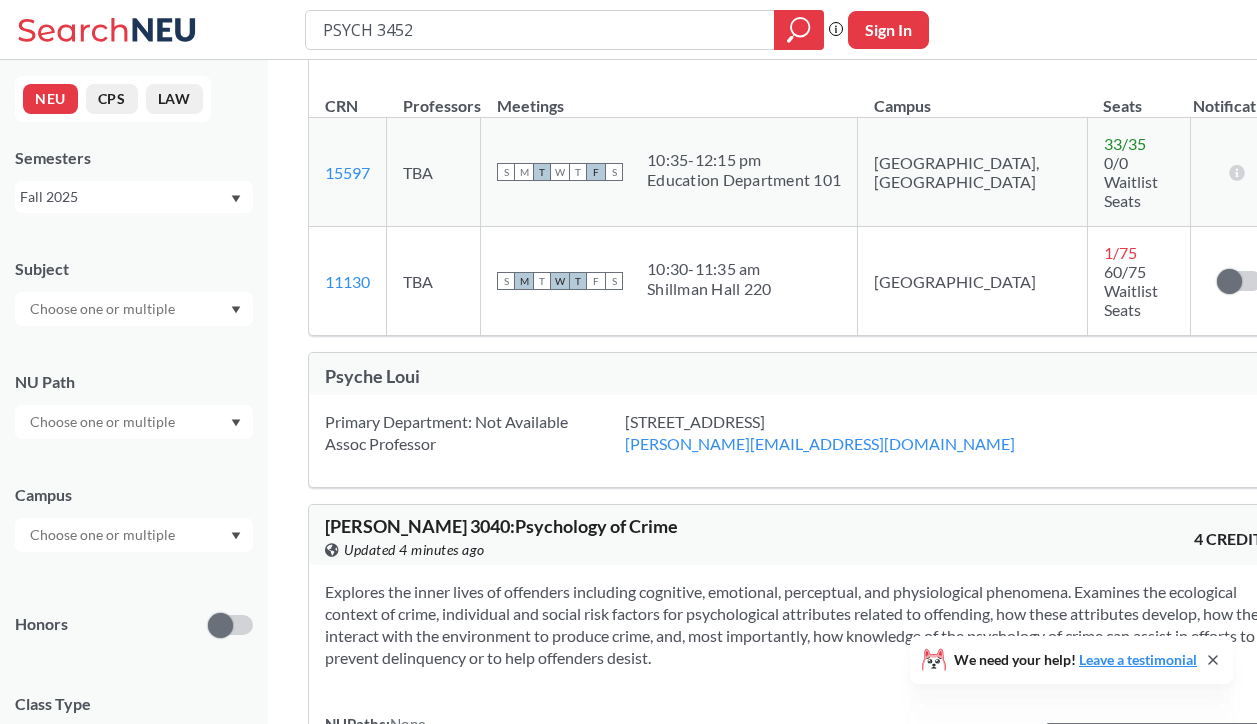 scroll, scrollTop: 984, scrollLeft: 0, axis: vertical 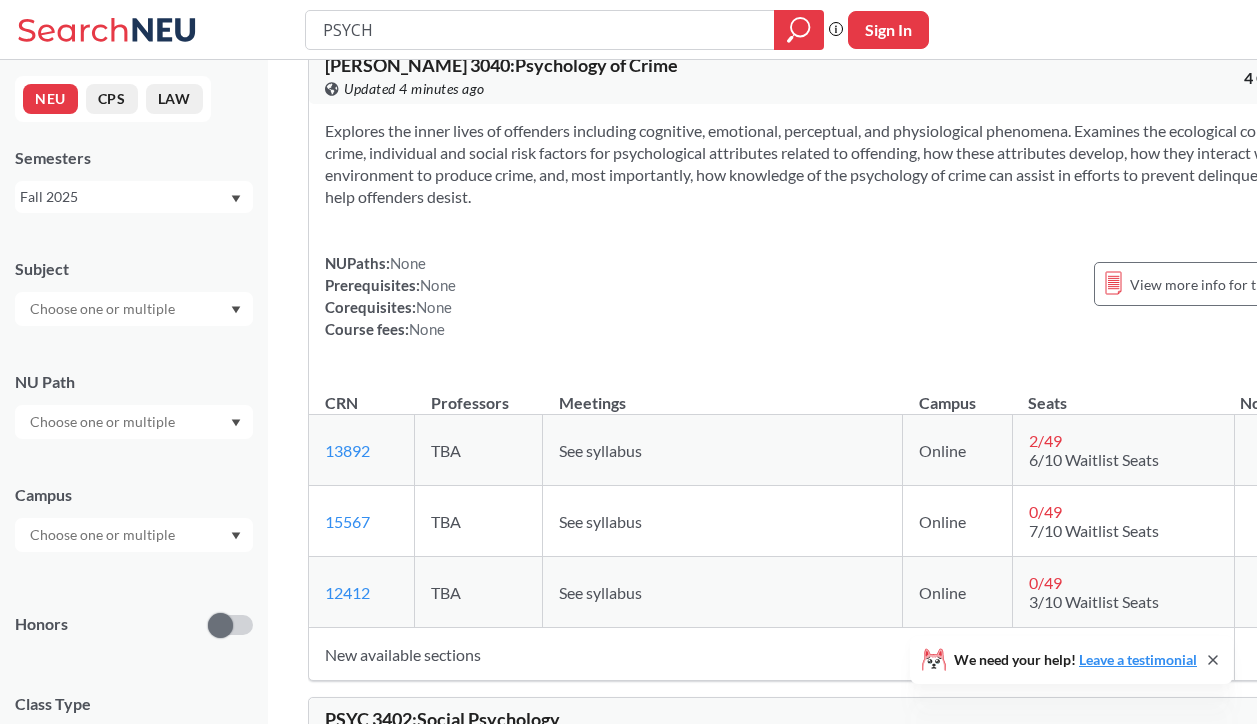 type on "PSYCH" 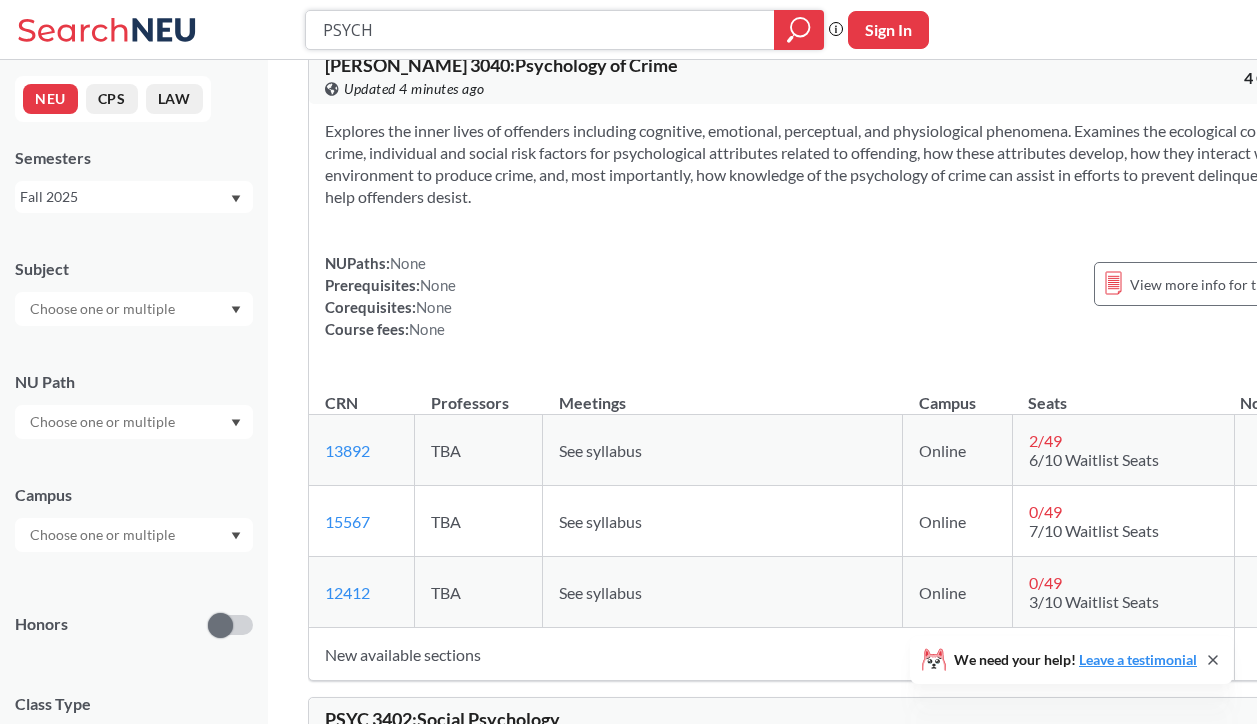 click 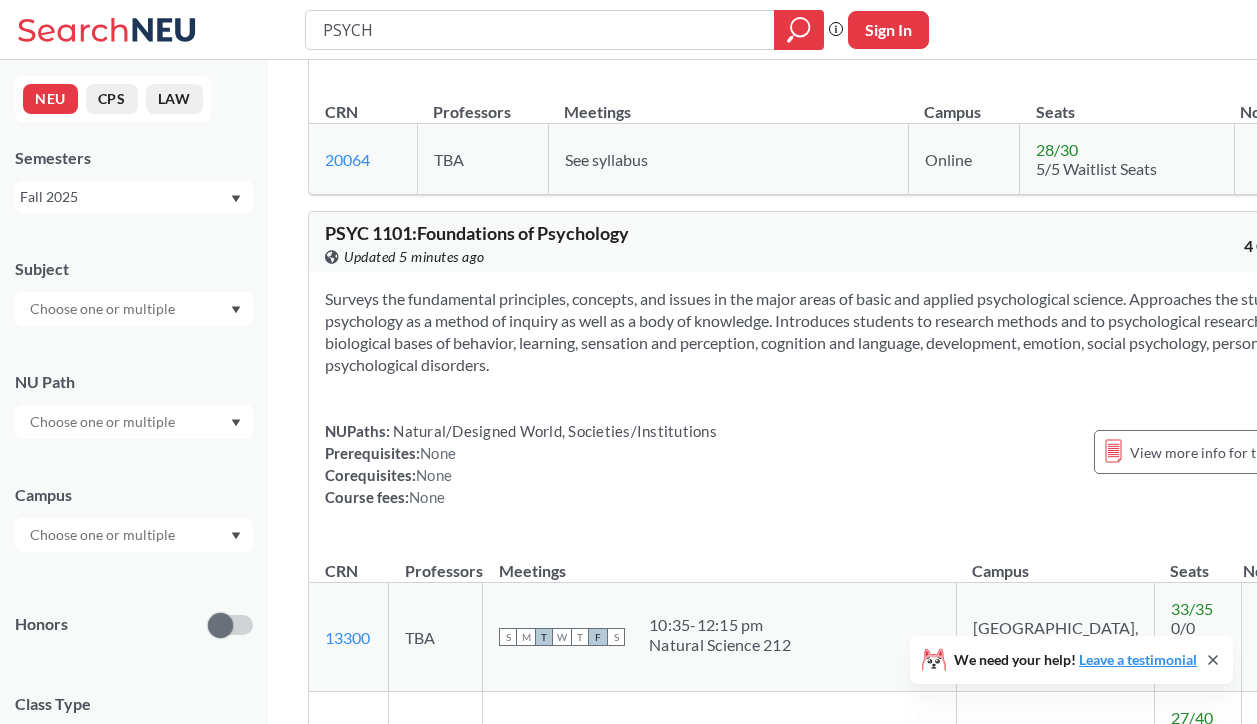 scroll, scrollTop: 8140, scrollLeft: 0, axis: vertical 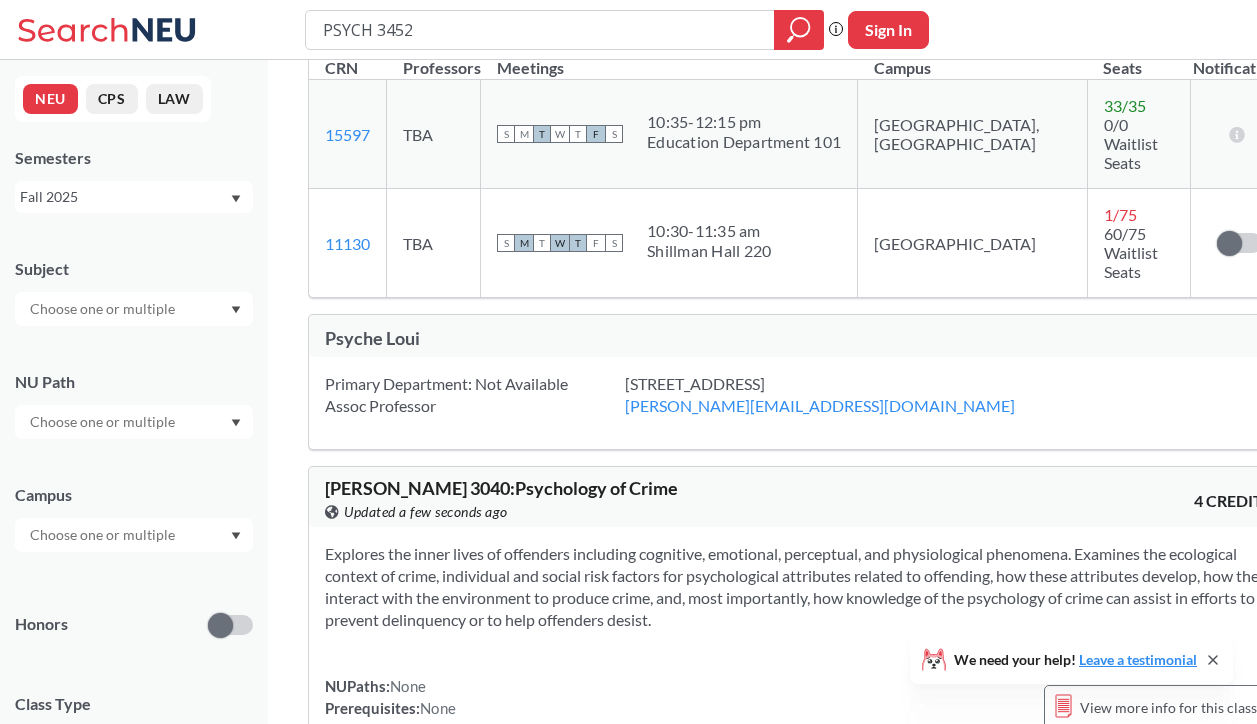 type on "PSYCH 34" 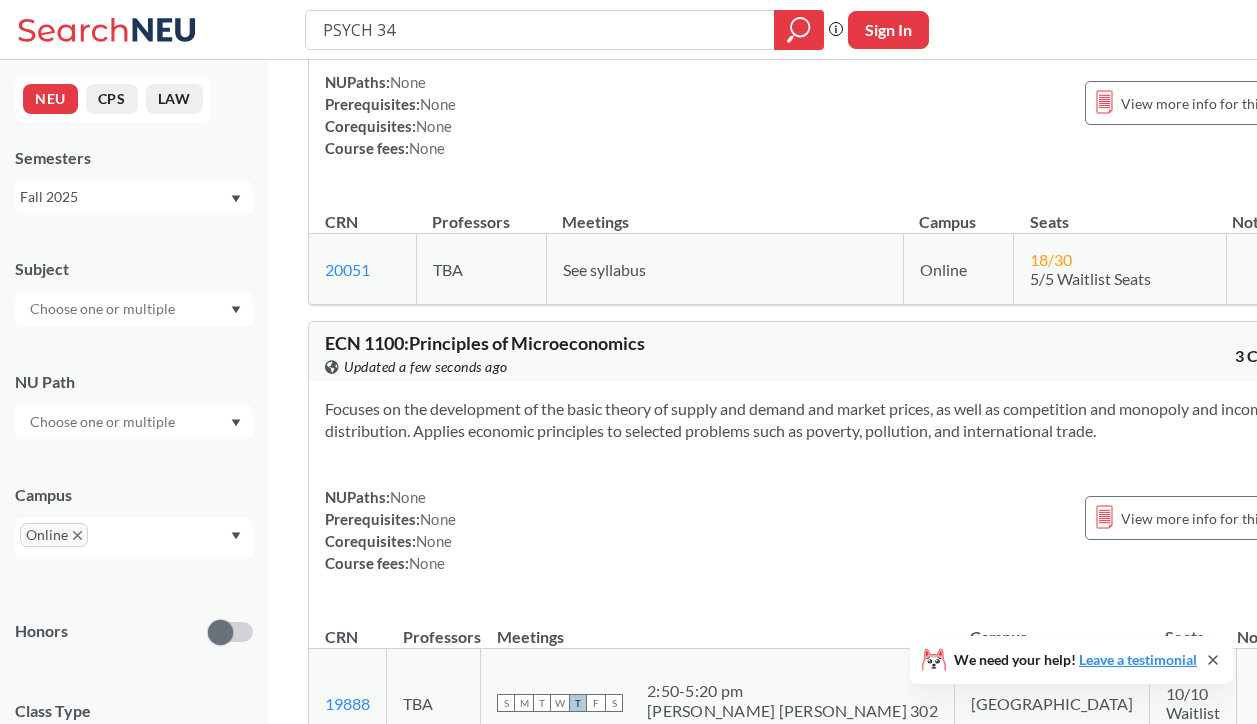 scroll, scrollTop: 13525, scrollLeft: 0, axis: vertical 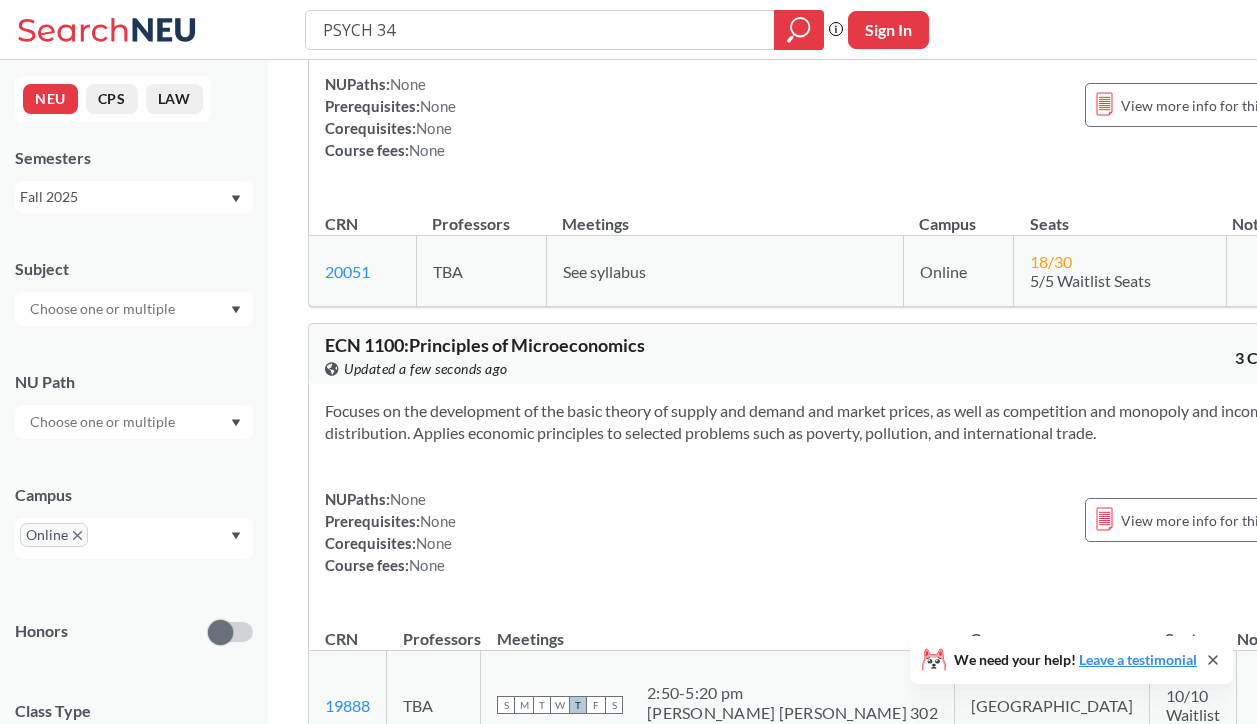 drag, startPoint x: 455, startPoint y: 23, endPoint x: 110, endPoint y: 69, distance: 348.05316 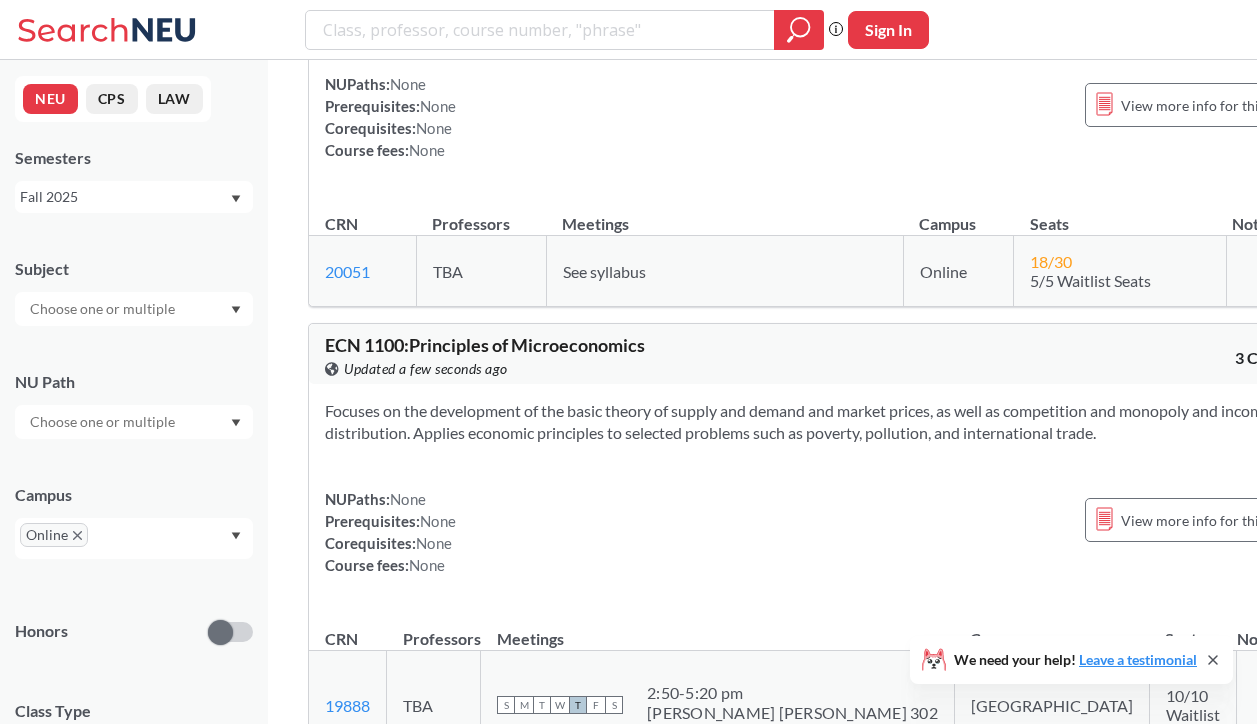 type 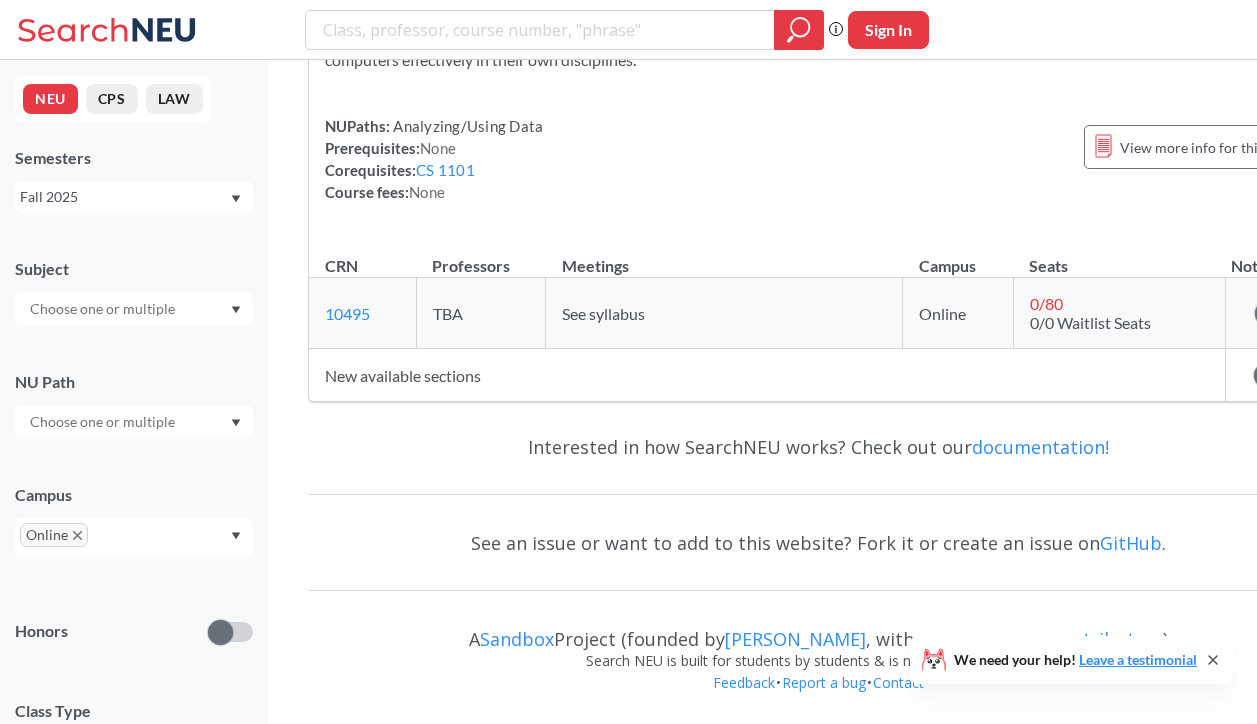 scroll, scrollTop: 0, scrollLeft: 0, axis: both 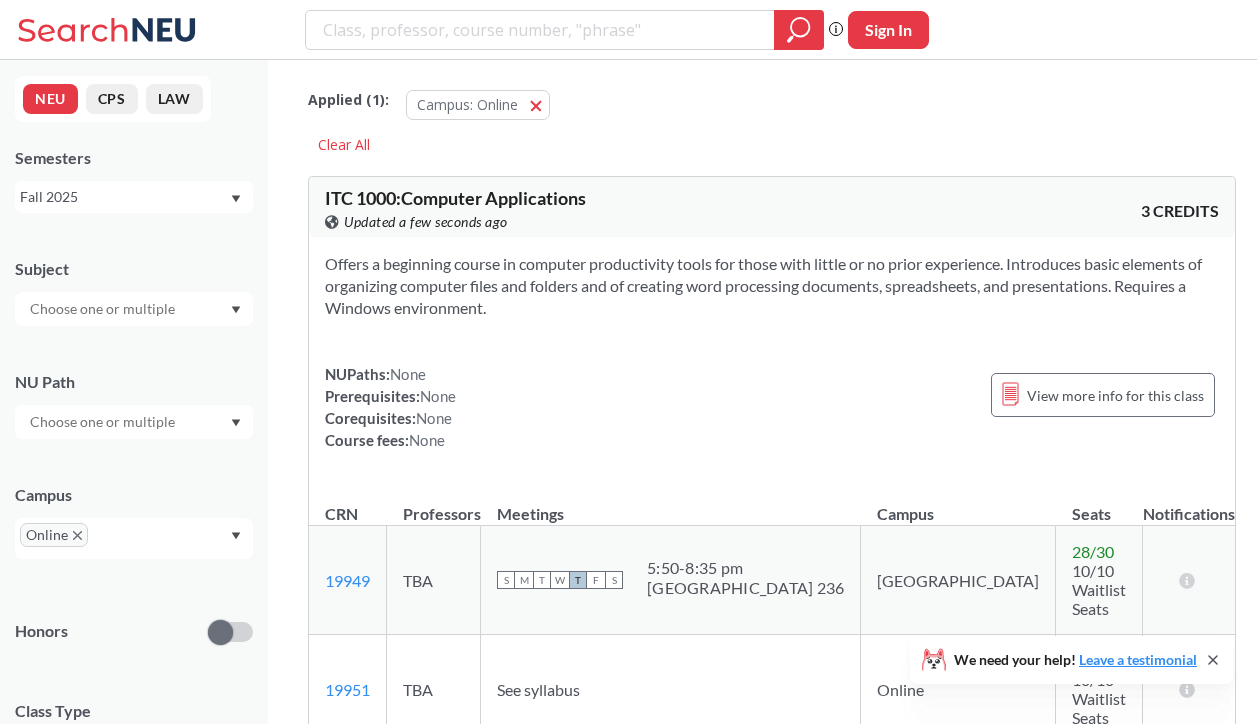 click on "Applied ( 1 ): Campus: Online Online" at bounding box center [772, 100] 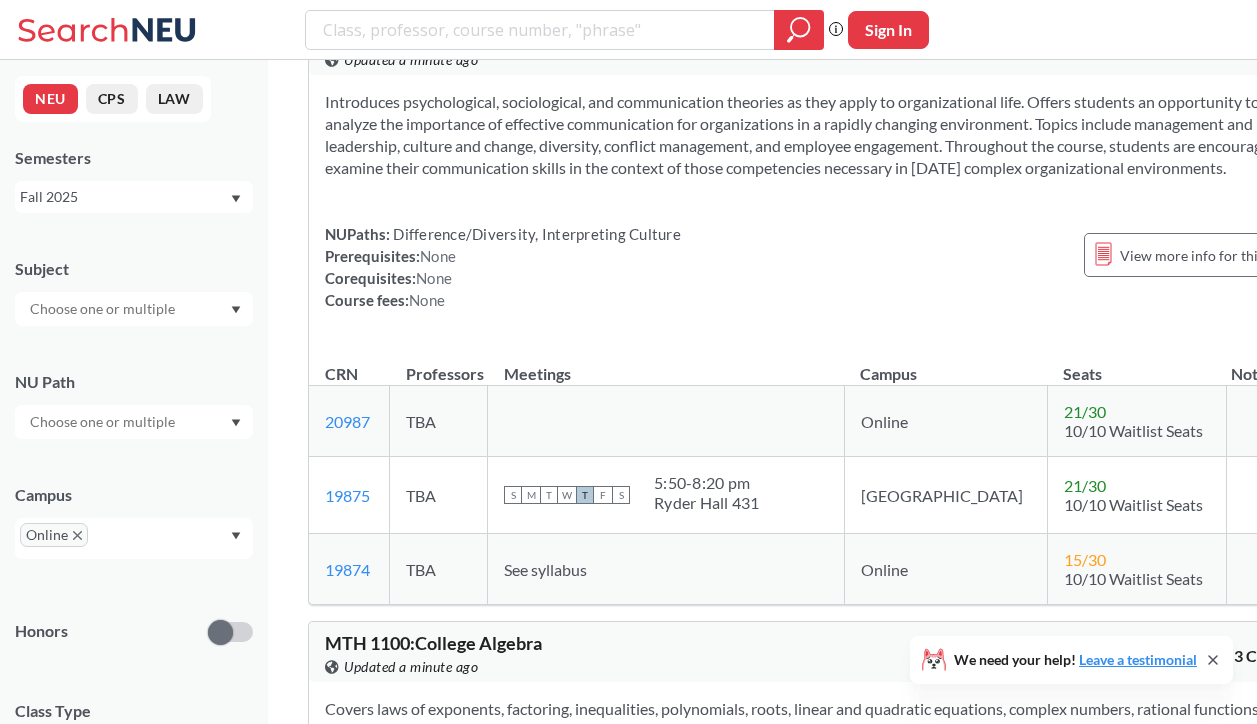 scroll, scrollTop: 6507, scrollLeft: 0, axis: vertical 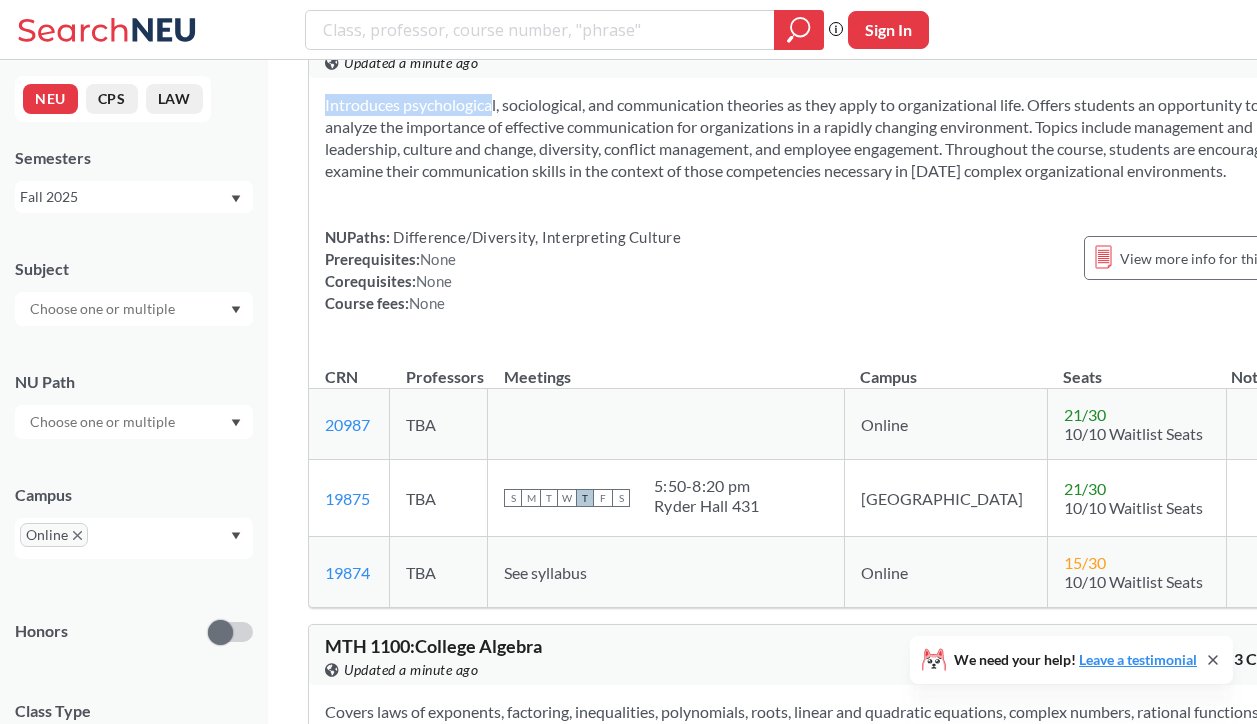 drag, startPoint x: 564, startPoint y: 265, endPoint x: 458, endPoint y: 142, distance: 162.37303 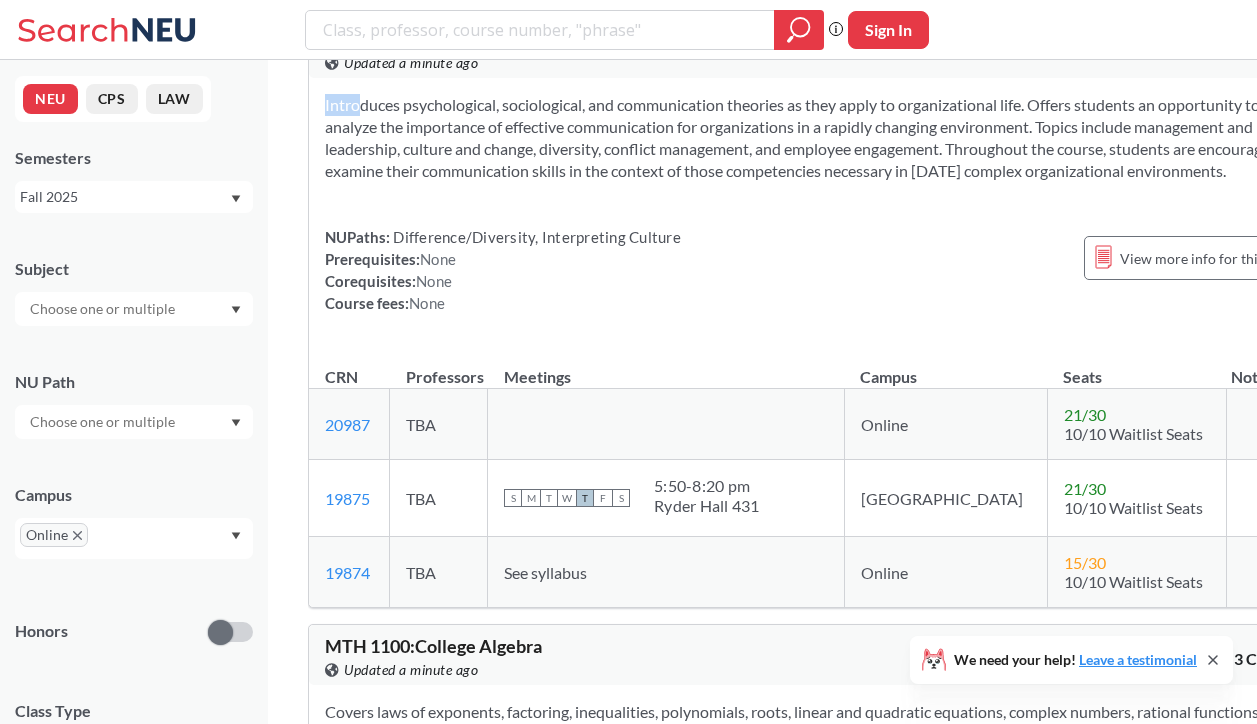 click on "Introduces psychological, sociological, and communication theories as they apply to organizational life. Offers students an opportunity to analyze the importance of effective communication for organizations in a rapidly changing environment. Topics include management and leadership, culture and change, diversity, conflict management, and employee engagement. Throughout the course, students are encouraged to examine their communication skills in the context of those competencies necessary in [DATE] complex organizational environments." at bounding box center (818, 138) 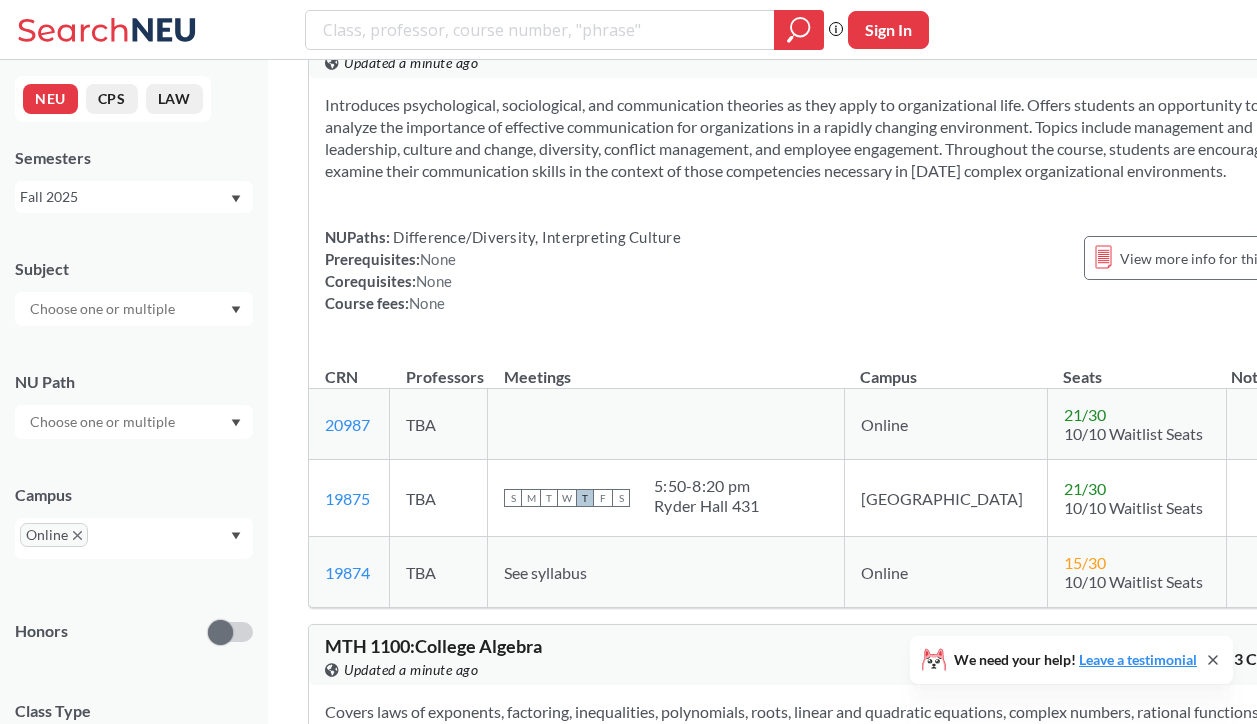 click on "Introduces psychological, sociological, and communication theories as they apply to organizational life. Offers students an opportunity to analyze the importance of effective communication for organizations in a rapidly changing environment. Topics include management and leadership, culture and change, diversity, conflict management, and employee engagement. Throughout the course, students are encouraged to examine their communication skills in the context of those competencies necessary in [DATE] complex organizational environments." at bounding box center [818, 138] 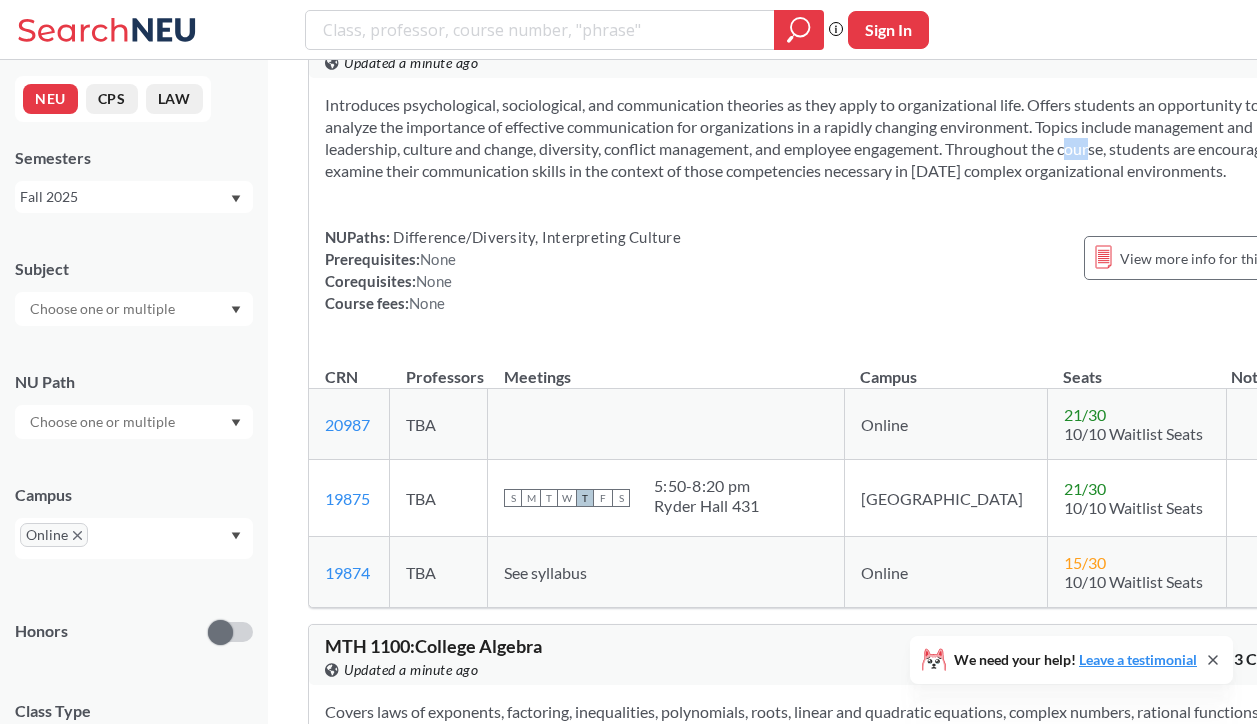 click on "Introduces psychological, sociological, and communication theories as they apply to organizational life. Offers students an opportunity to analyze the importance of effective communication for organizations in a rapidly changing environment. Topics include management and leadership, culture and change, diversity, conflict management, and employee engagement. Throughout the course, students are encouraged to examine their communication skills in the context of those competencies necessary in [DATE] complex organizational environments." at bounding box center (818, 138) 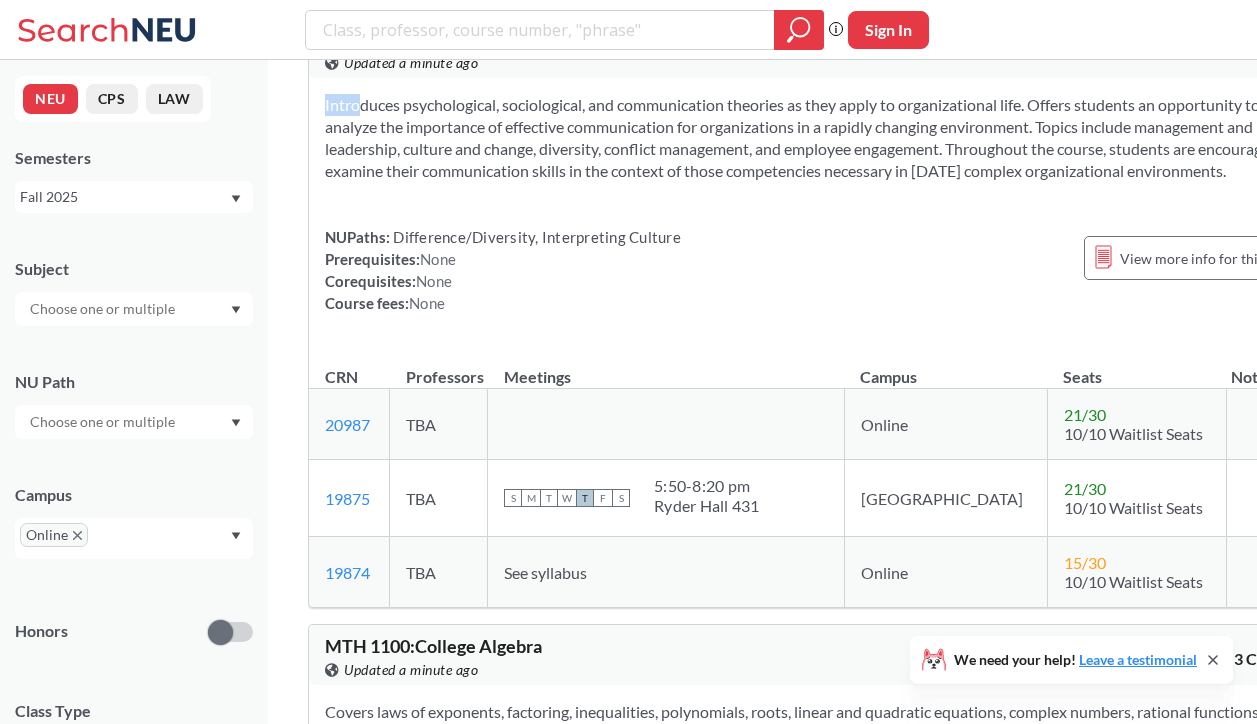 click on "Introduces psychological, sociological, and communication theories as they apply to organizational life. Offers students an opportunity to analyze the importance of effective communication for organizations in a rapidly changing environment. Topics include management and leadership, culture and change, diversity, conflict management, and employee engagement. Throughout the course, students are encouraged to examine their communication skills in the context of those competencies necessary in [DATE] complex organizational environments." at bounding box center (818, 138) 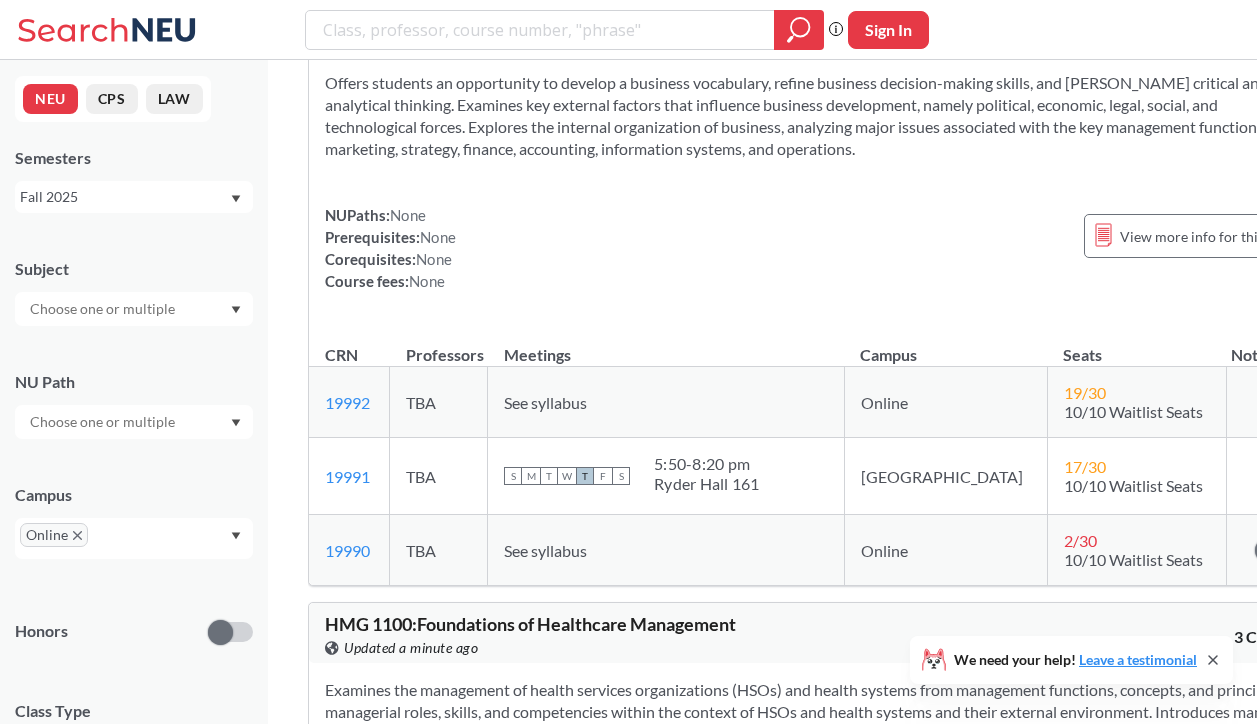 scroll, scrollTop: 7801, scrollLeft: 0, axis: vertical 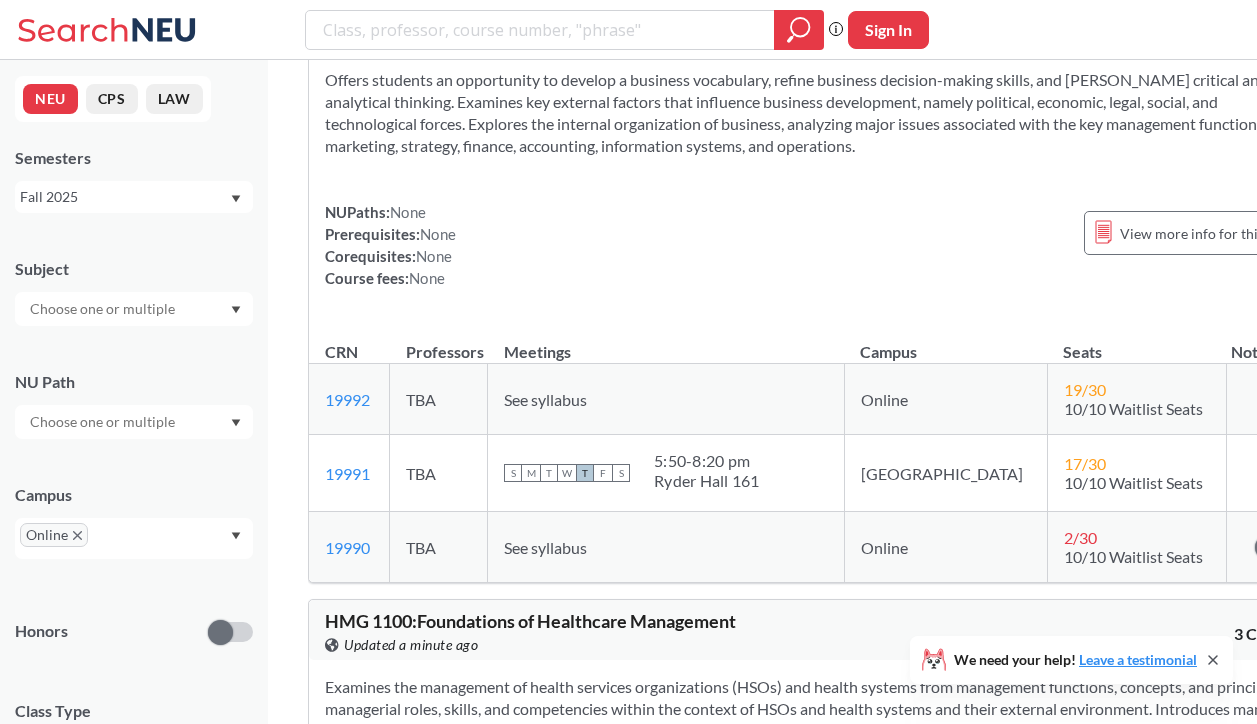 drag, startPoint x: 411, startPoint y: 90, endPoint x: 682, endPoint y: 104, distance: 271.3614 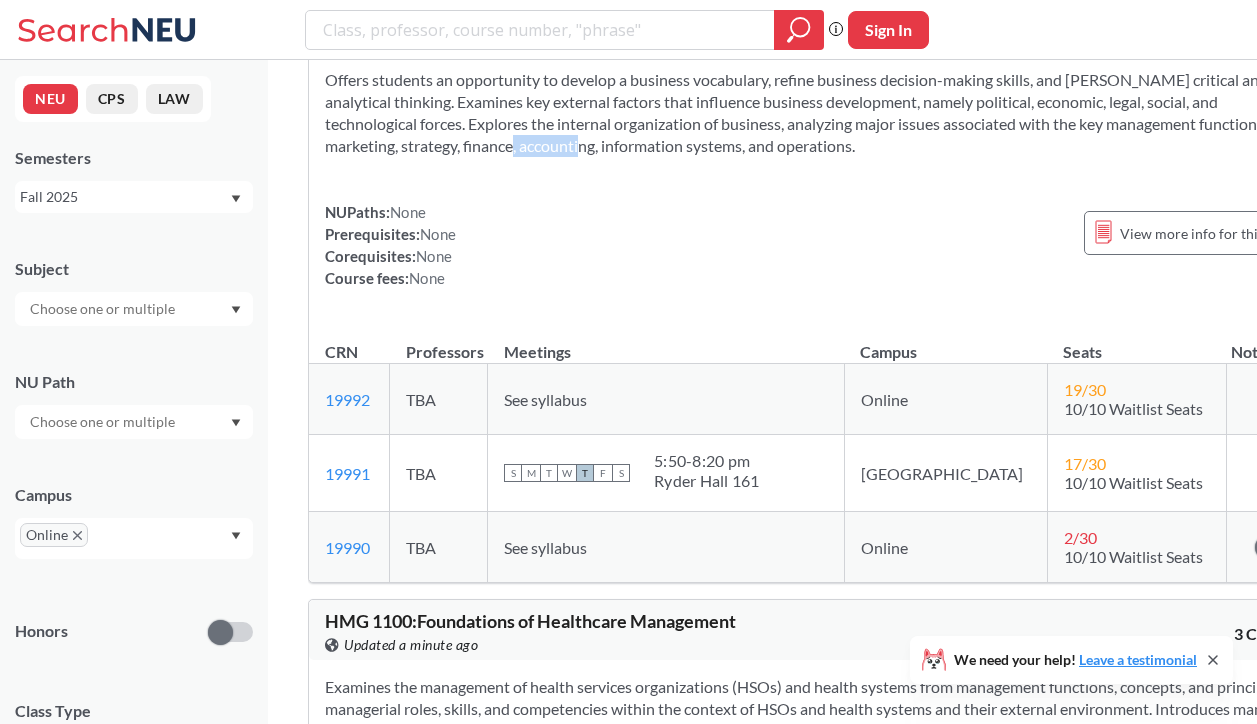 click on "Offers students an opportunity to develop a business vocabulary, refine business decision-making skills, and [PERSON_NAME] critical and analytical thinking. Examines key external factors that influence business development, namely political, economic, legal, social, and technological forces. Explores the internal organization of business, analyzing major issues associated with the key management functions of marketing, strategy, finance, accounting, information systems, and operations." at bounding box center (818, 113) 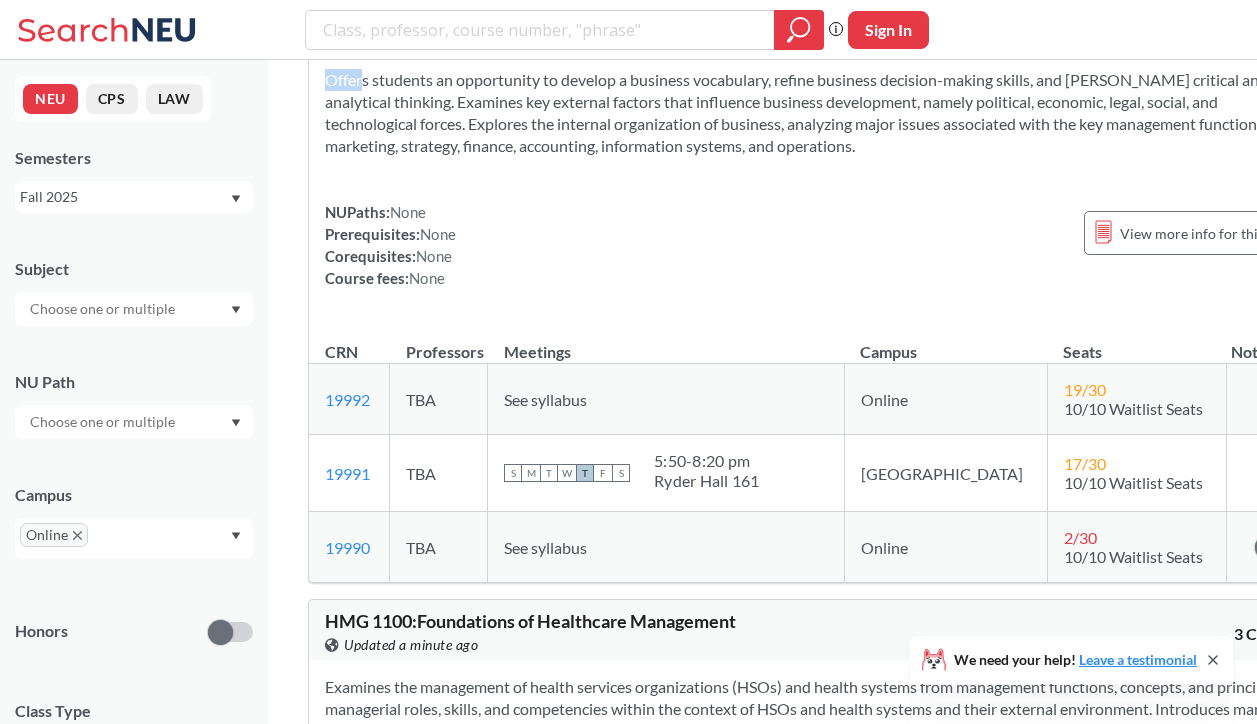 click on "Offers students an opportunity to develop a business vocabulary, refine business decision-making skills, and [PERSON_NAME] critical and analytical thinking. Examines key external factors that influence business development, namely political, economic, legal, social, and technological forces. Explores the internal organization of business, analyzing major issues associated with the key management functions of marketing, strategy, finance, accounting, information systems, and operations." at bounding box center (818, 113) 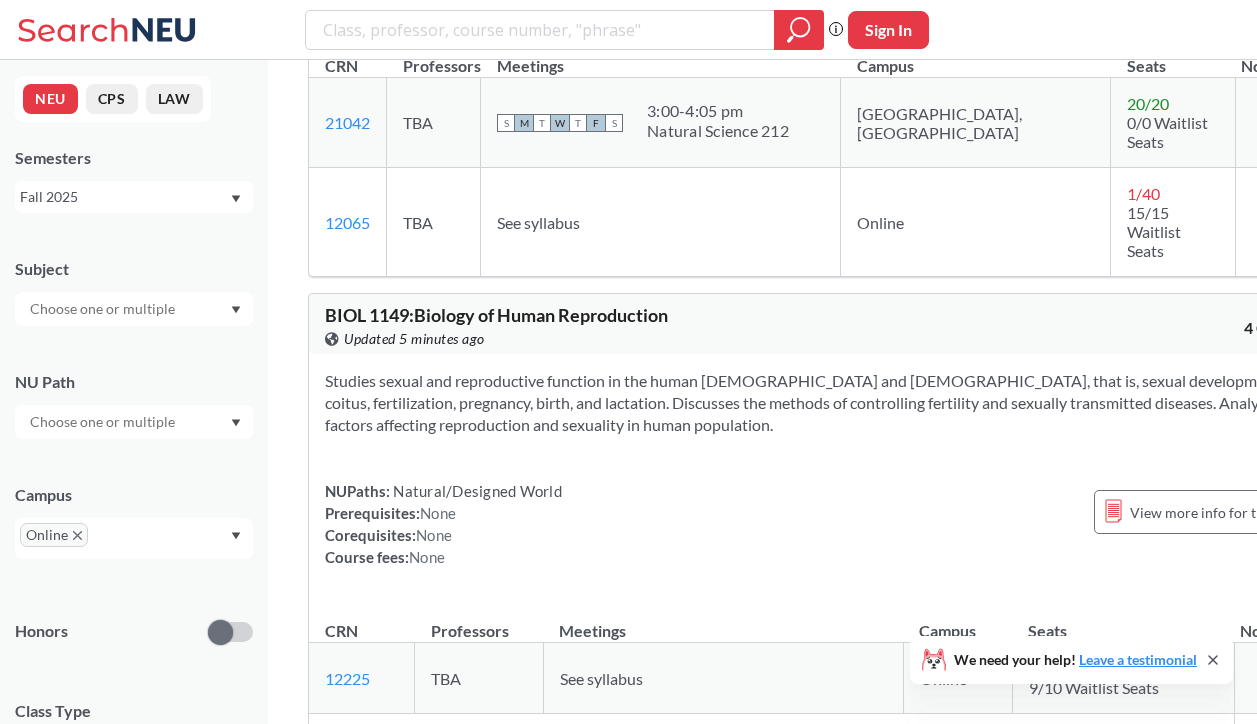scroll, scrollTop: 25379, scrollLeft: 0, axis: vertical 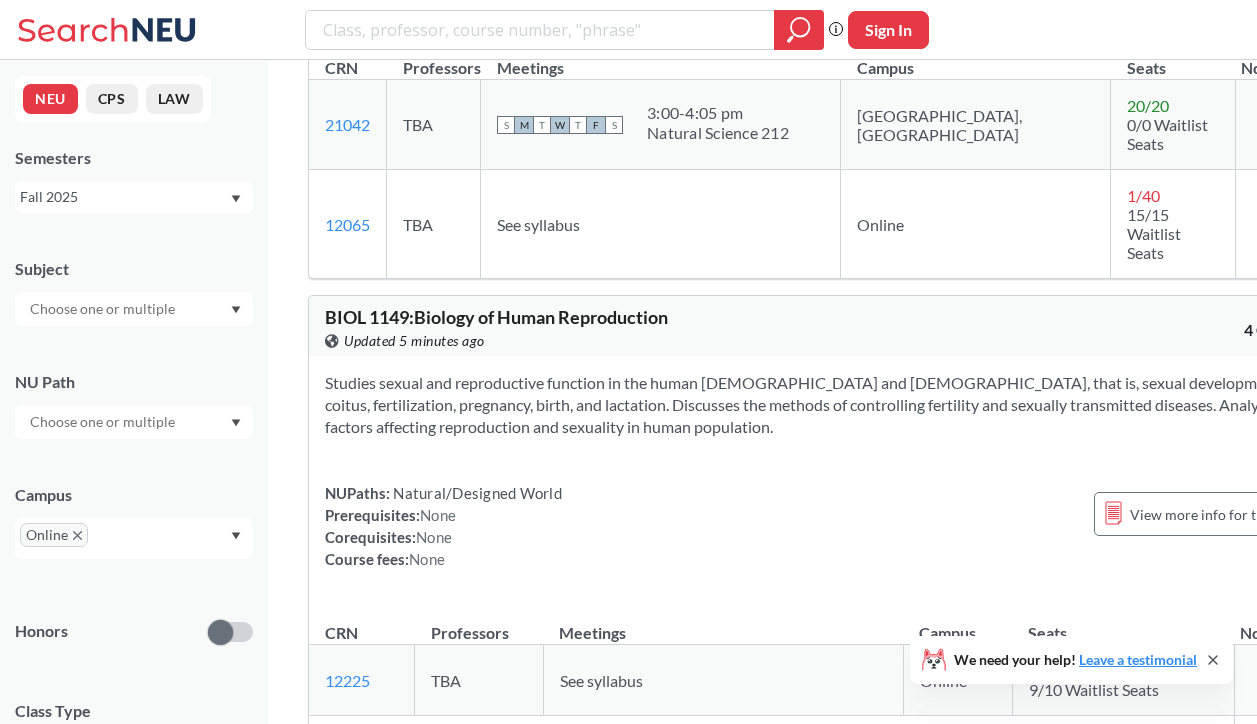 click on "S M T W T F S 3:00 - 4:05 pm Natural Science 212" at bounding box center [661, 125] 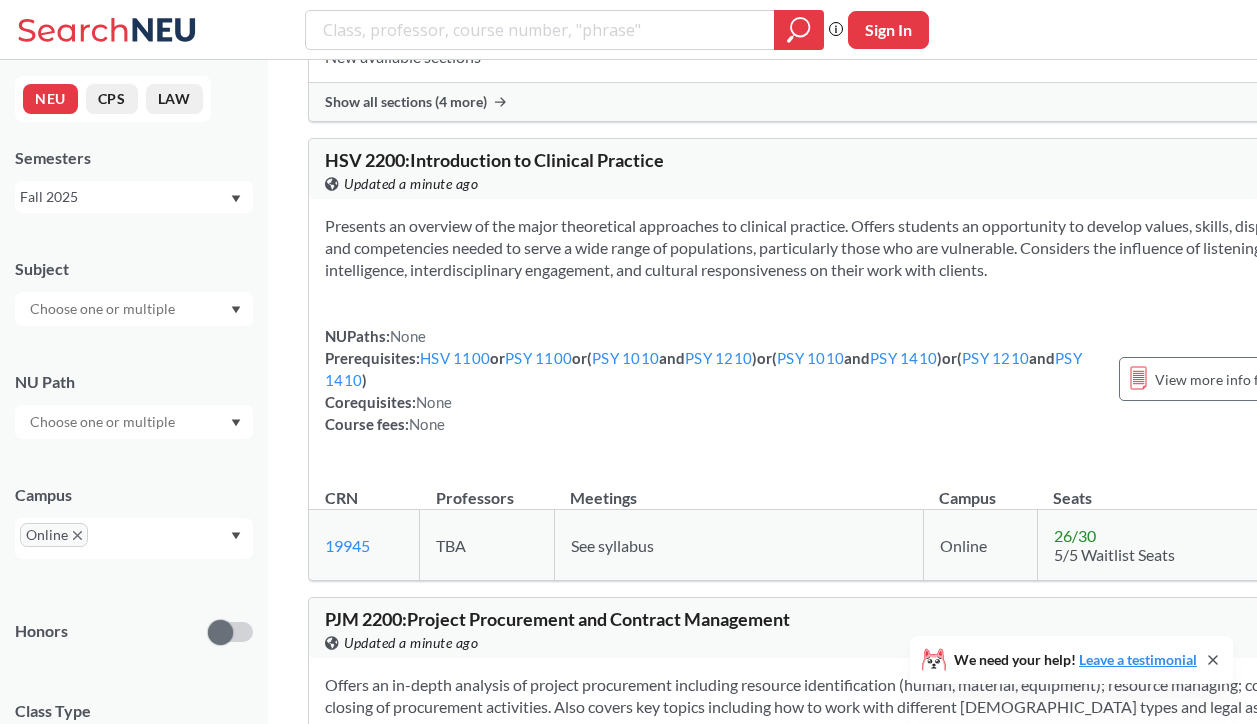 scroll, scrollTop: 64919, scrollLeft: 0, axis: vertical 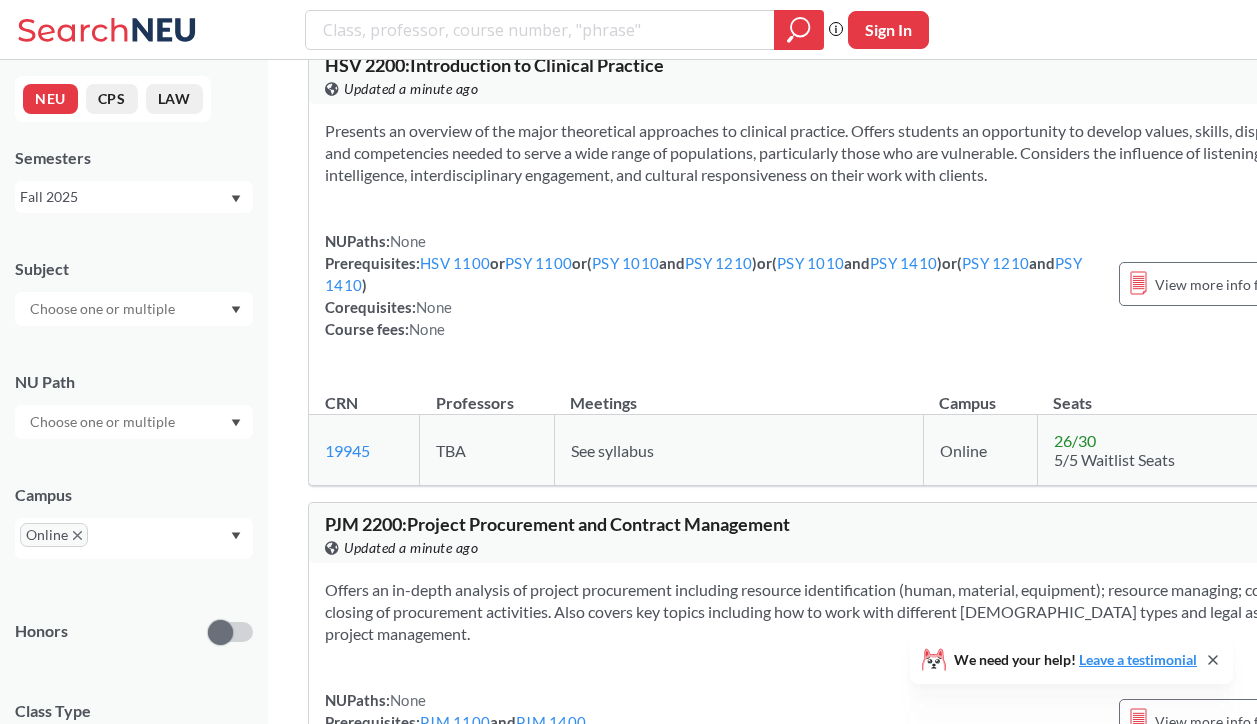 drag, startPoint x: 392, startPoint y: 323, endPoint x: 581, endPoint y: 323, distance: 189 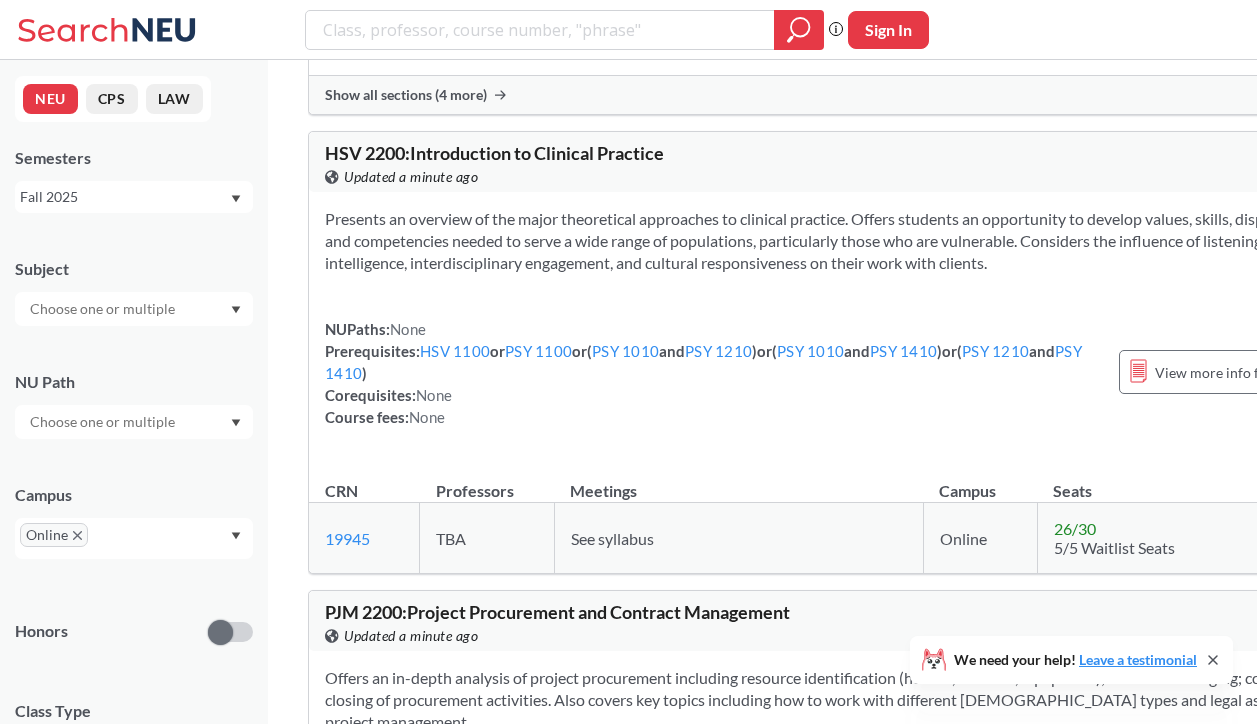 scroll, scrollTop: 64333, scrollLeft: 0, axis: vertical 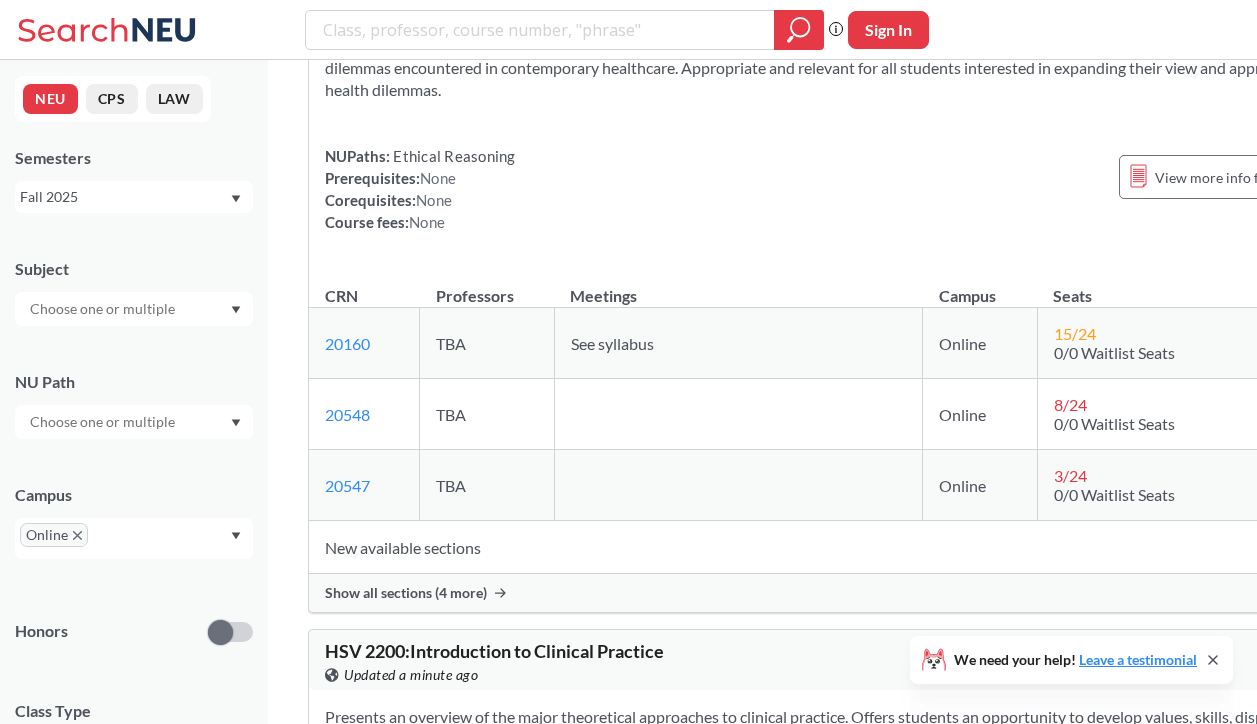 drag, startPoint x: 414, startPoint y: 165, endPoint x: 736, endPoint y: 164, distance: 322.00156 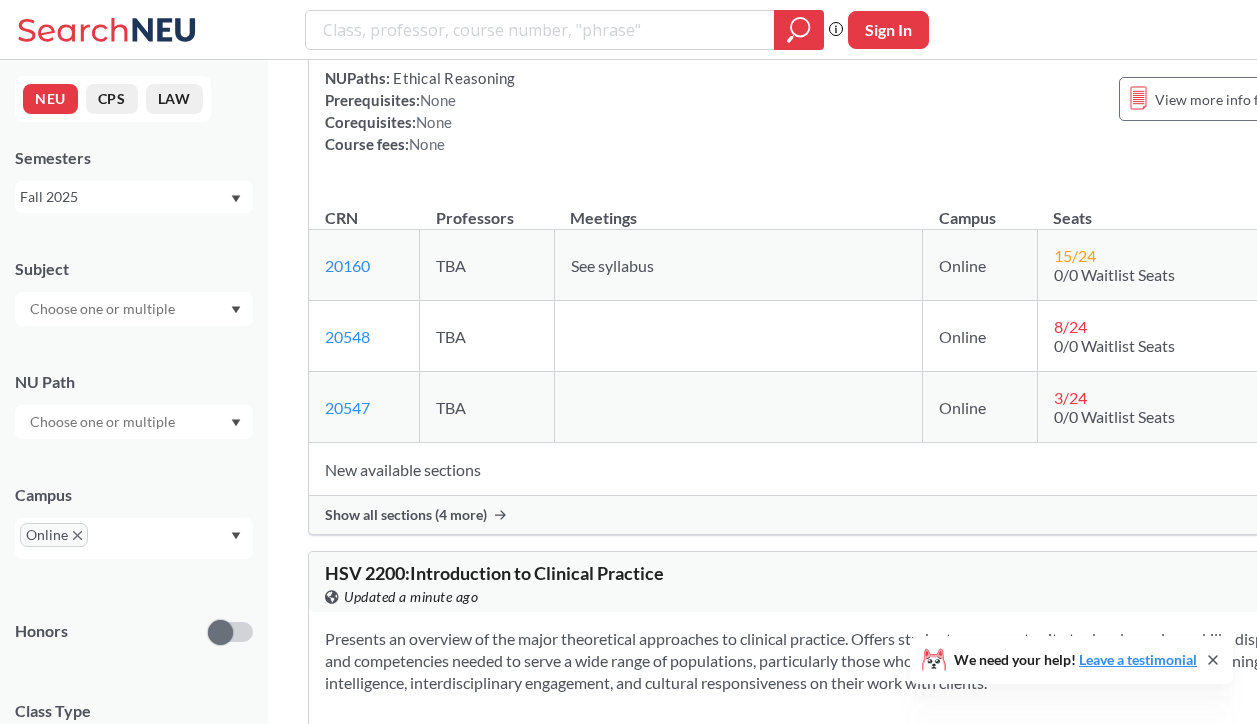 scroll, scrollTop: 64399, scrollLeft: 0, axis: vertical 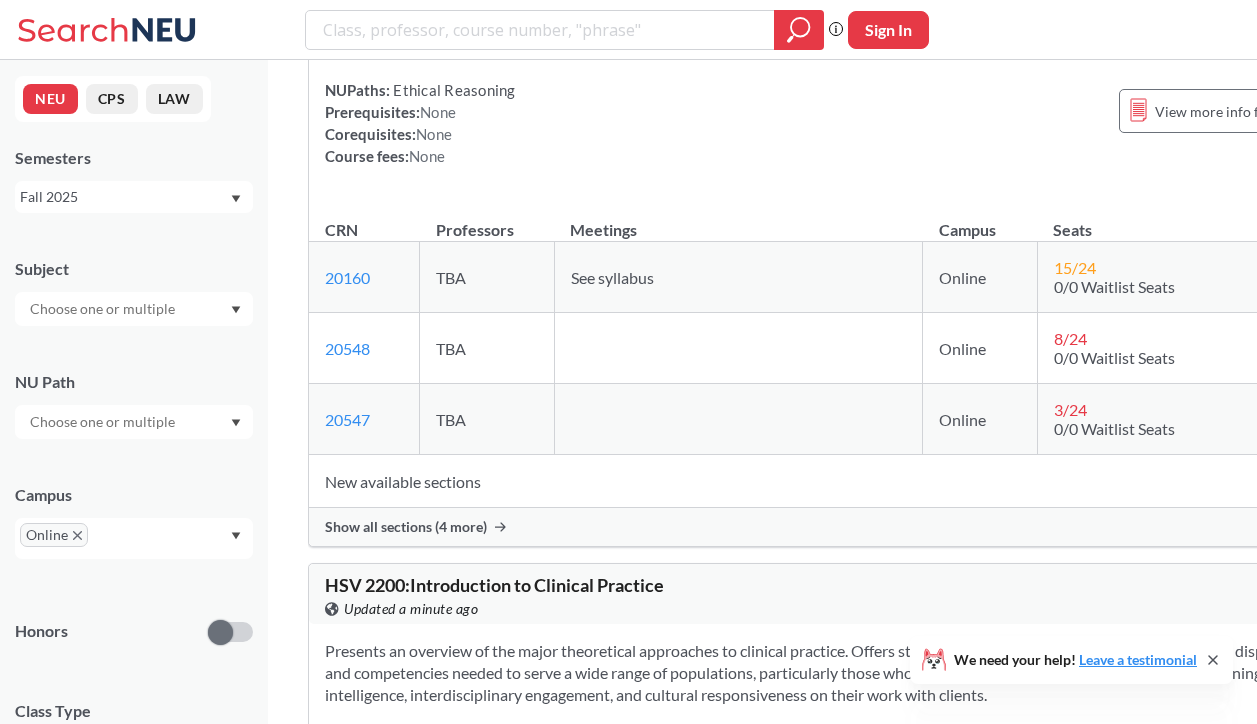drag, startPoint x: 655, startPoint y: 228, endPoint x: 423, endPoint y: 181, distance: 236.7129 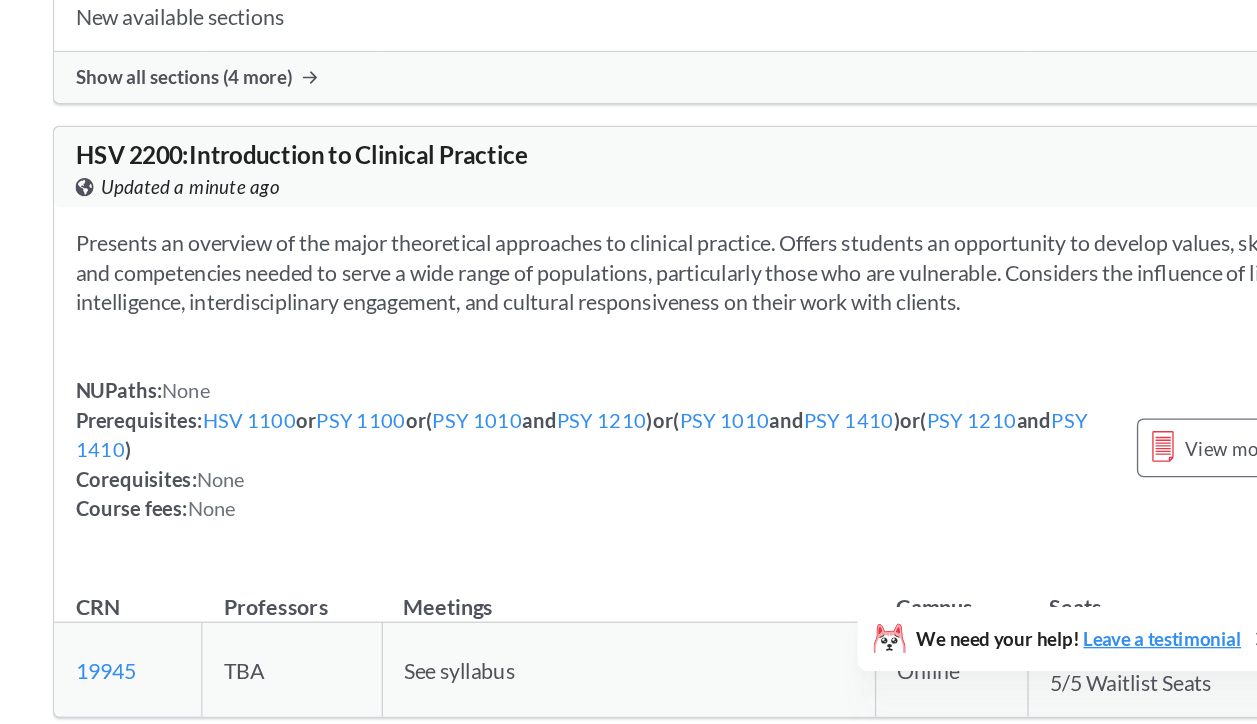 scroll, scrollTop: 64703, scrollLeft: 0, axis: vertical 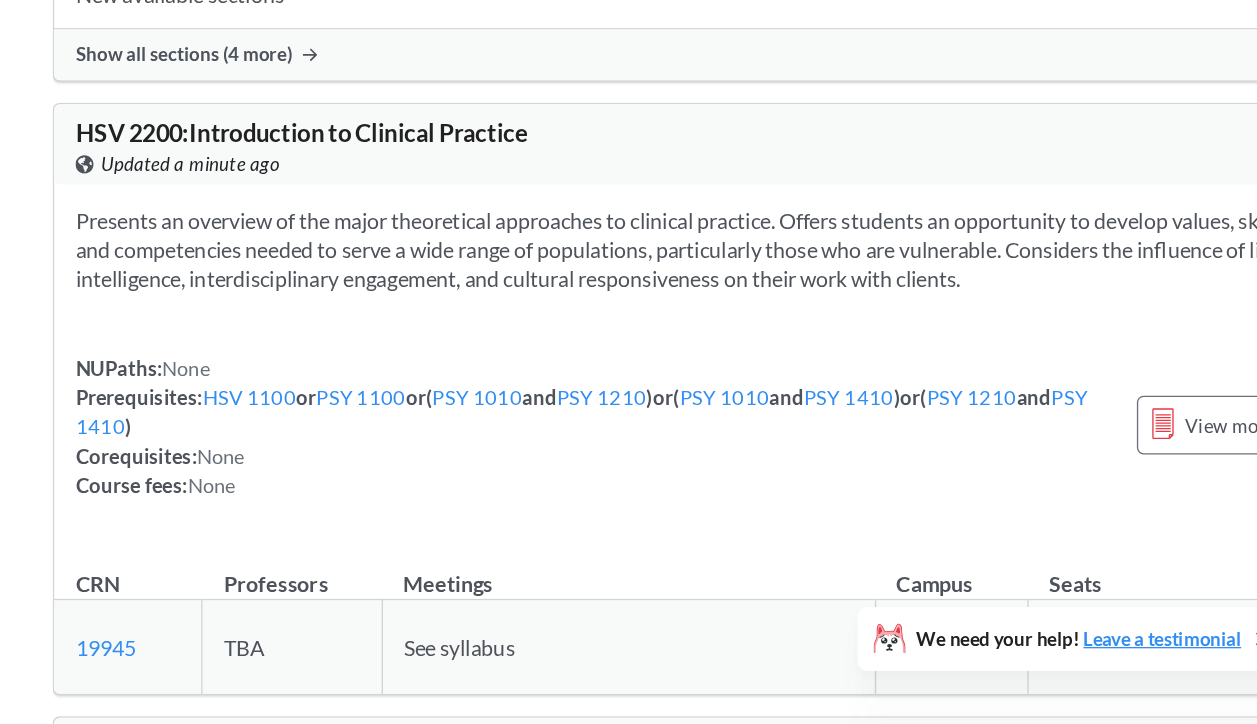 drag, startPoint x: 407, startPoint y: 334, endPoint x: 936, endPoint y: 392, distance: 532.1701 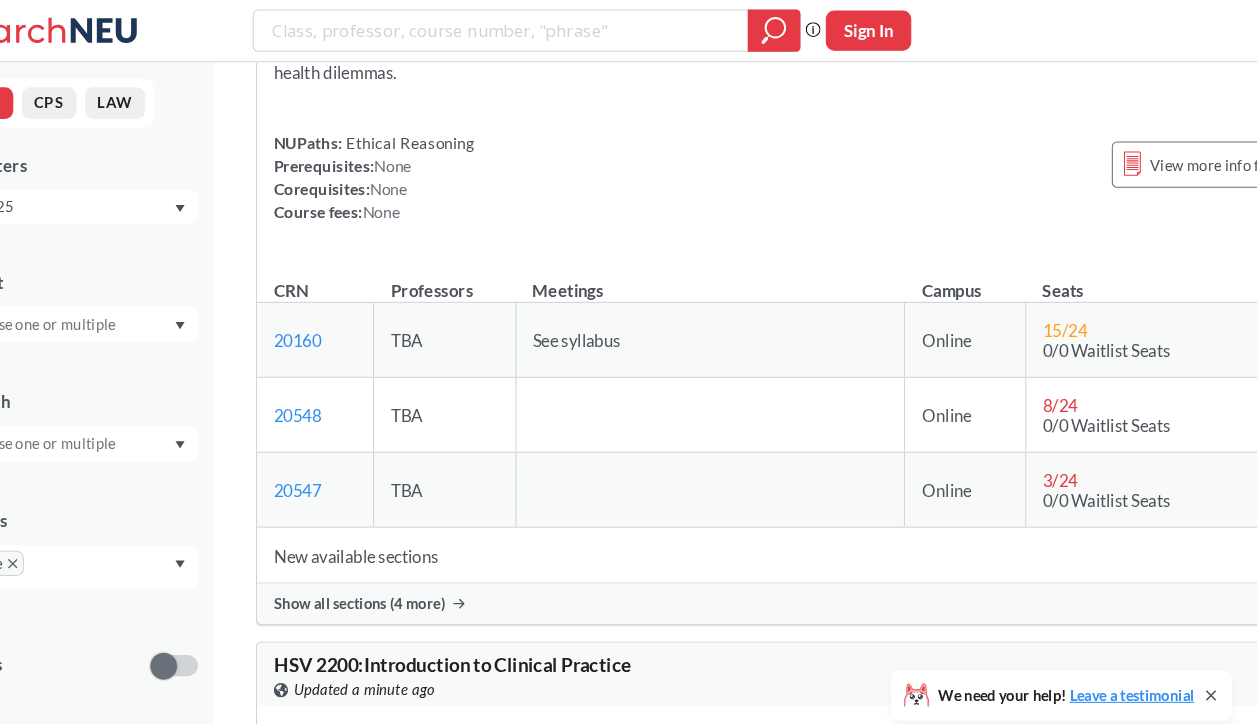 drag, startPoint x: 459, startPoint y: 330, endPoint x: 544, endPoint y: 330, distance: 85 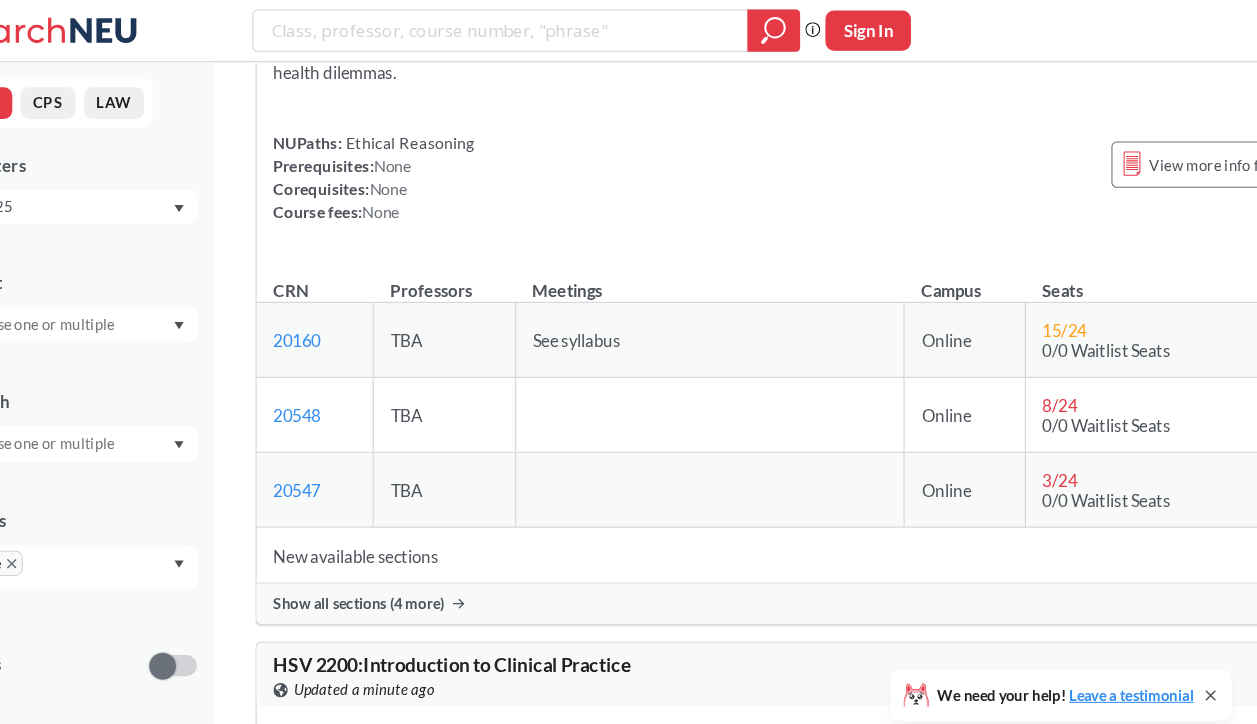 click on "NUPaths:   Ethical Reasoning Prerequisites:  None Corequisites:  None Course fees:  None View more info for this class" at bounding box center [836, -334] 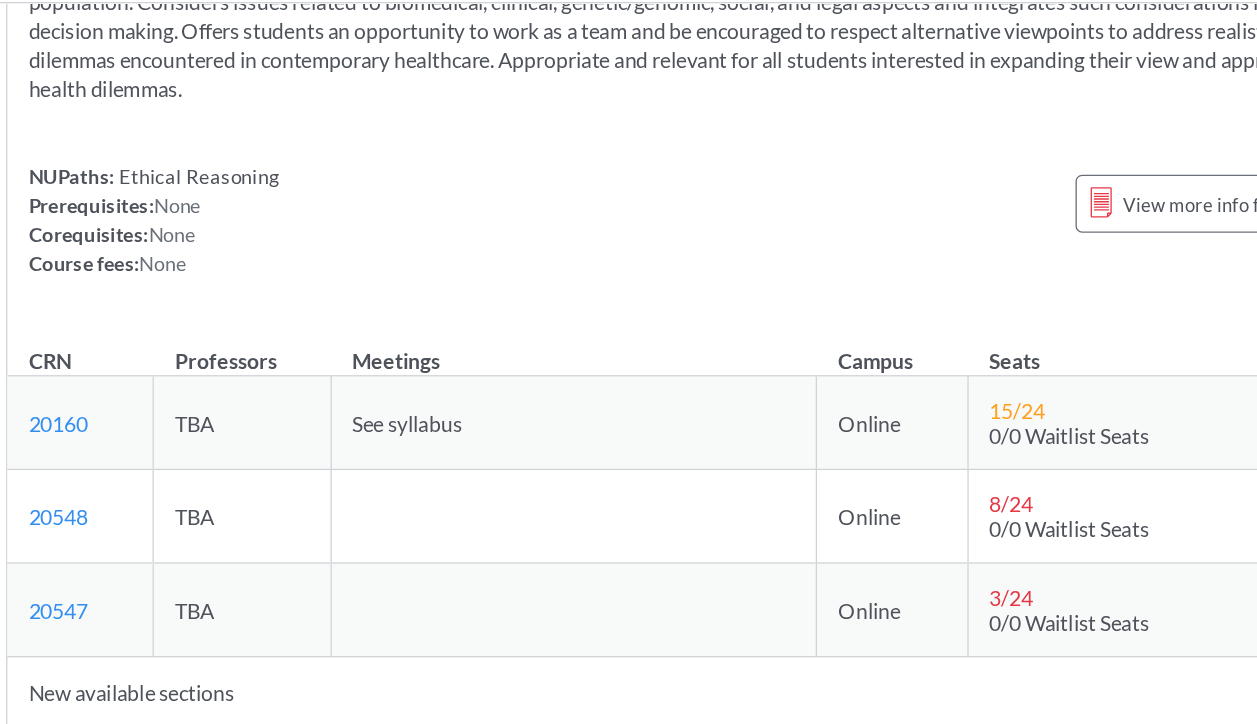 scroll, scrollTop: 64298, scrollLeft: 0, axis: vertical 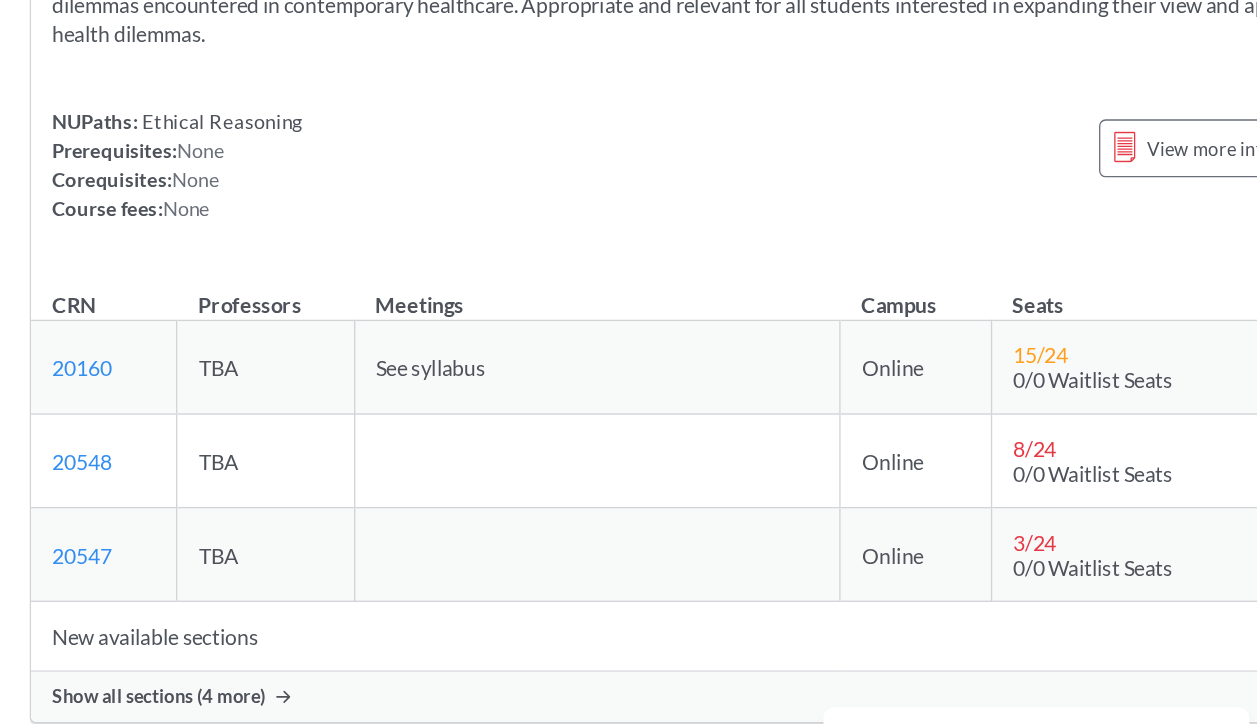 drag, startPoint x: 408, startPoint y: 193, endPoint x: 753, endPoint y: 204, distance: 345.17532 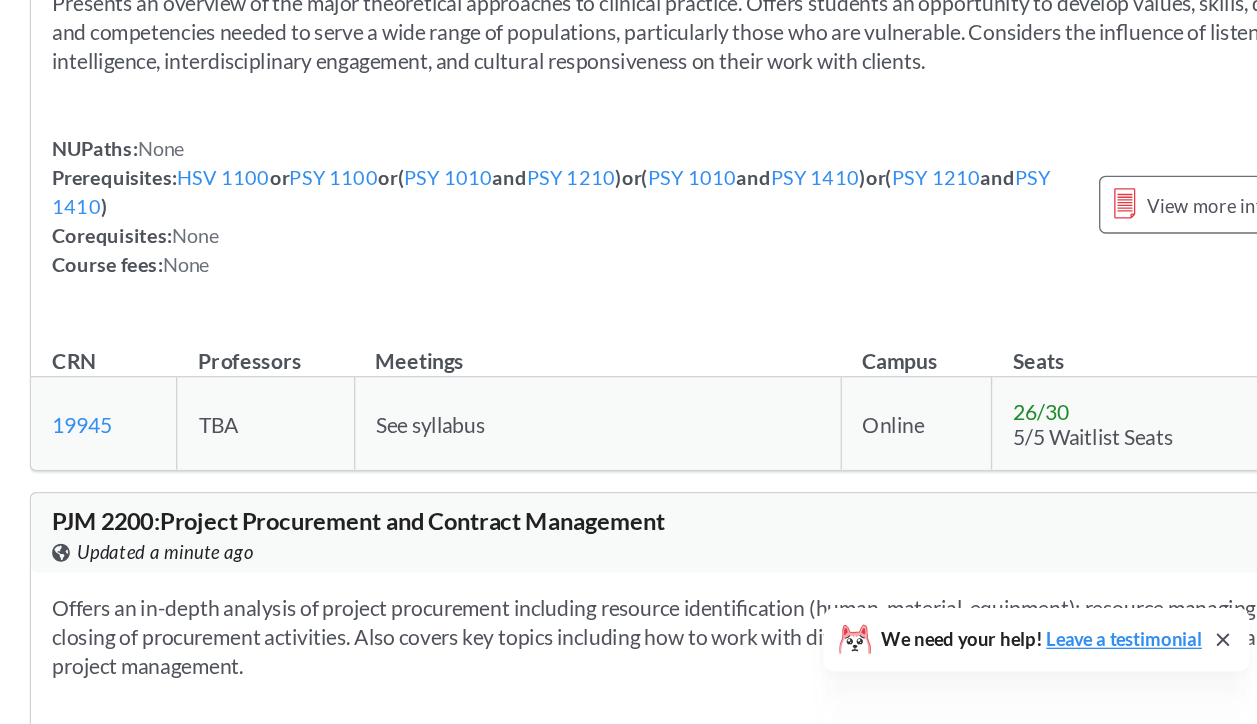 scroll, scrollTop: 64882, scrollLeft: 0, axis: vertical 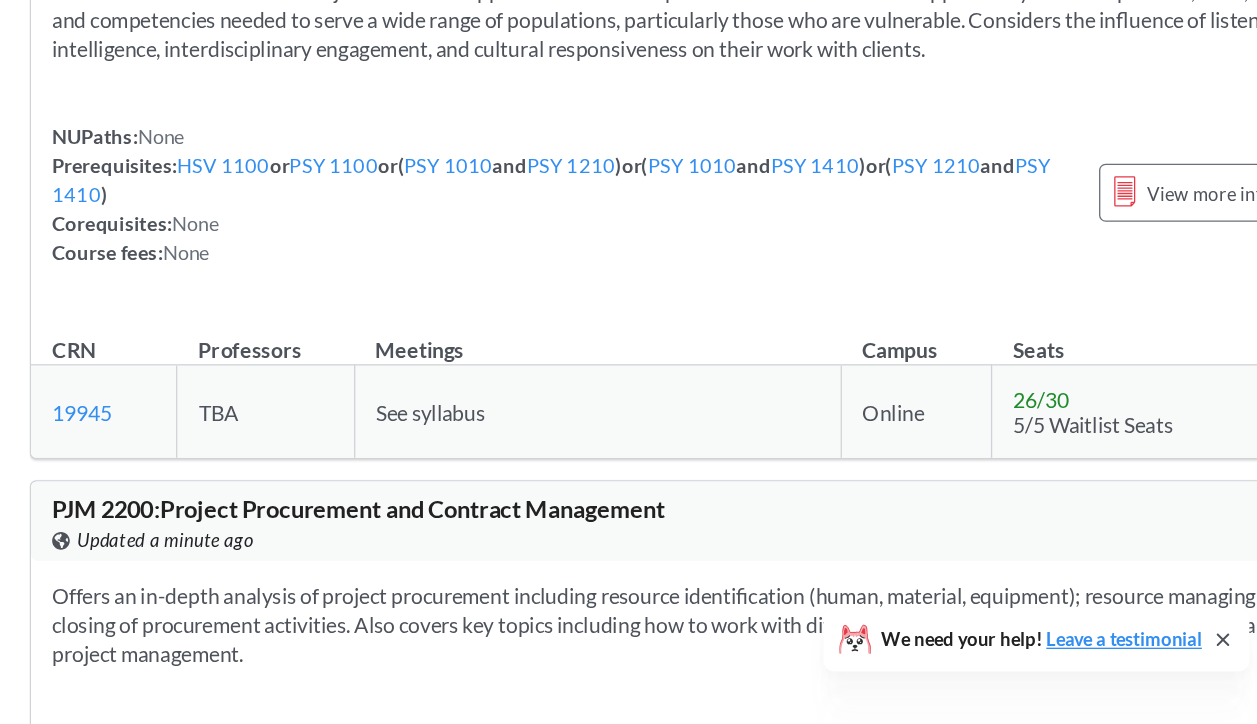 click on "NUPaths:   Ethical Reasoning Prerequisites:  None Corequisites:  None Course fees:  None View more info for this class" at bounding box center (836, -360) 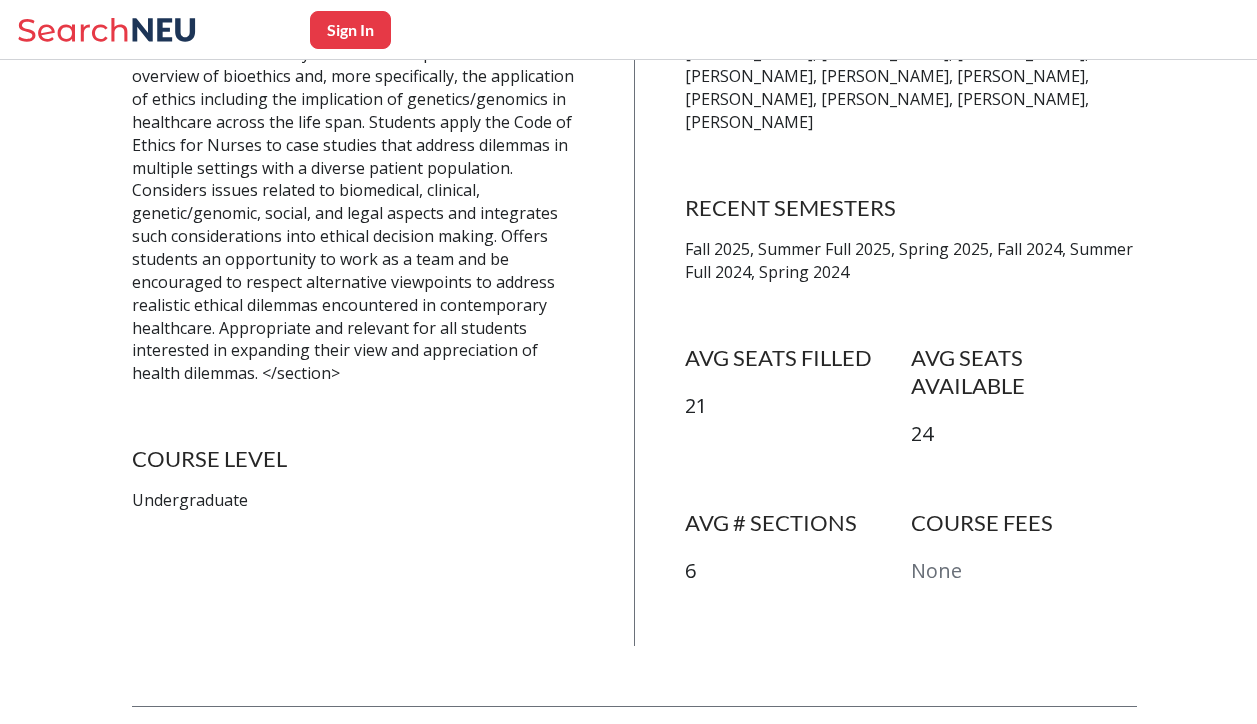 scroll, scrollTop: 495, scrollLeft: 0, axis: vertical 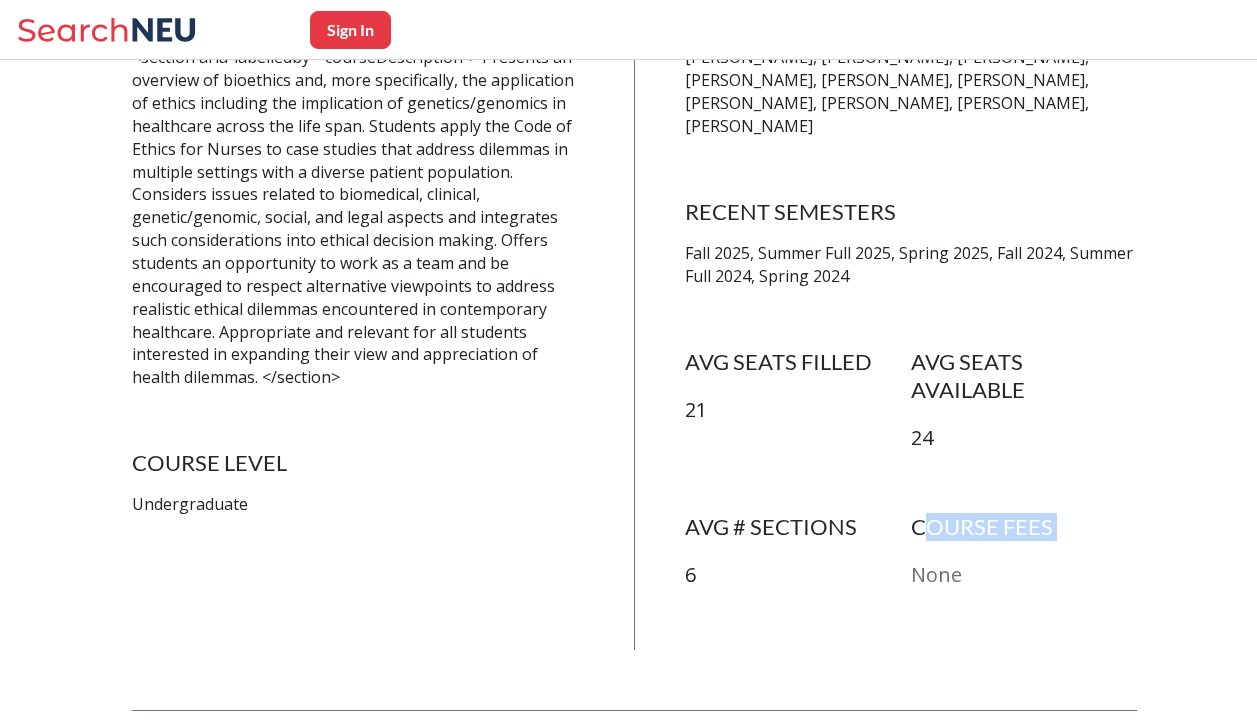 drag, startPoint x: 929, startPoint y: 501, endPoint x: 1115, endPoint y: 518, distance: 186.77527 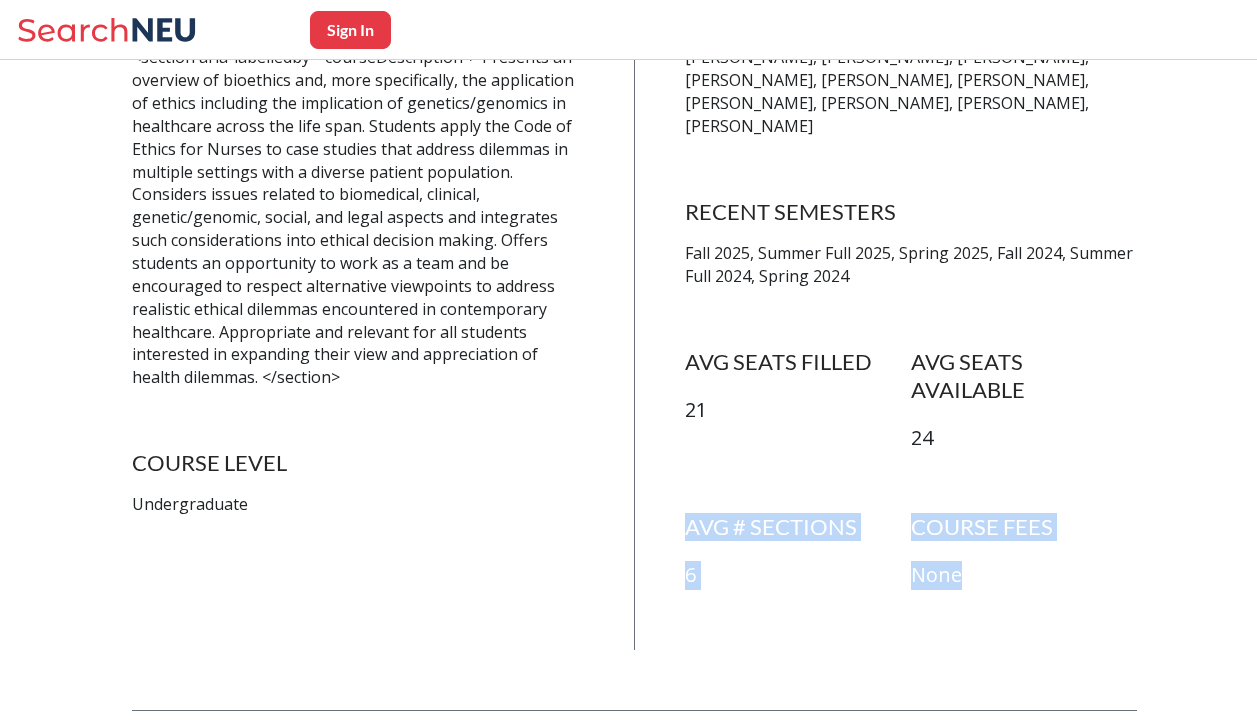 drag, startPoint x: 963, startPoint y: 543, endPoint x: 916, endPoint y: 477, distance: 81.02469 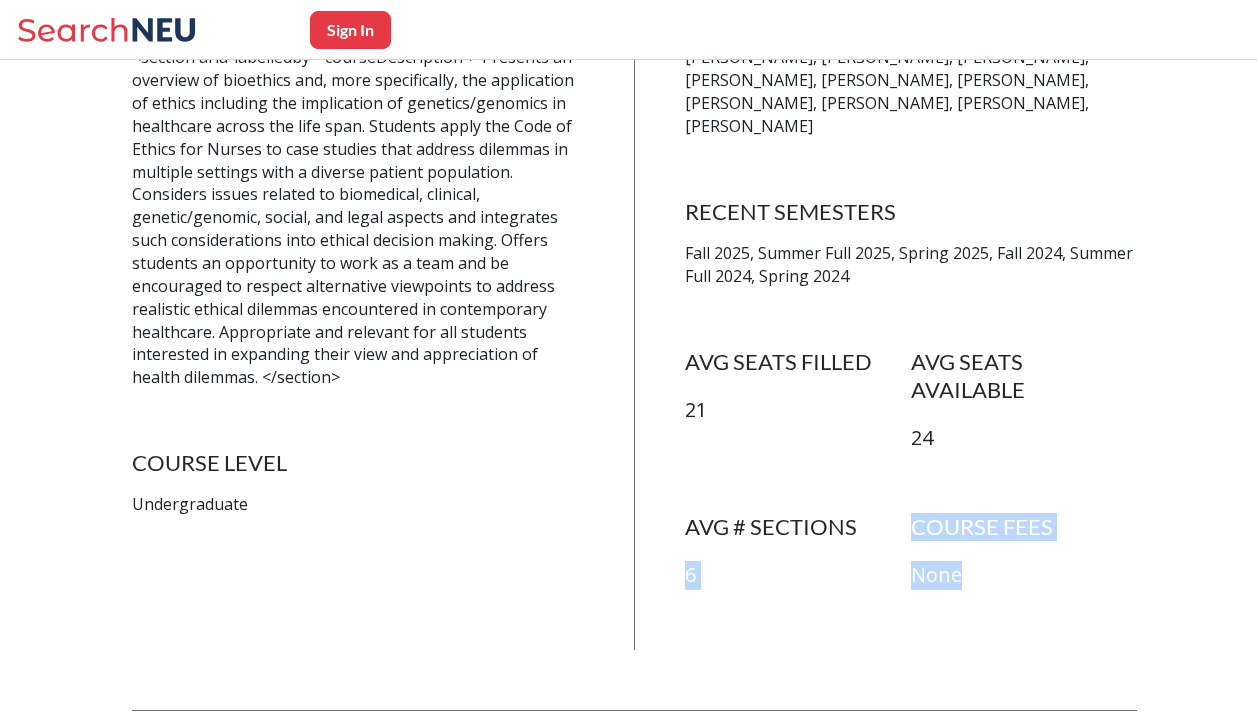 drag, startPoint x: 905, startPoint y: 500, endPoint x: 1031, endPoint y: 554, distance: 137.08392 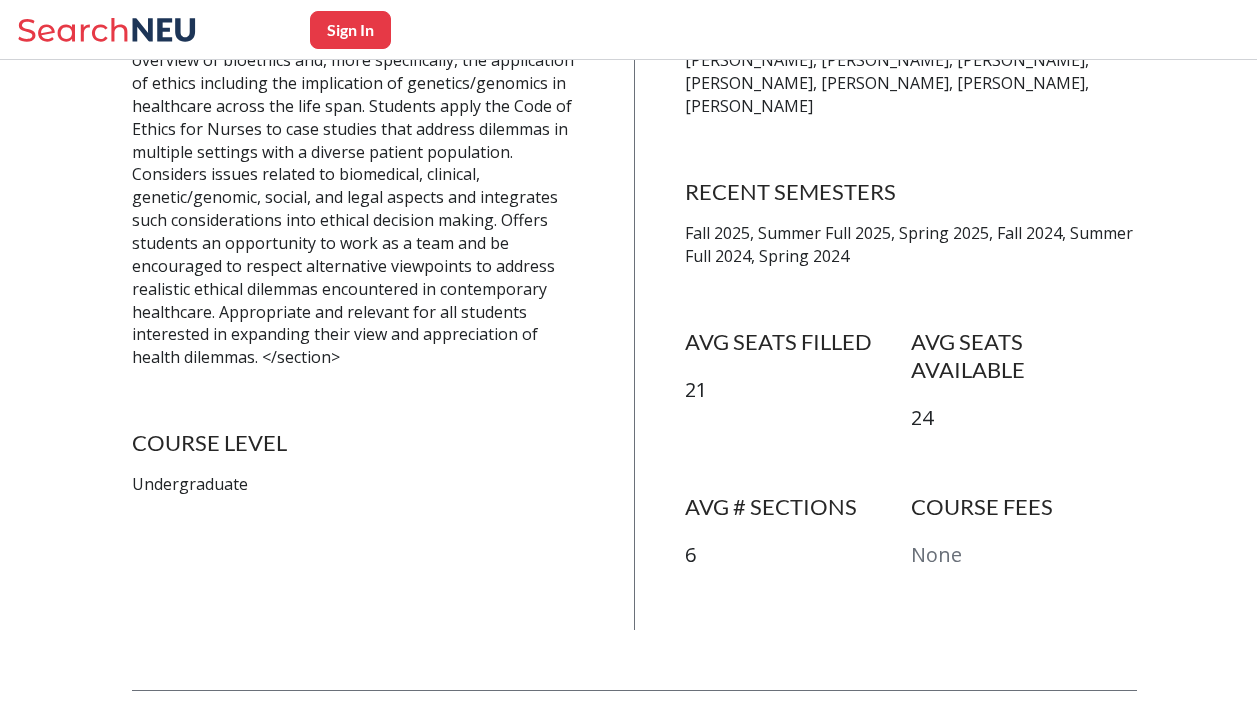 scroll, scrollTop: 514, scrollLeft: 0, axis: vertical 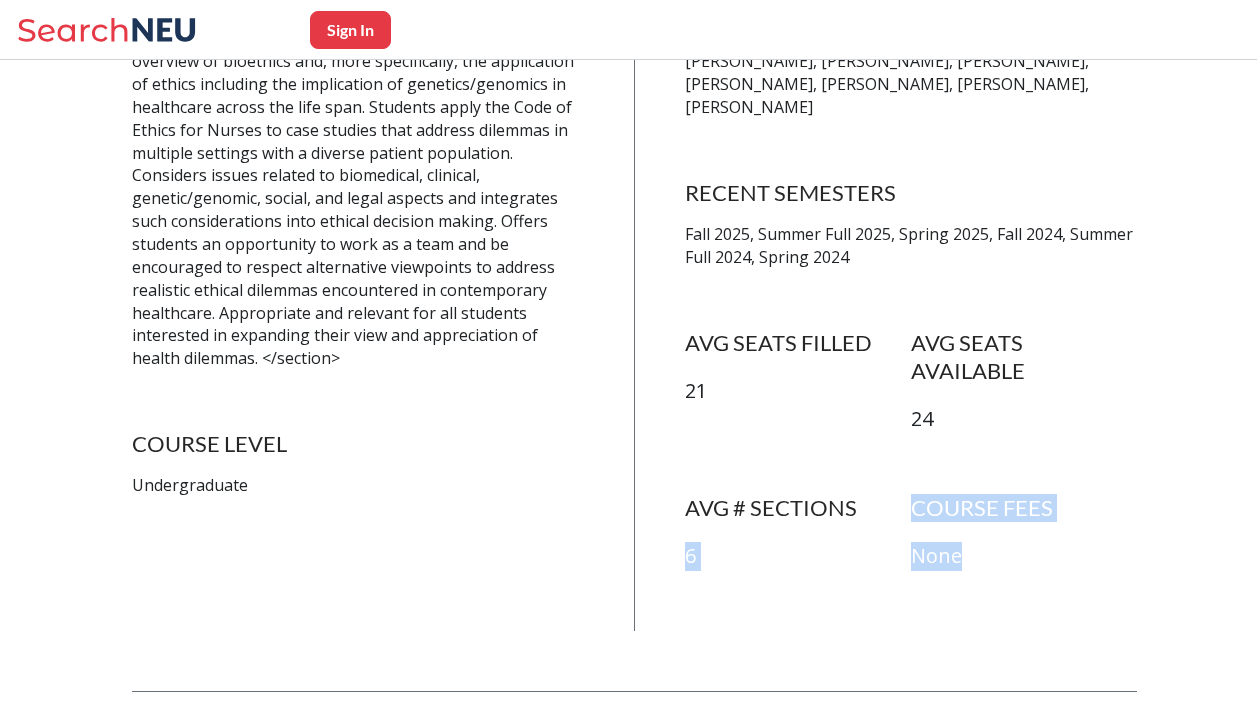 drag, startPoint x: 909, startPoint y: 484, endPoint x: 1121, endPoint y: 571, distance: 229.15715 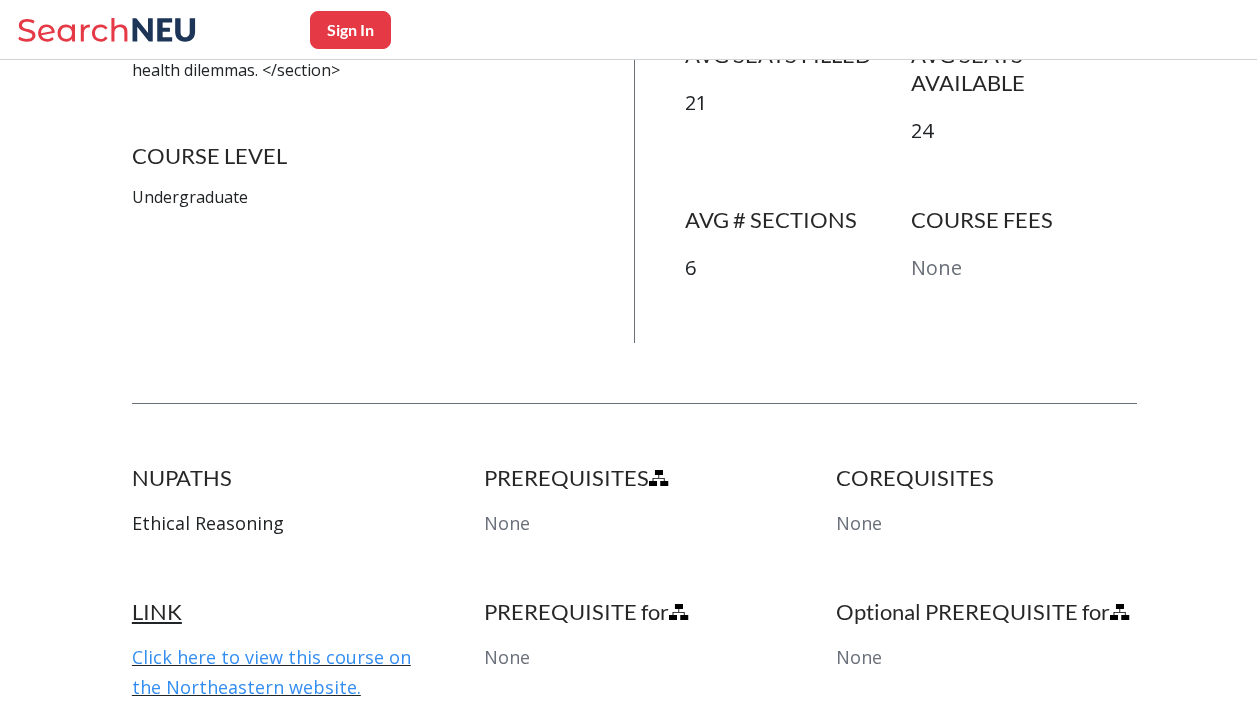 scroll, scrollTop: 805, scrollLeft: 0, axis: vertical 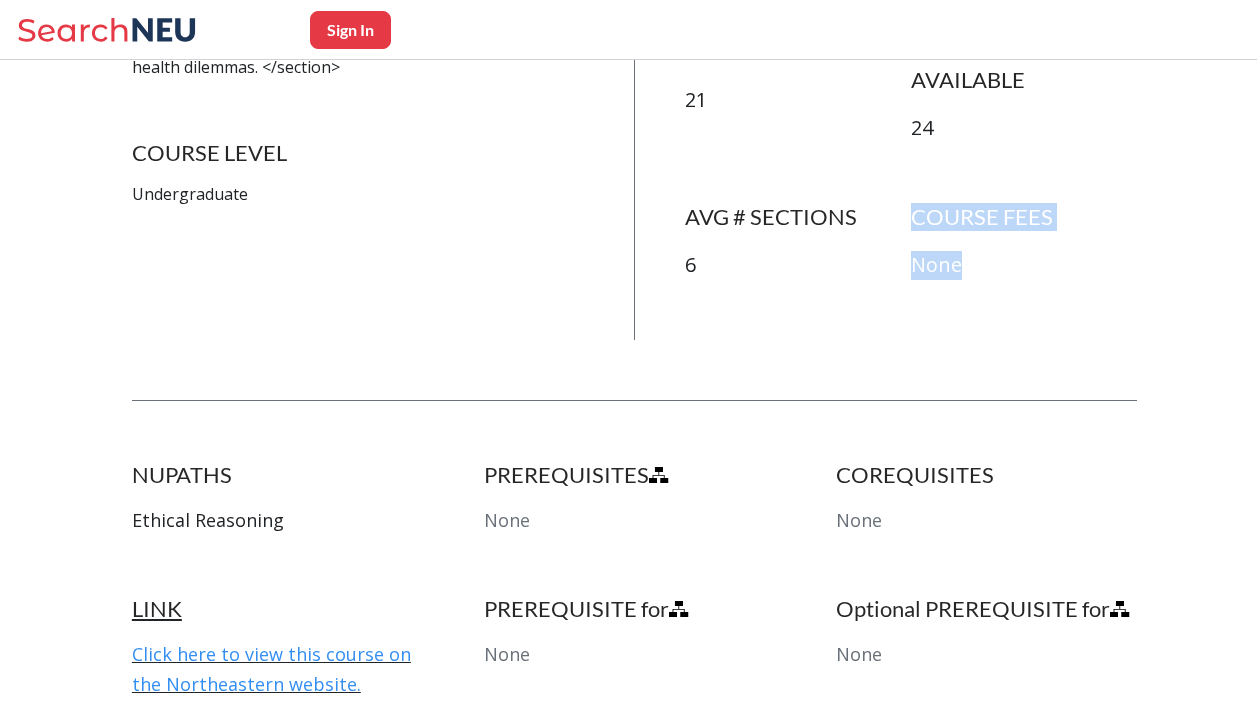 drag, startPoint x: 917, startPoint y: 182, endPoint x: 1015, endPoint y: 321, distance: 170.07352 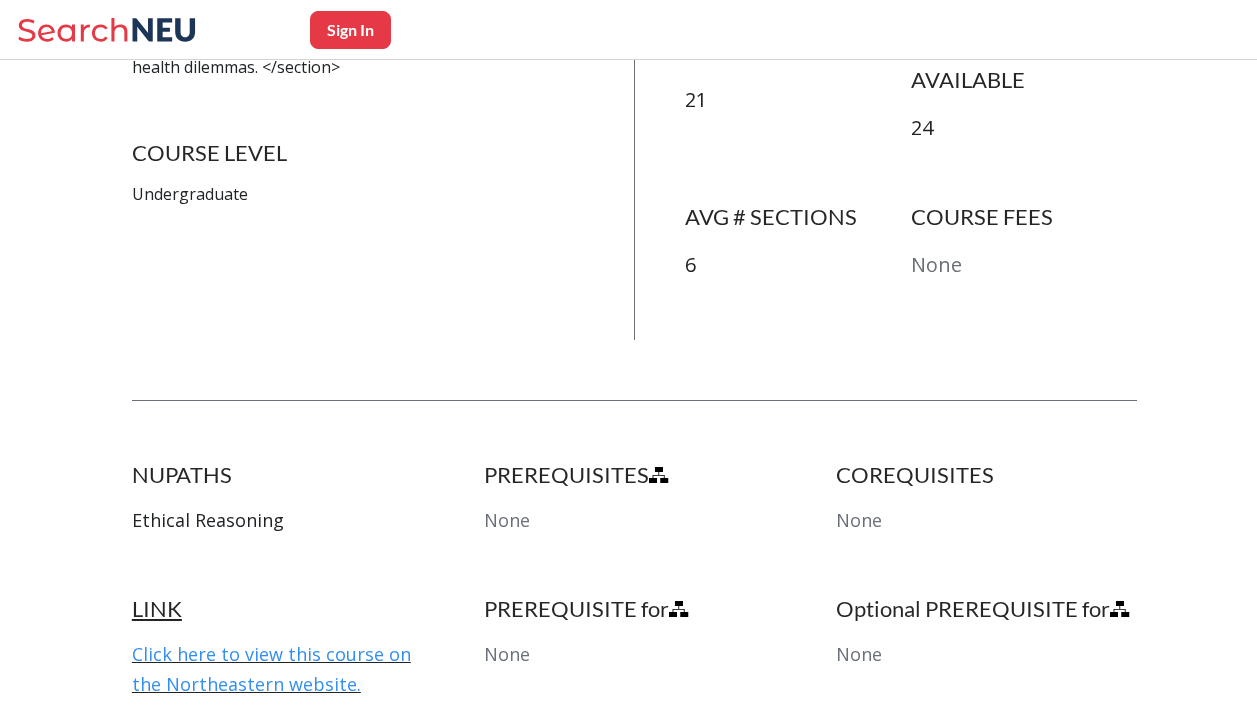 click on "NRSG2150 Ethical Healthcare: Genetics and Genomics View this course on Banner. Updated 5 minutes ago 4 CREDITS COURSE DESCRIPTION <section aria-labelledby="courseDescription">
Presents an overview of bioethics and, more specifically, the application of ethics including the implication of genetics/genomics in healthcare across the life span. Students apply the Code of Ethics for Nurses to case studies that address dilemmas in multiple settings with a diverse patient population. Considers issues related to biomedical, clinical, genetic/genomic, social, and legal aspects and integrates such considerations into ethical decision making. Offers students an opportunity to work as a team and be encouraged to respect alternative viewpoints to address realistic ethical dilemmas encountered in contemporary healthcare. Appropriate and relevant for all students interested in expanding their view and appreciation of health dilemmas.
</section> COURSE LEVEL Undergraduate RECENT PROFESSORS RECENT SEMESTERS 21 24 6" at bounding box center (635, 750) 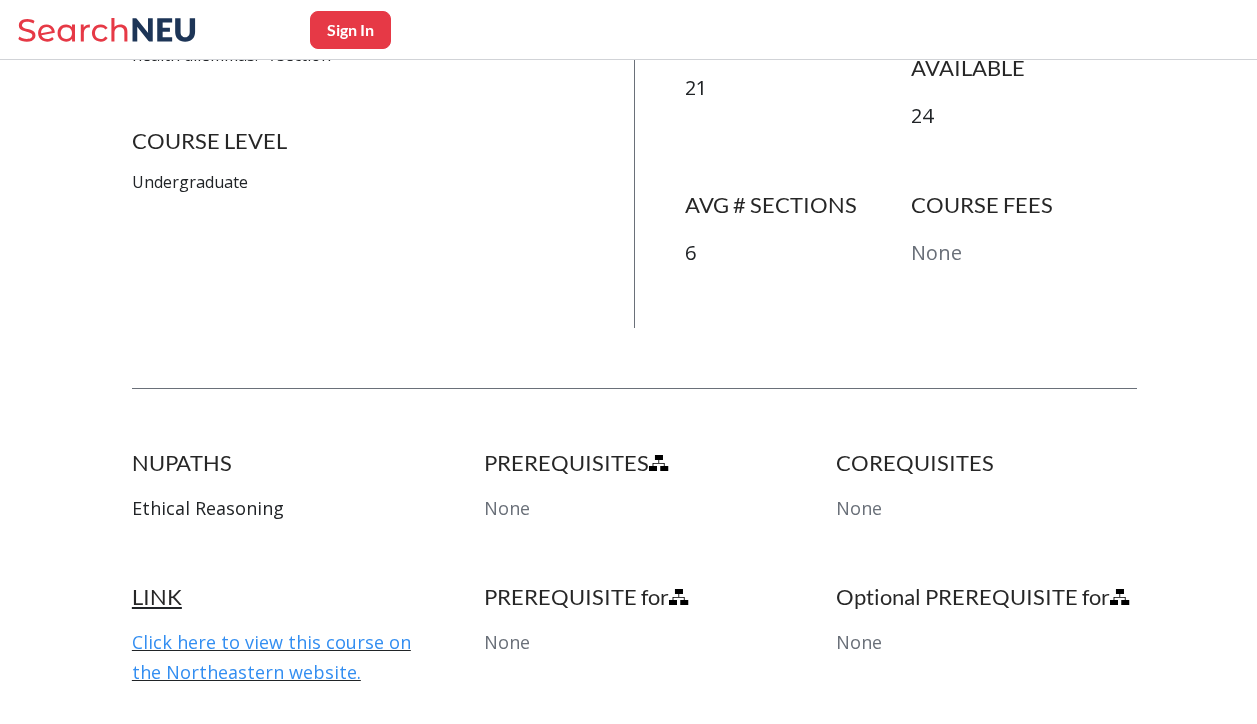 scroll, scrollTop: 466, scrollLeft: 0, axis: vertical 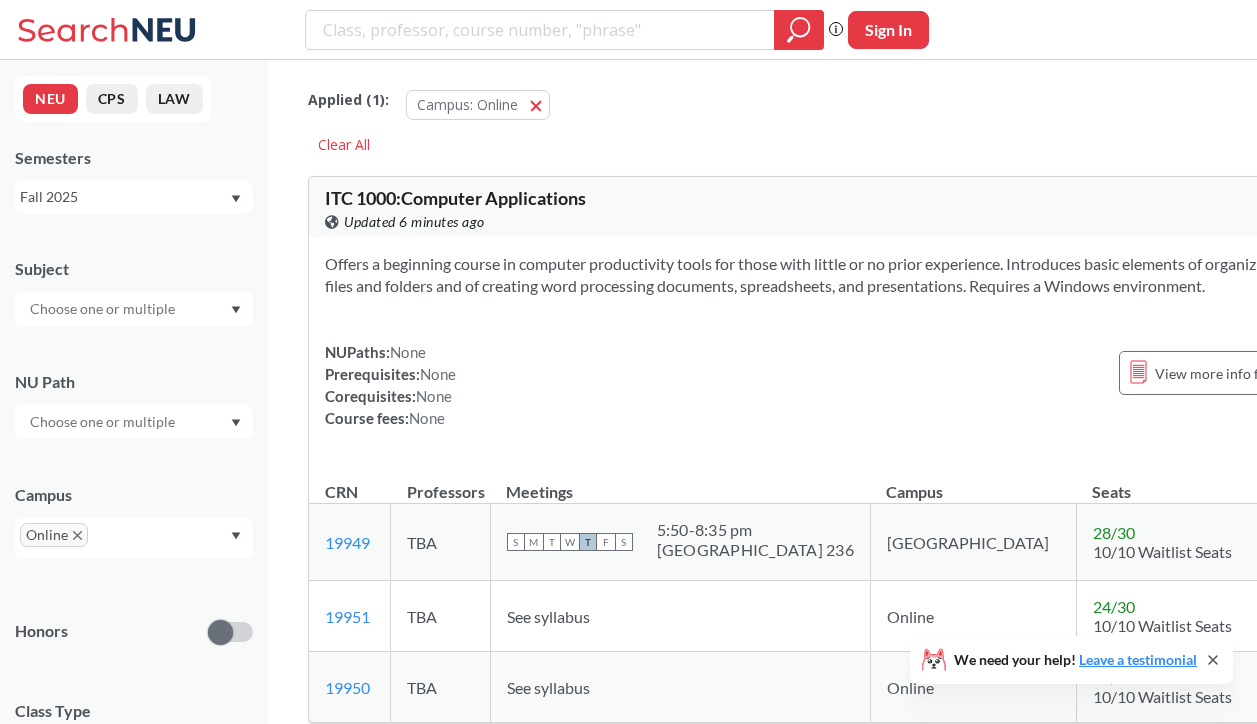 click on "Offers a beginning course in computer productivity tools for those with little or no prior experience. Introduces basic elements of organizing computer files and folders and of creating word processing documents, spreadsheets, and presentations. Requires a Windows environment." at bounding box center (836, 275) 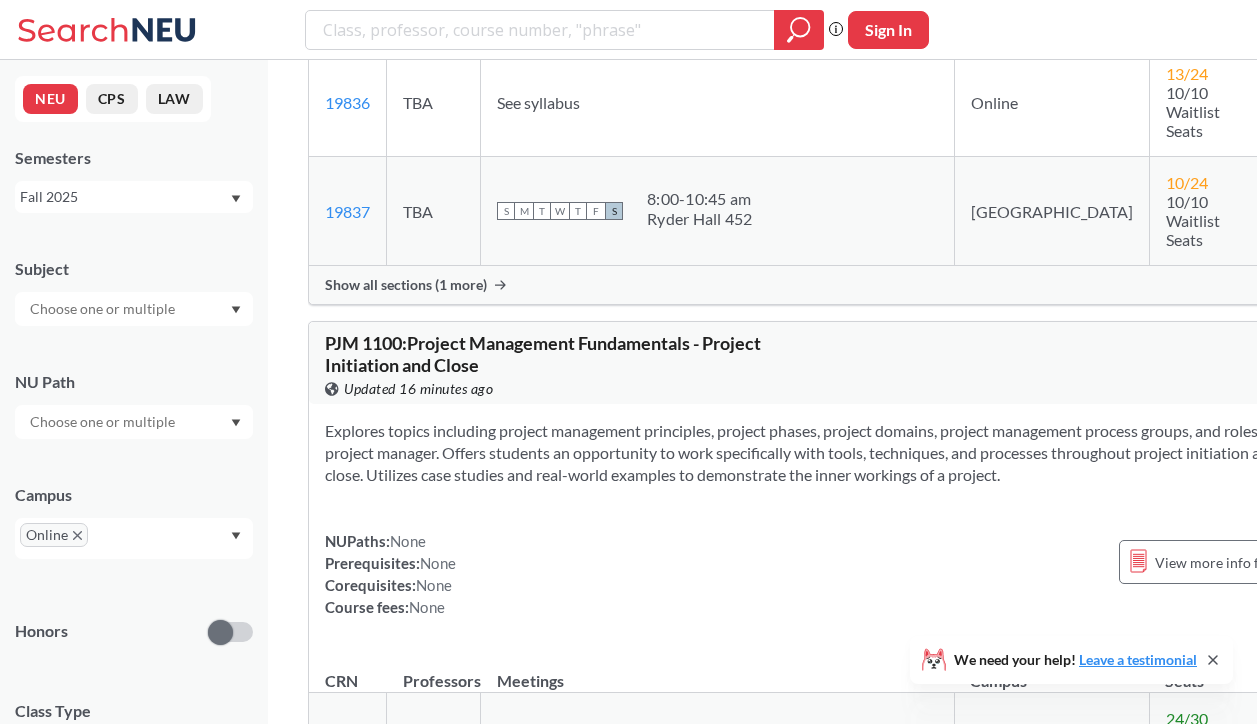 scroll, scrollTop: 10632, scrollLeft: 0, axis: vertical 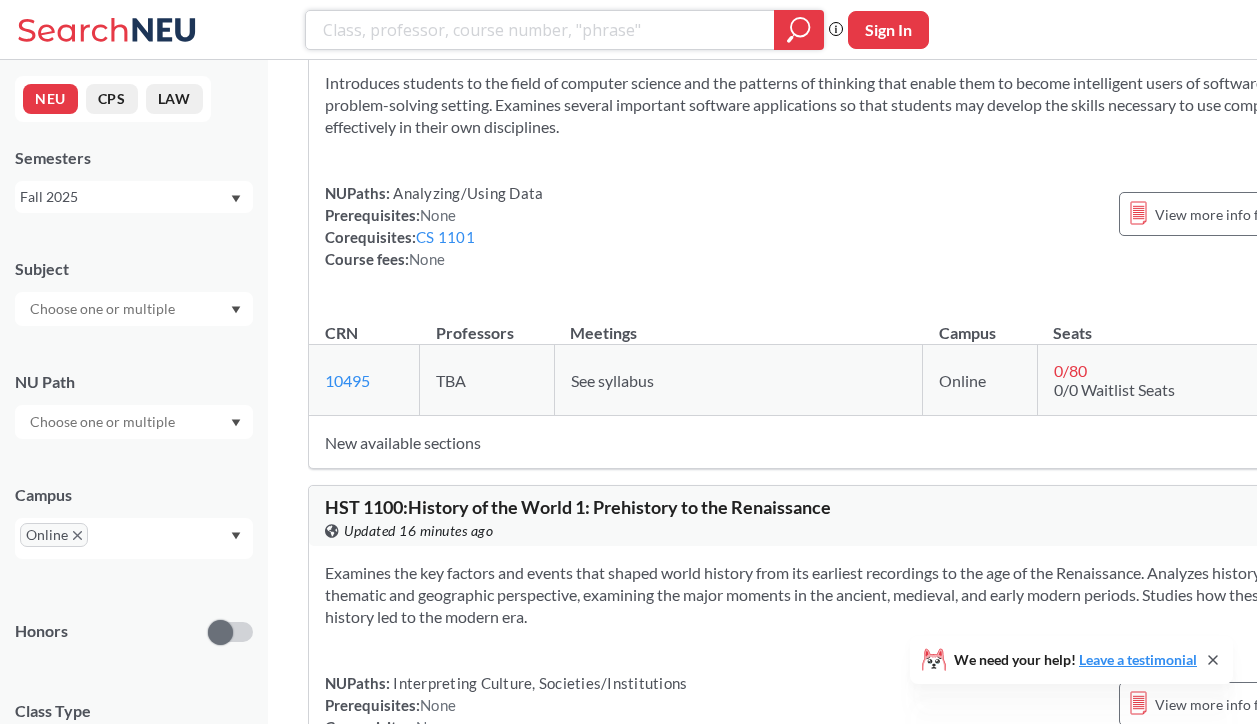 click at bounding box center [540, 30] 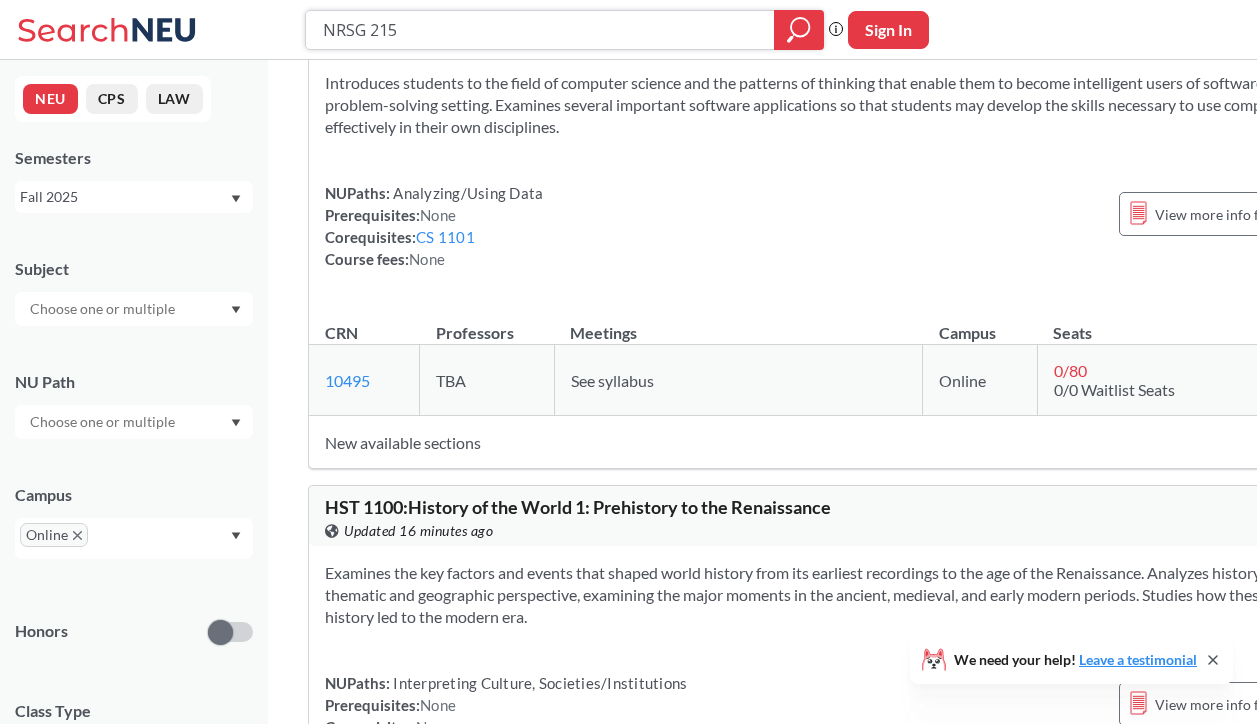 type on "NRSG 2150" 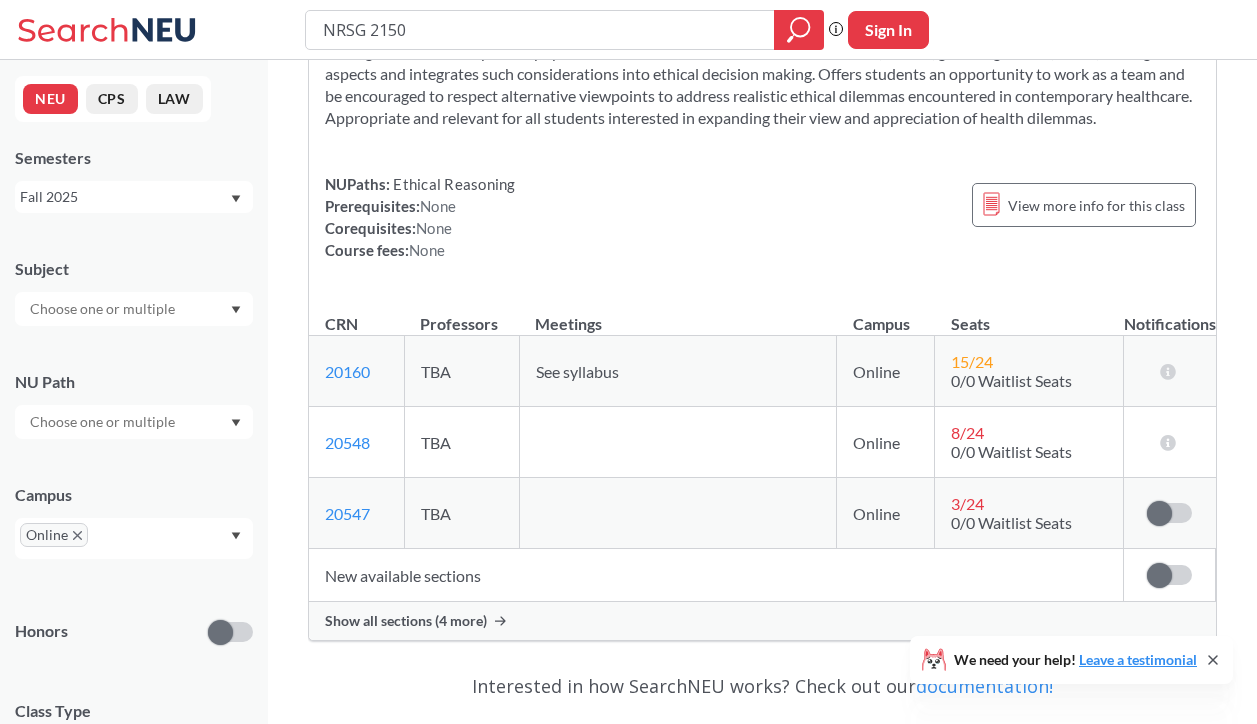 scroll, scrollTop: 539, scrollLeft: 0, axis: vertical 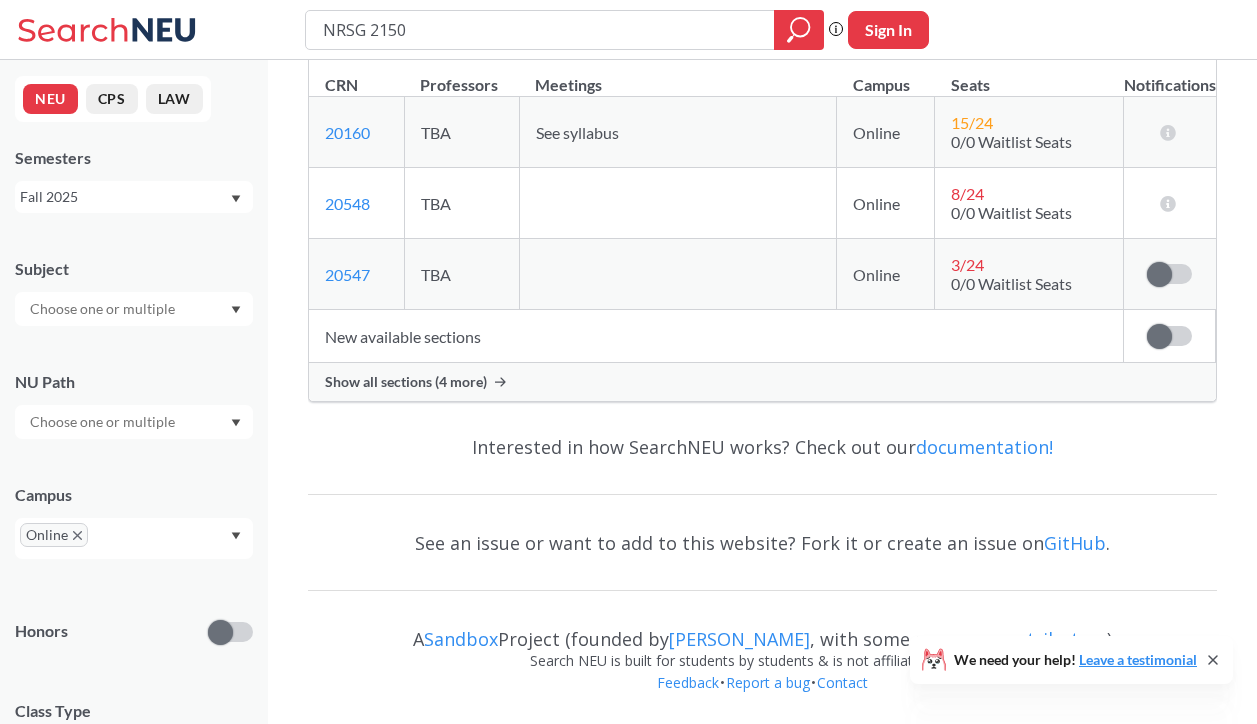 click on "Show all sections (4 more)" at bounding box center [406, 382] 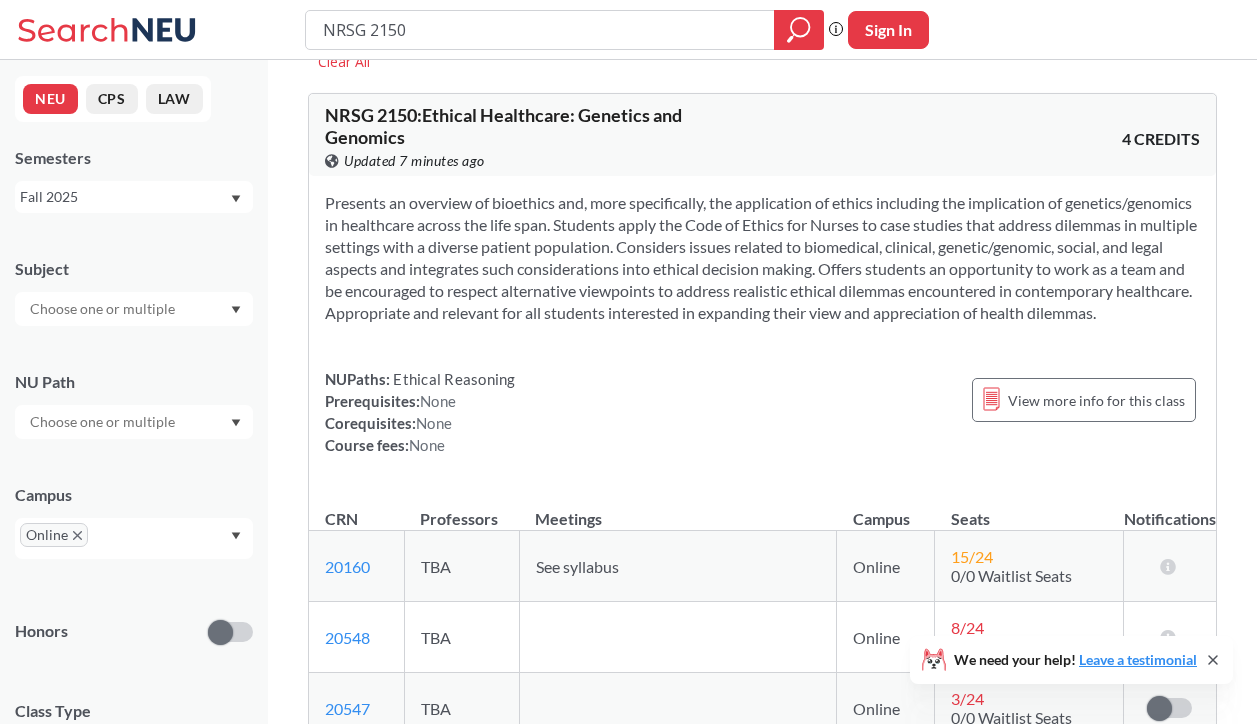 scroll, scrollTop: 95, scrollLeft: 0, axis: vertical 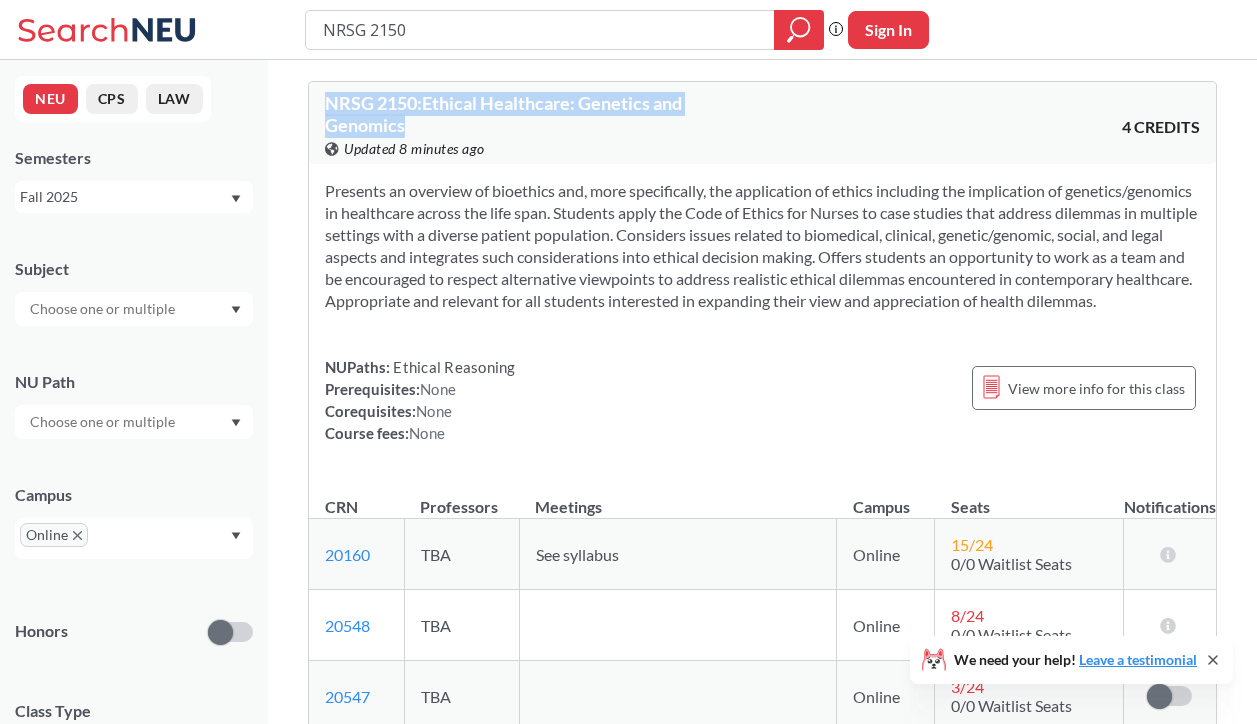 drag, startPoint x: 330, startPoint y: 99, endPoint x: 673, endPoint y: 133, distance: 344.681 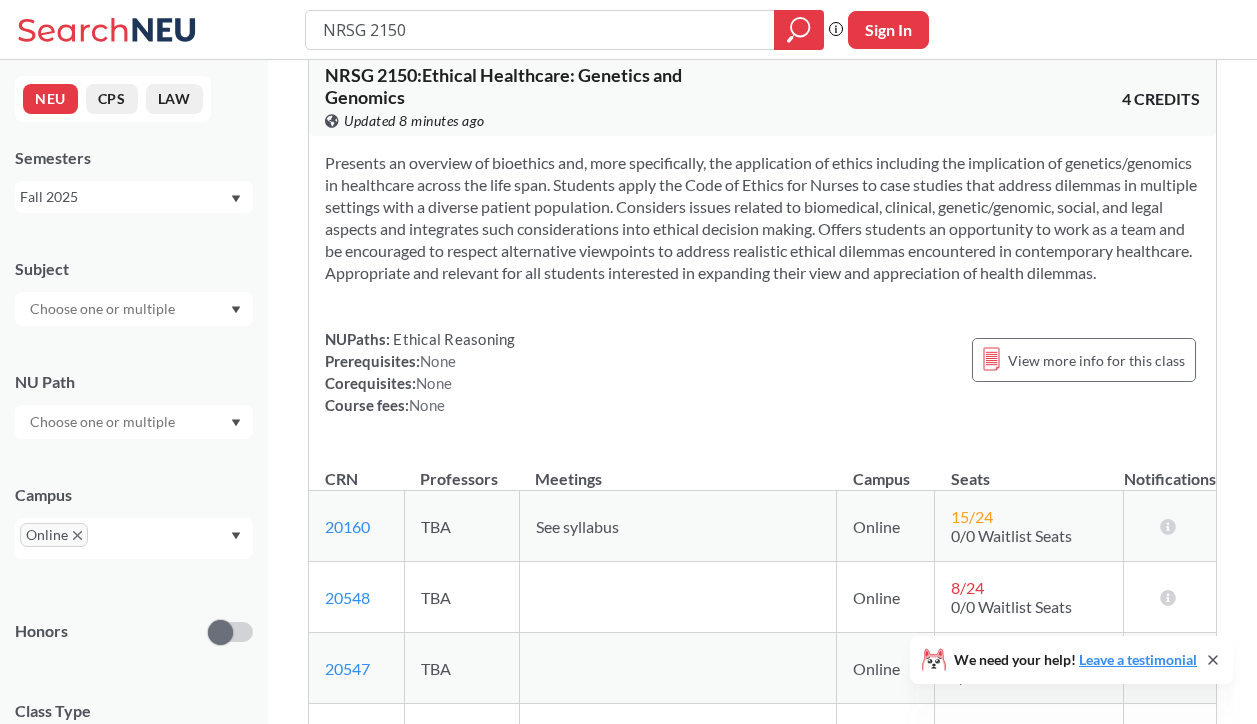scroll, scrollTop: 118, scrollLeft: 0, axis: vertical 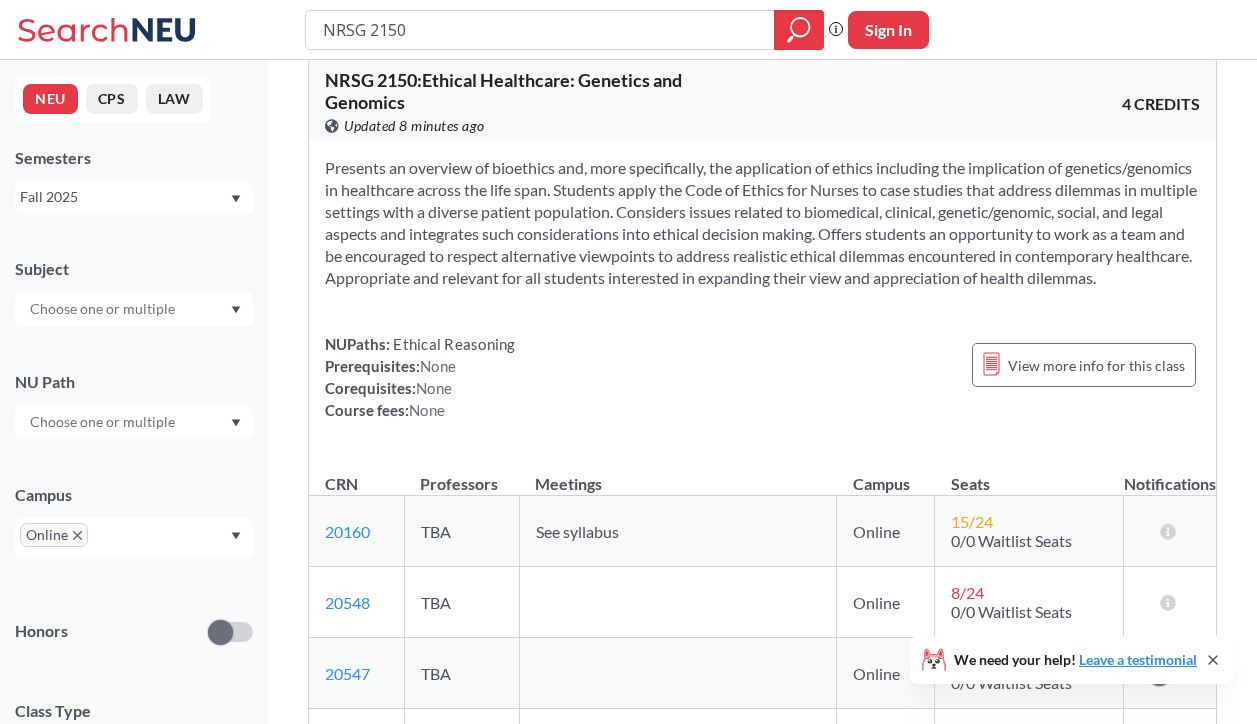 click on "See syllabus" at bounding box center [577, 531] 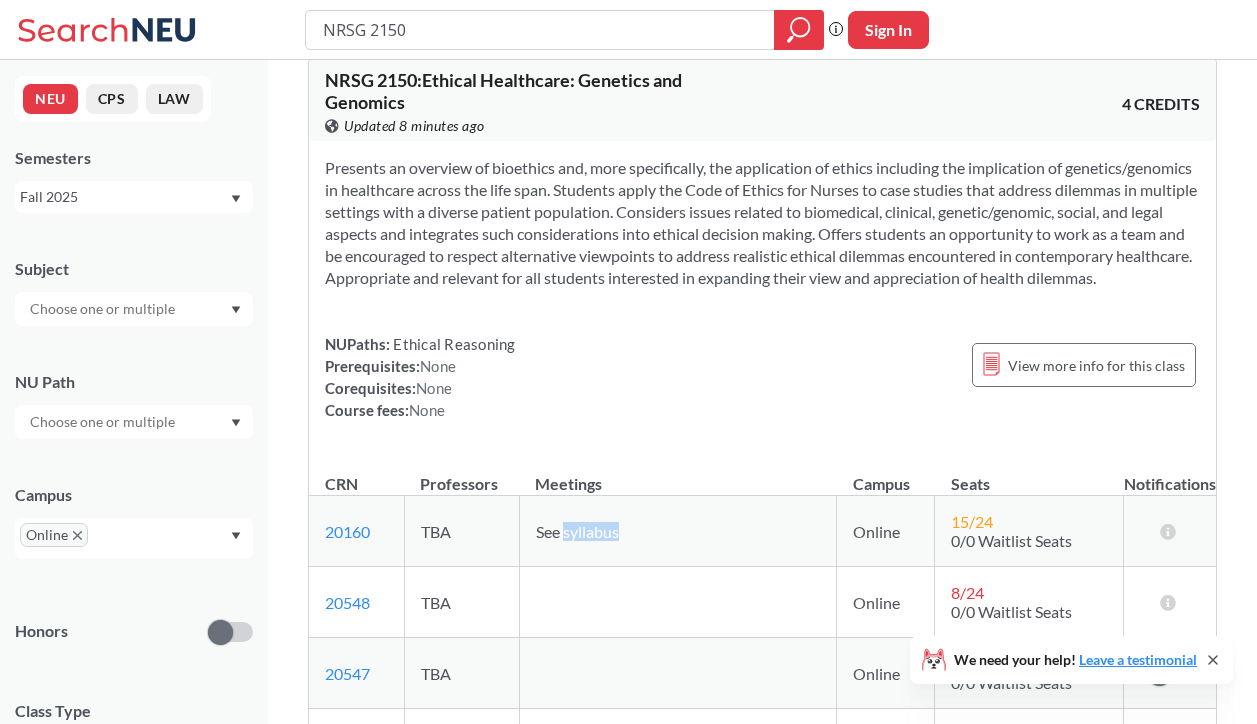 click on "See syllabus" at bounding box center [577, 531] 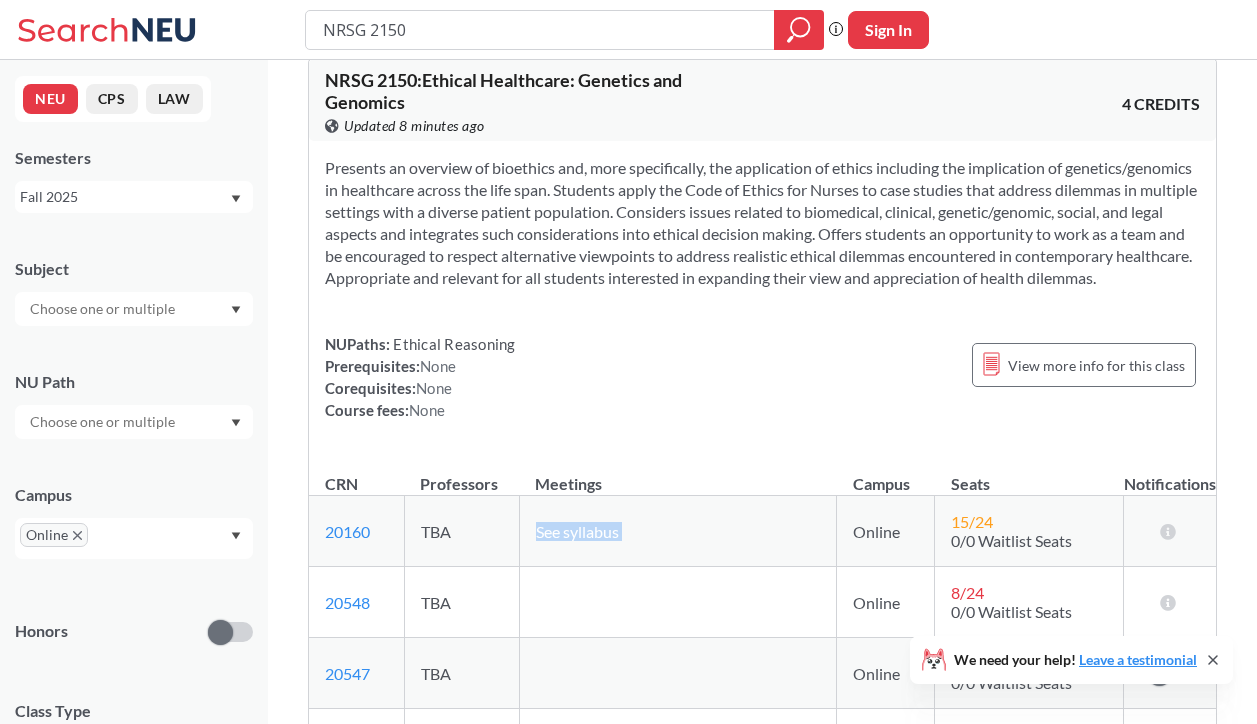 click on "See syllabus" at bounding box center (577, 531) 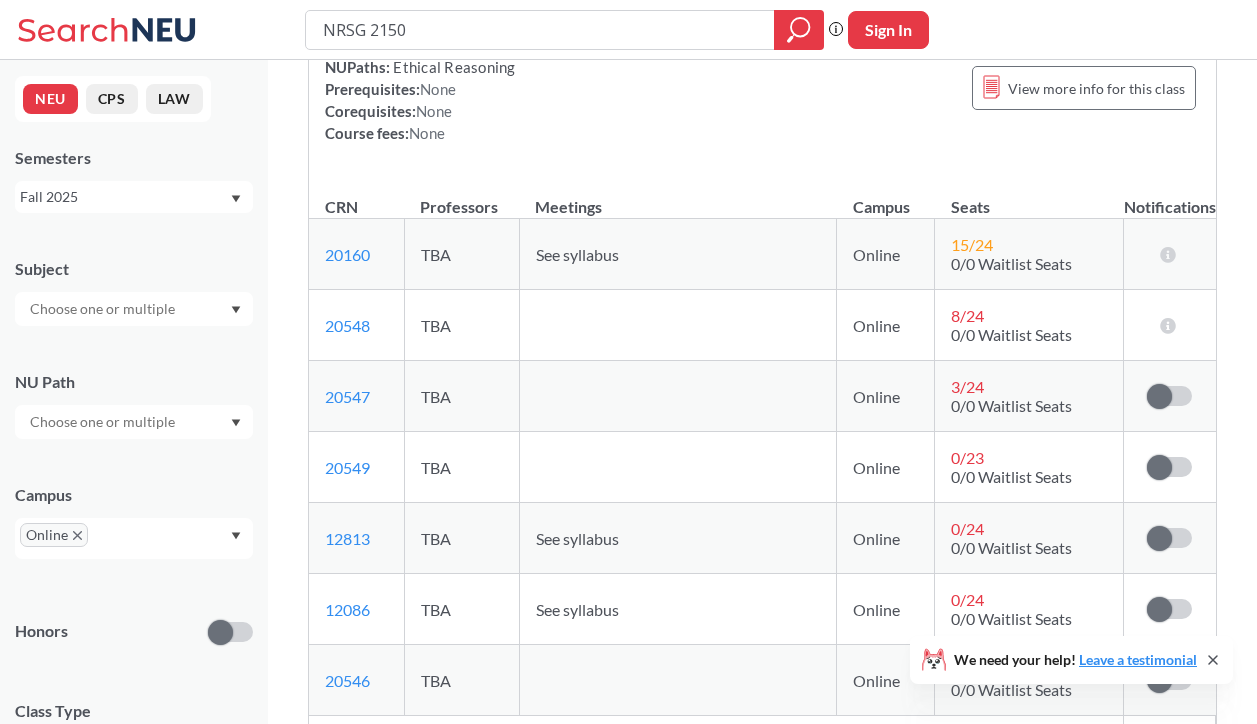 scroll, scrollTop: 416, scrollLeft: 0, axis: vertical 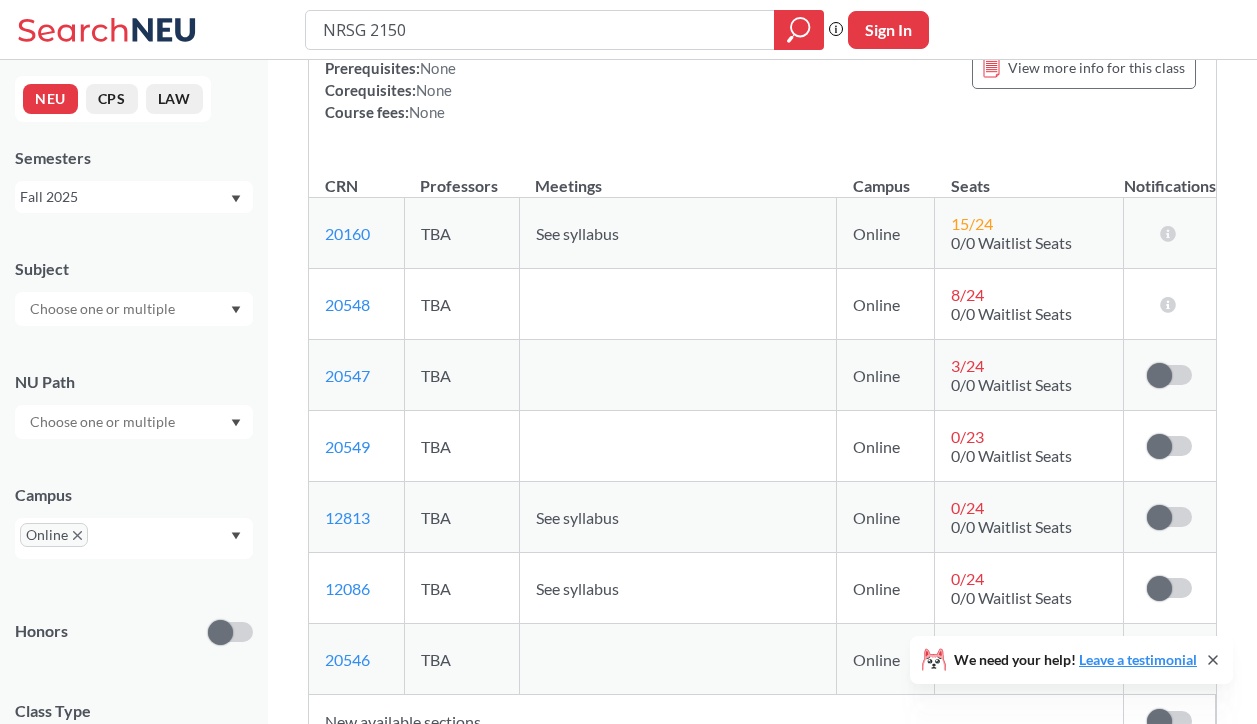 click on "See syllabus" at bounding box center [577, 517] 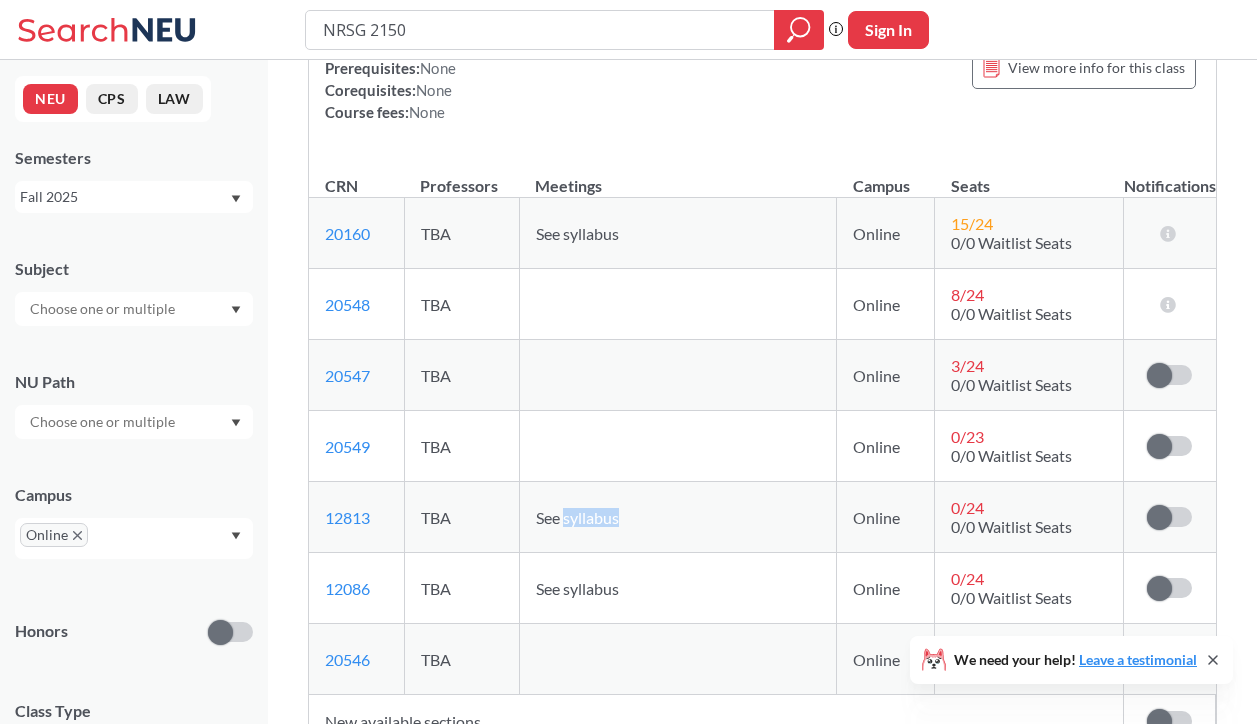 click on "See syllabus" at bounding box center [577, 517] 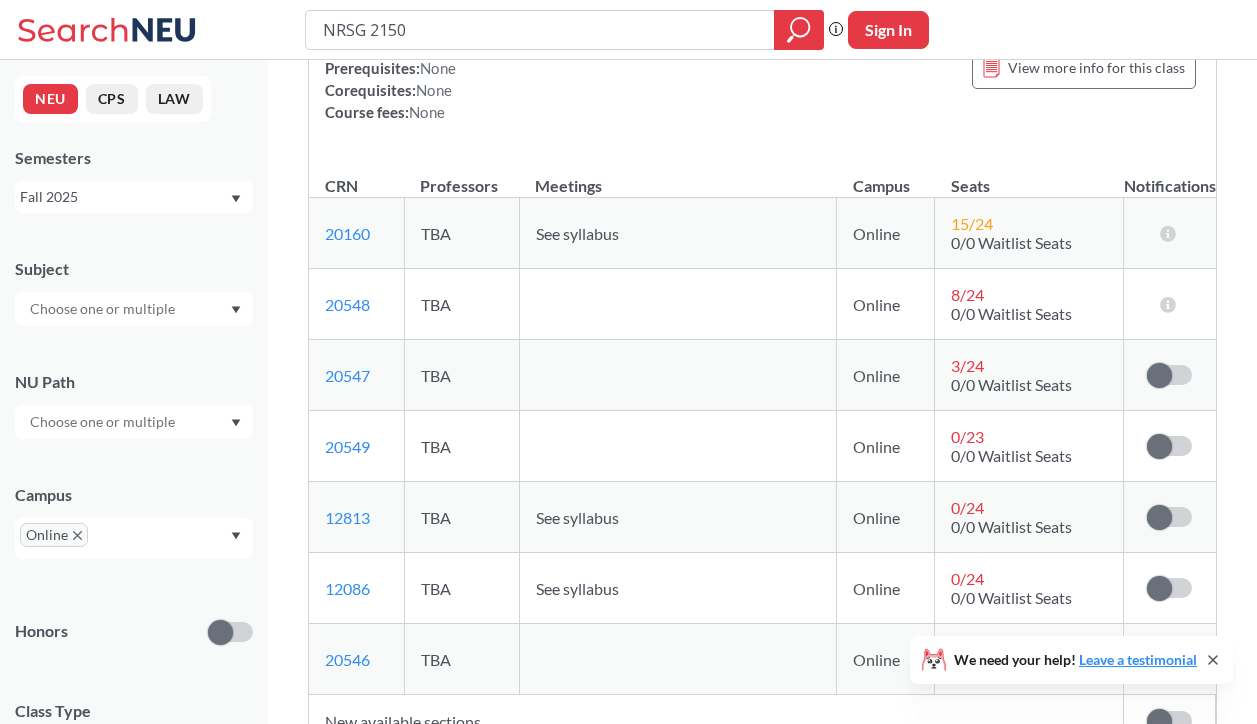 click on "See syllabus" at bounding box center (577, 517) 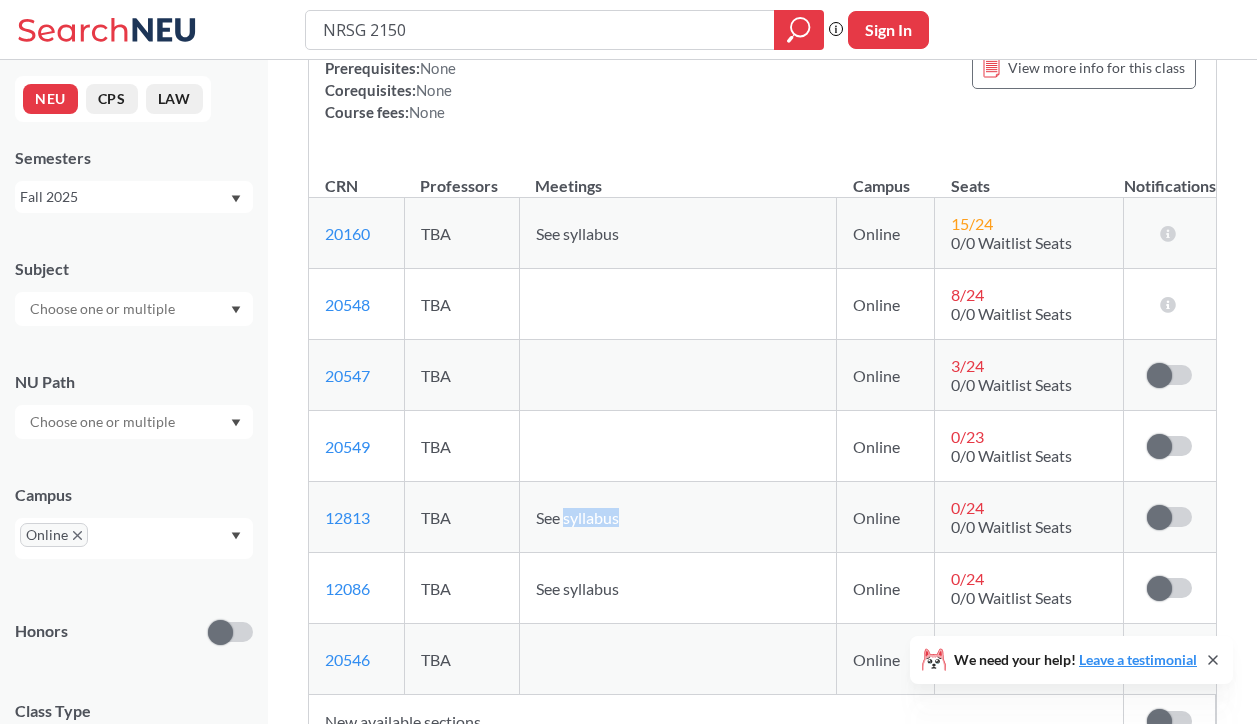 click on "See syllabus" at bounding box center [577, 517] 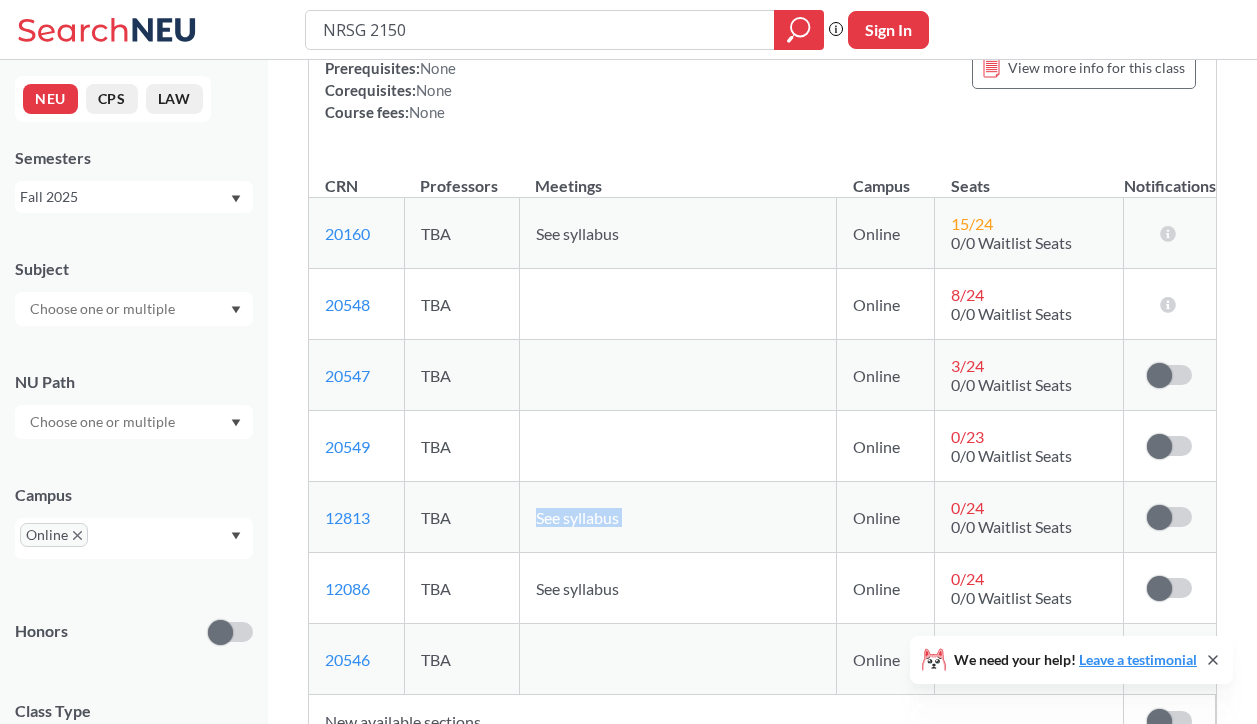 click on "See syllabus" at bounding box center [577, 517] 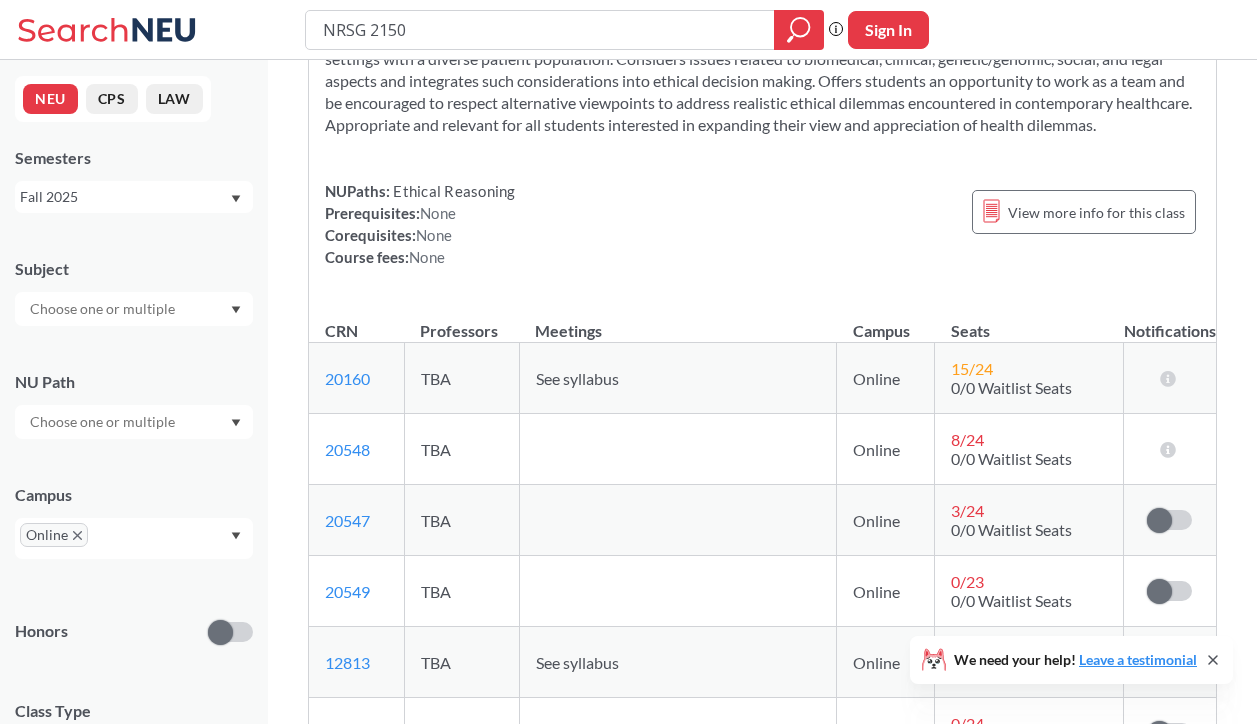scroll, scrollTop: 0, scrollLeft: 0, axis: both 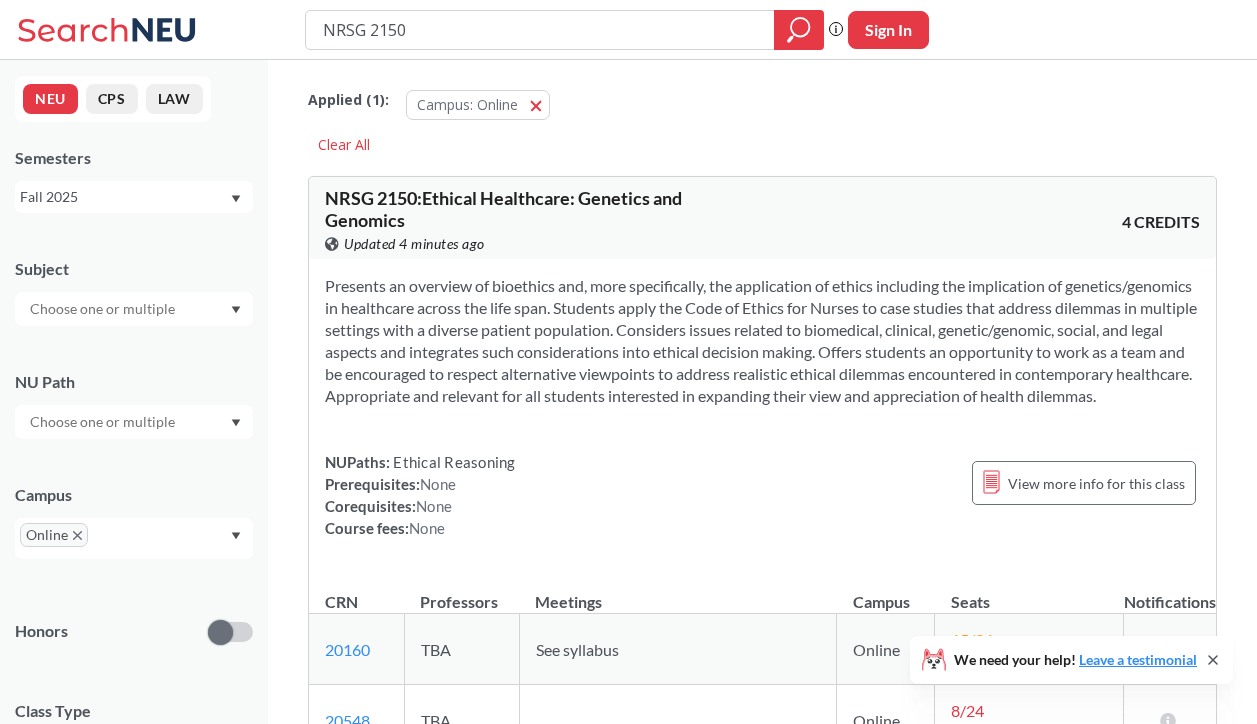 drag, startPoint x: 879, startPoint y: 310, endPoint x: 838, endPoint y: 410, distance: 108.078674 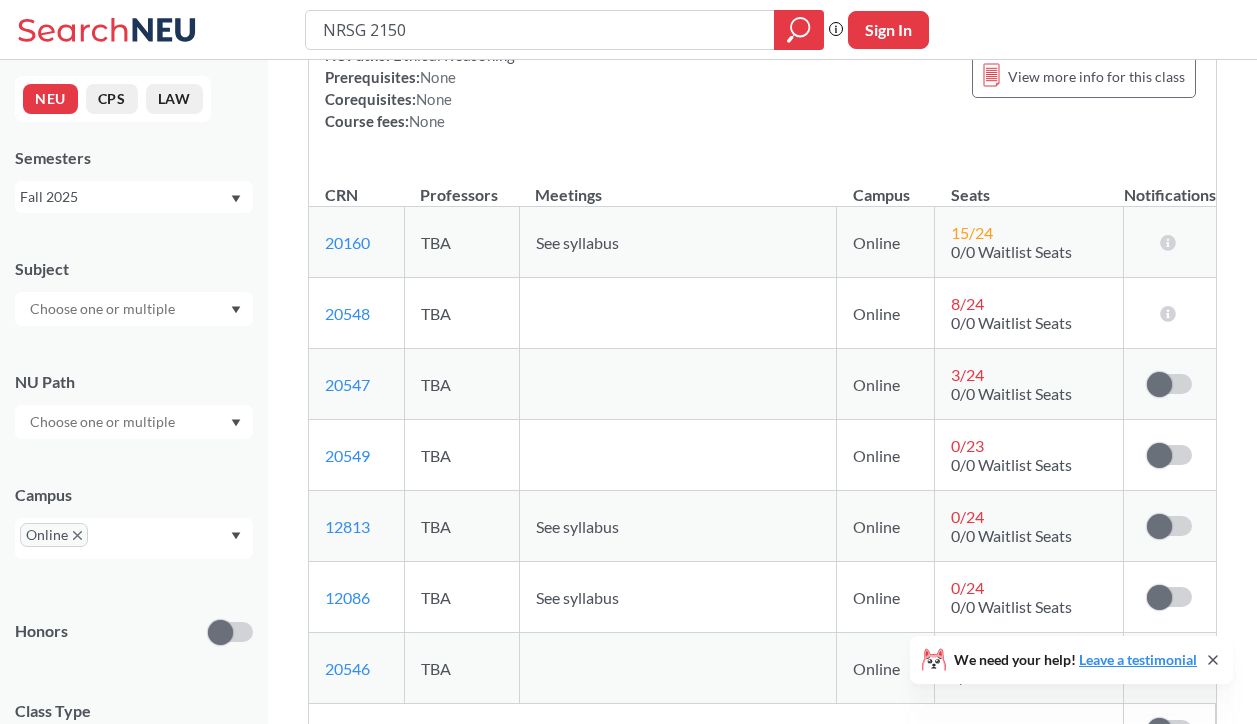 scroll, scrollTop: 0, scrollLeft: 0, axis: both 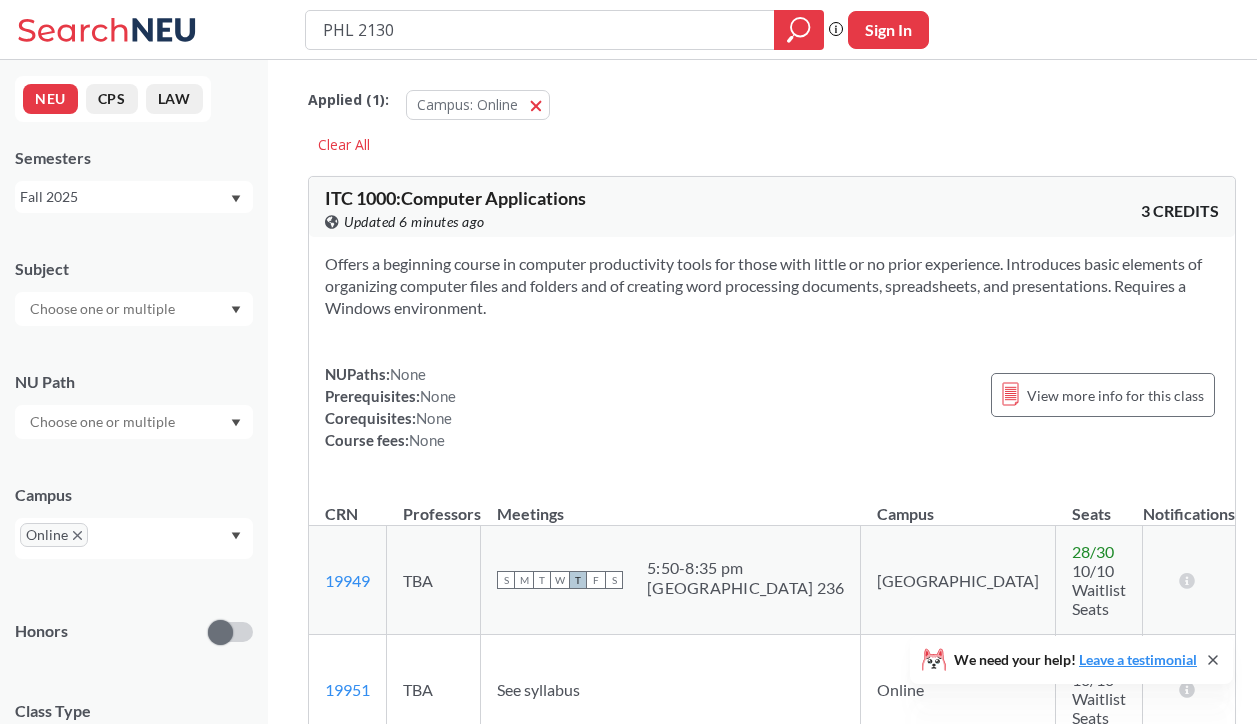 type on "PHL 2130" 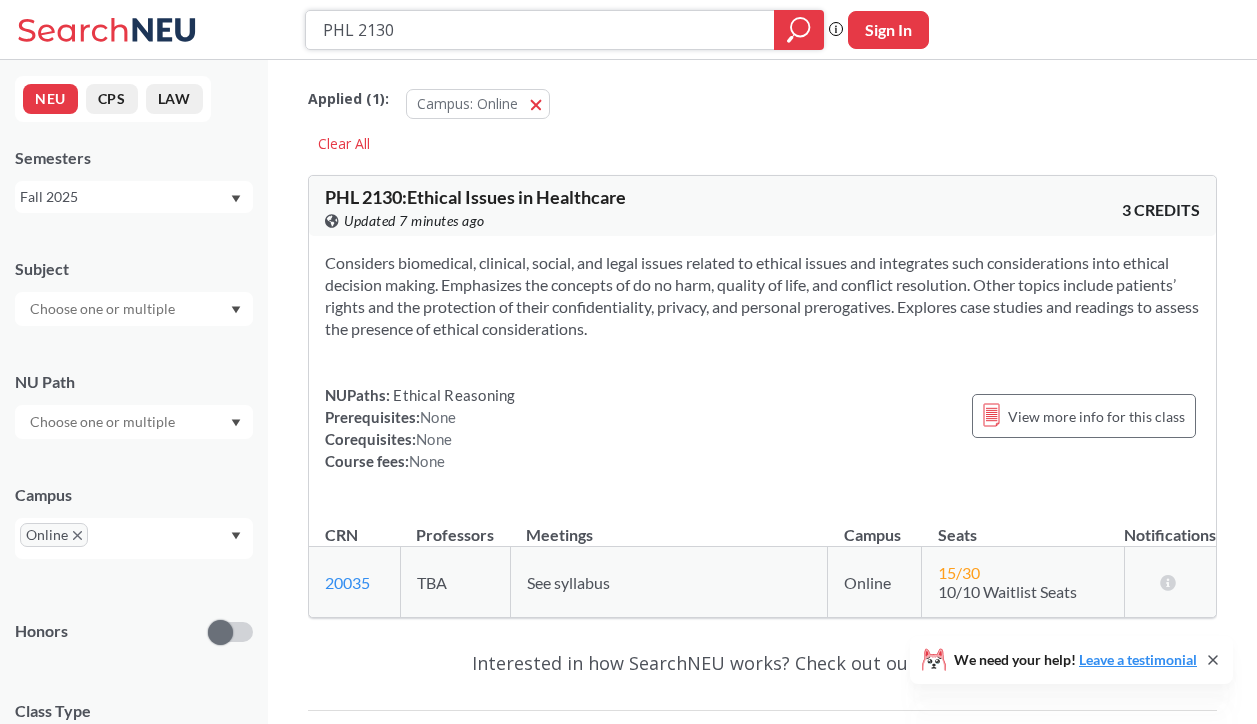 scroll, scrollTop: 3, scrollLeft: 0, axis: vertical 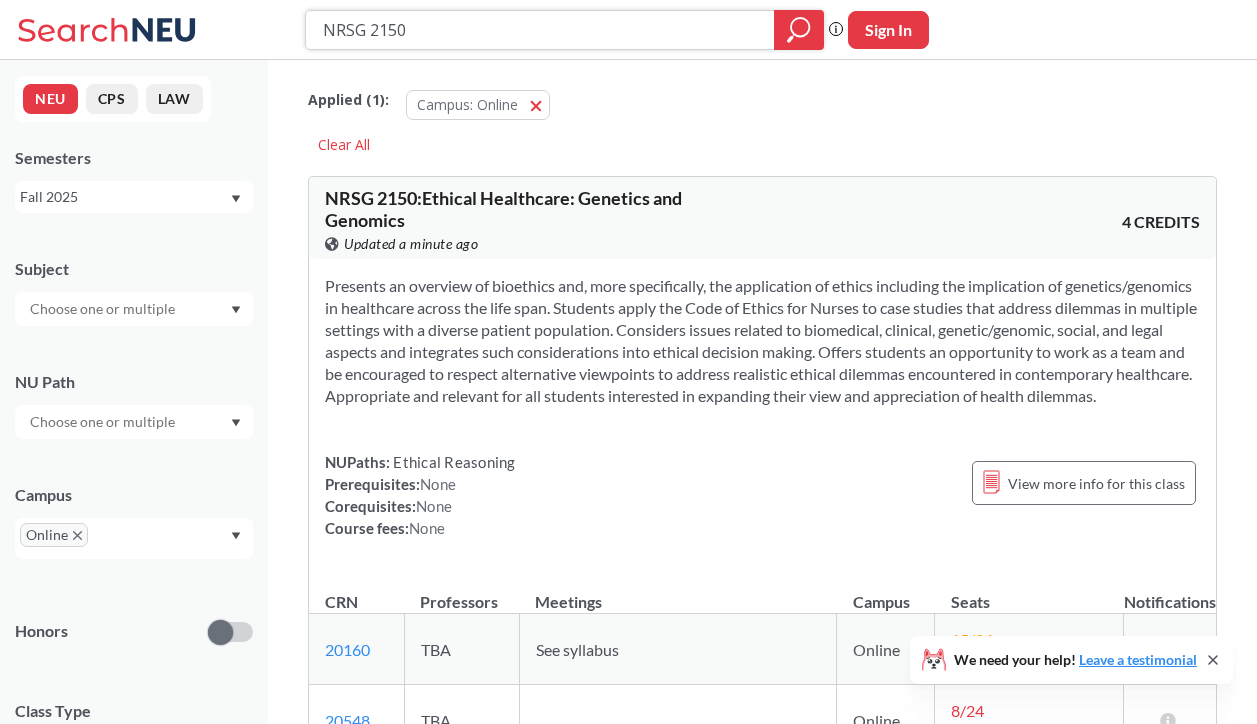 drag, startPoint x: 425, startPoint y: 19, endPoint x: 309, endPoint y: 19, distance: 116 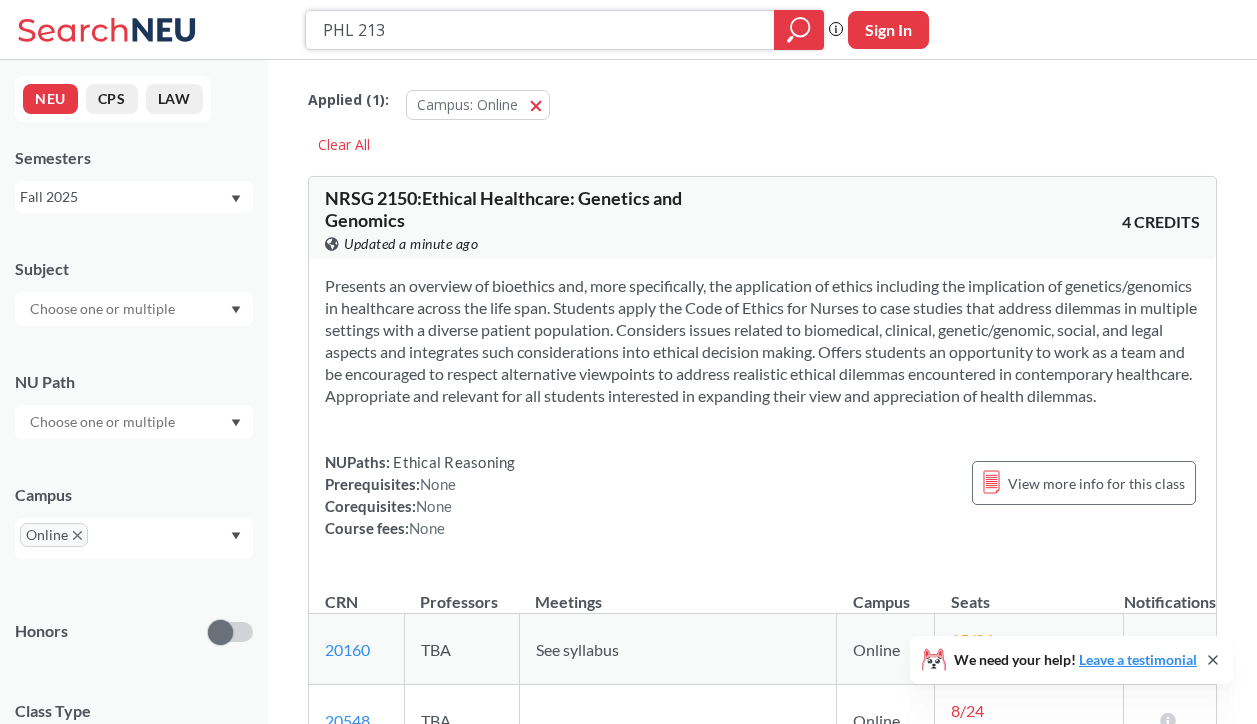 type on "PHL 2130" 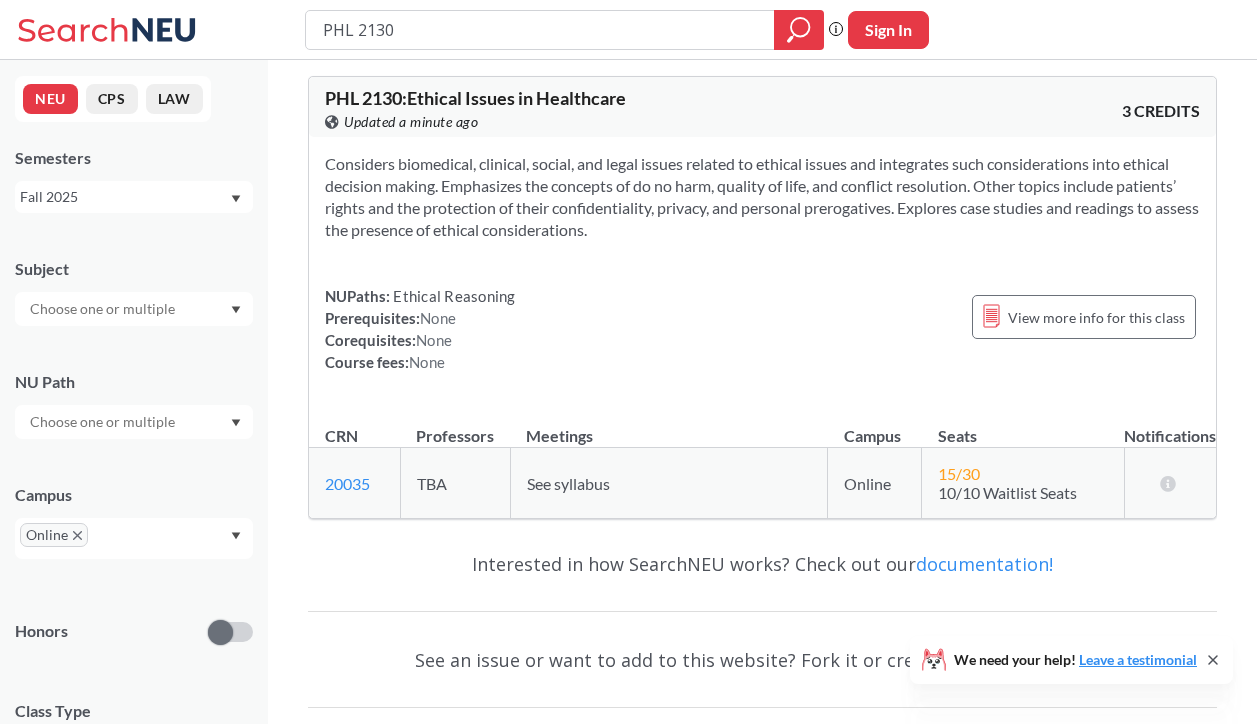 scroll, scrollTop: 101, scrollLeft: 0, axis: vertical 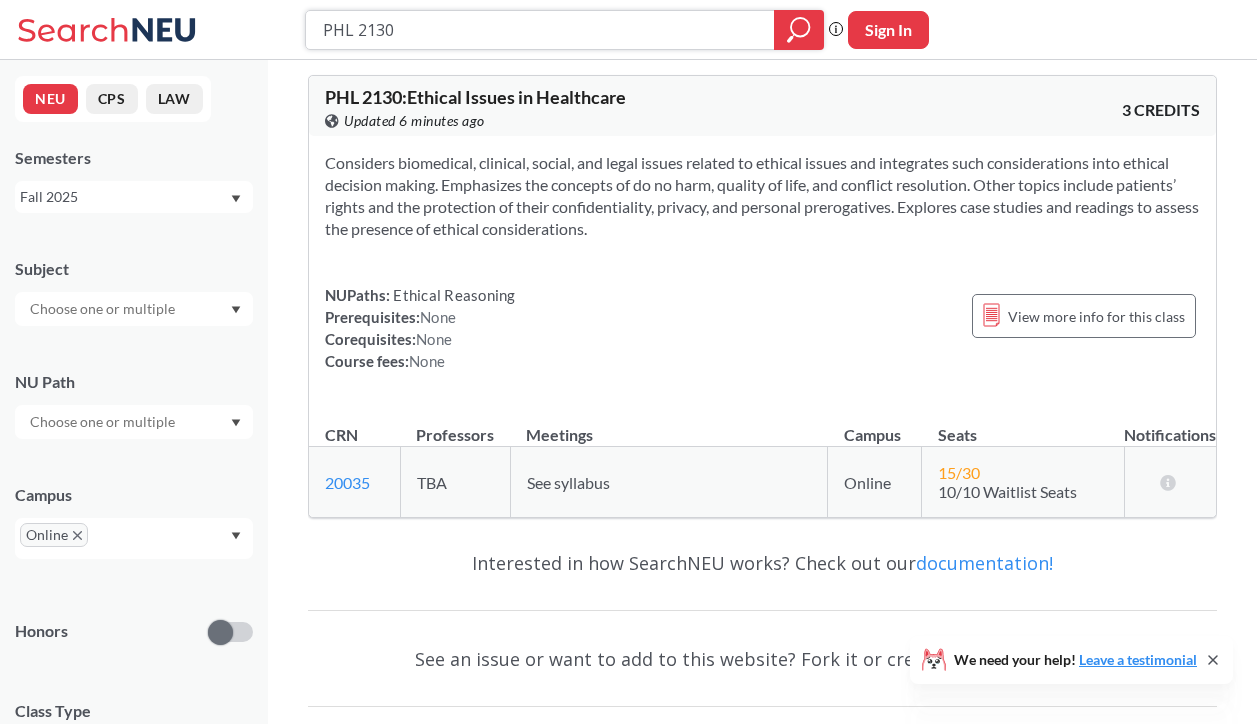 drag, startPoint x: 407, startPoint y: 24, endPoint x: 307, endPoint y: 30, distance: 100.17984 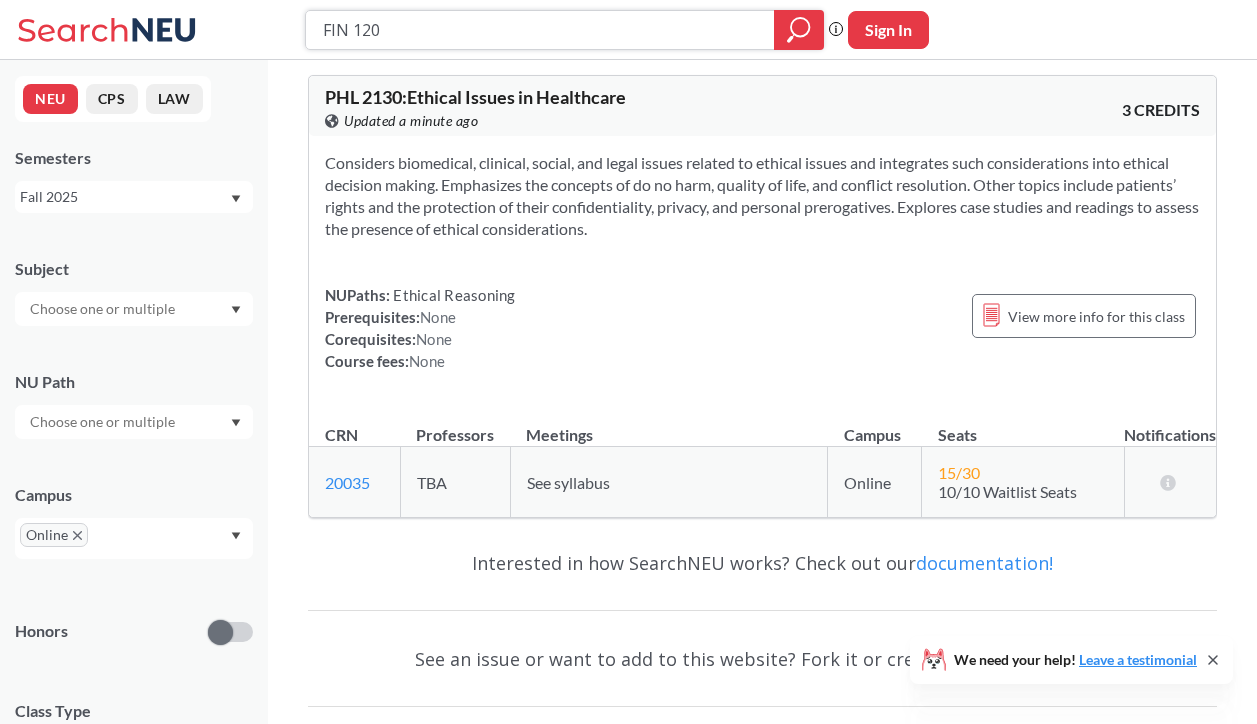 type on "FIN 1209" 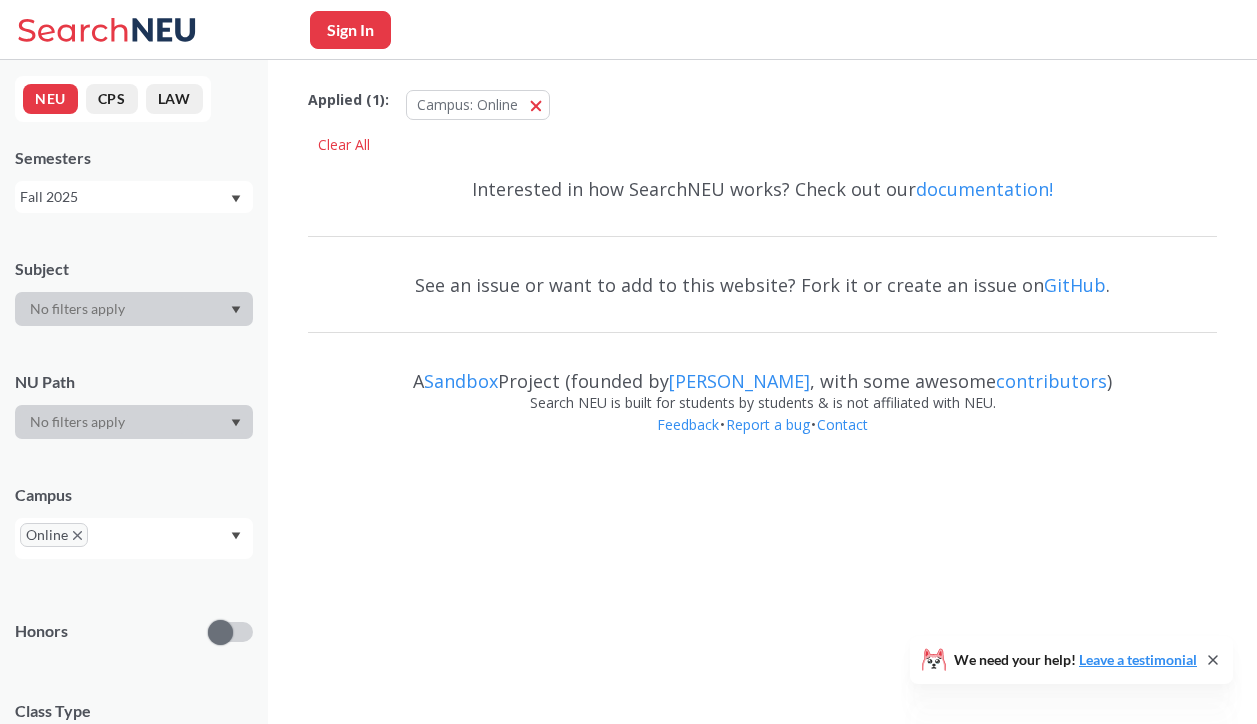 scroll, scrollTop: 0, scrollLeft: 0, axis: both 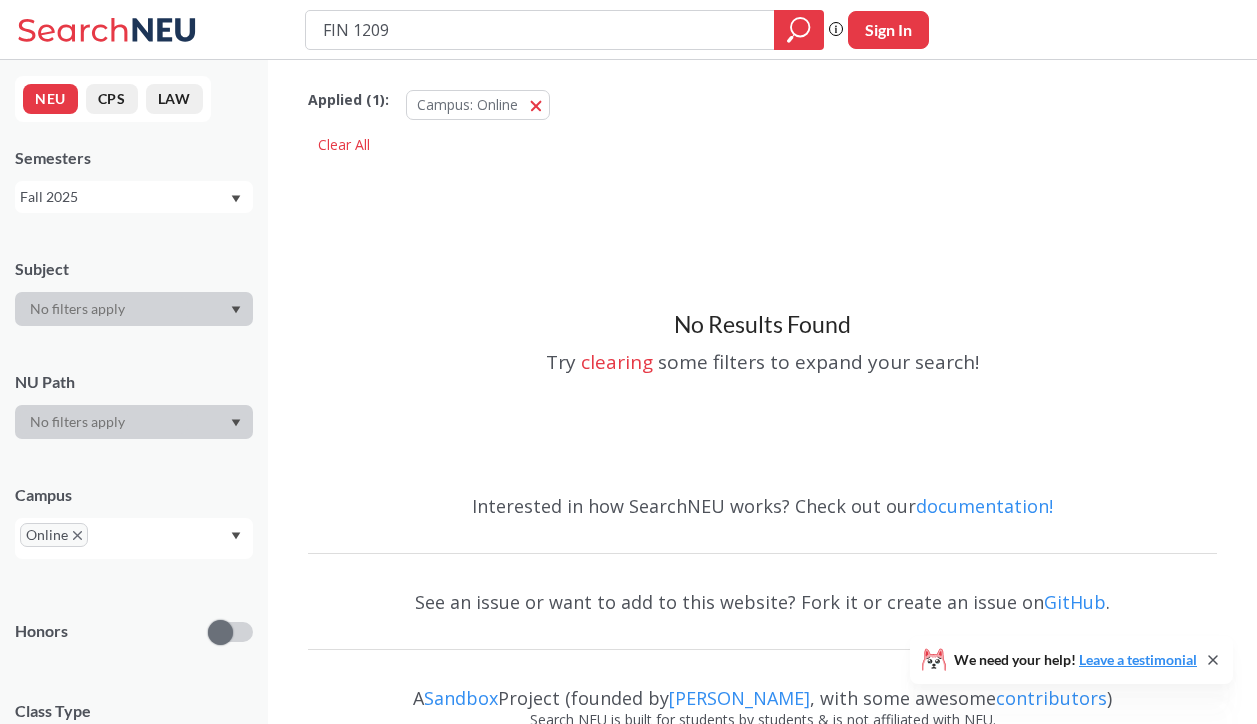 click 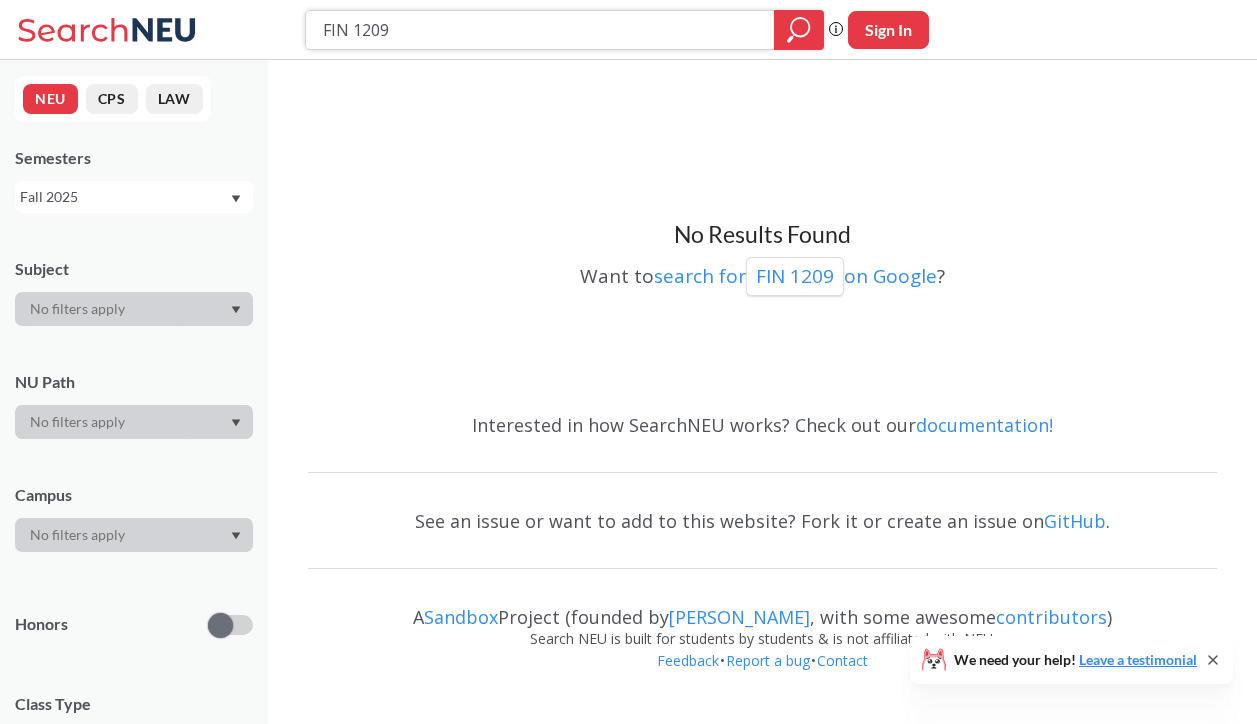 click 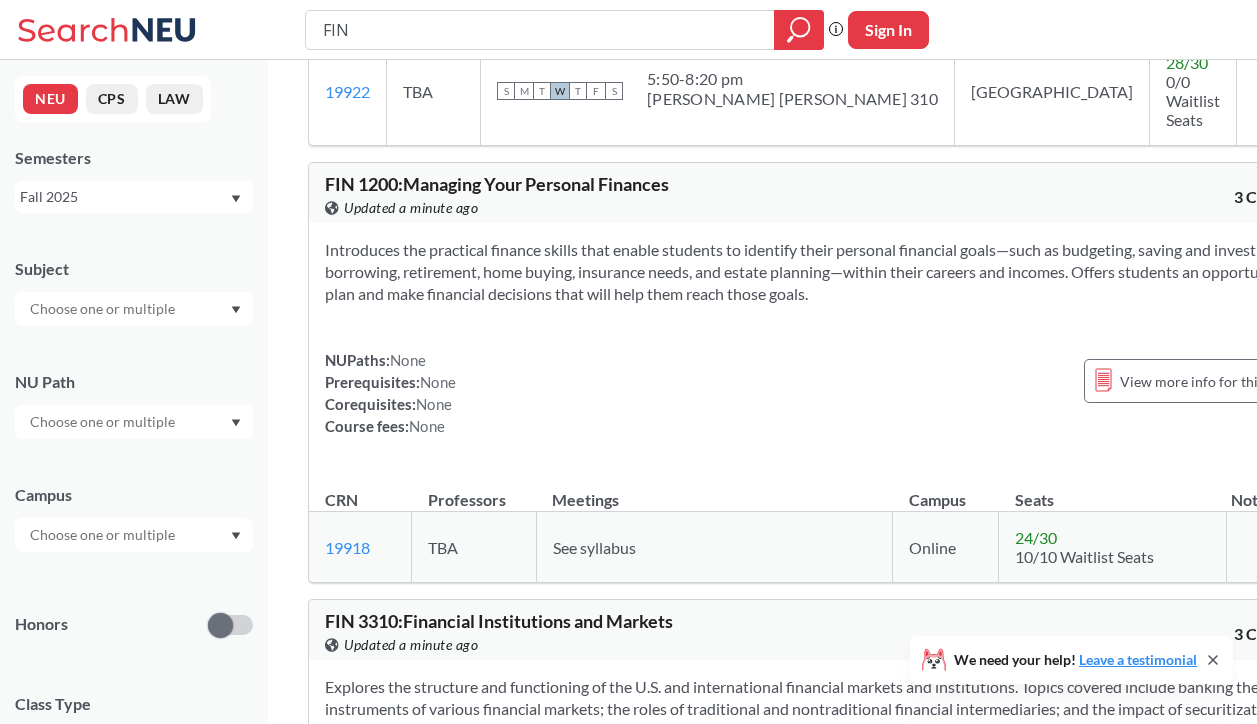 scroll, scrollTop: 1384, scrollLeft: 0, axis: vertical 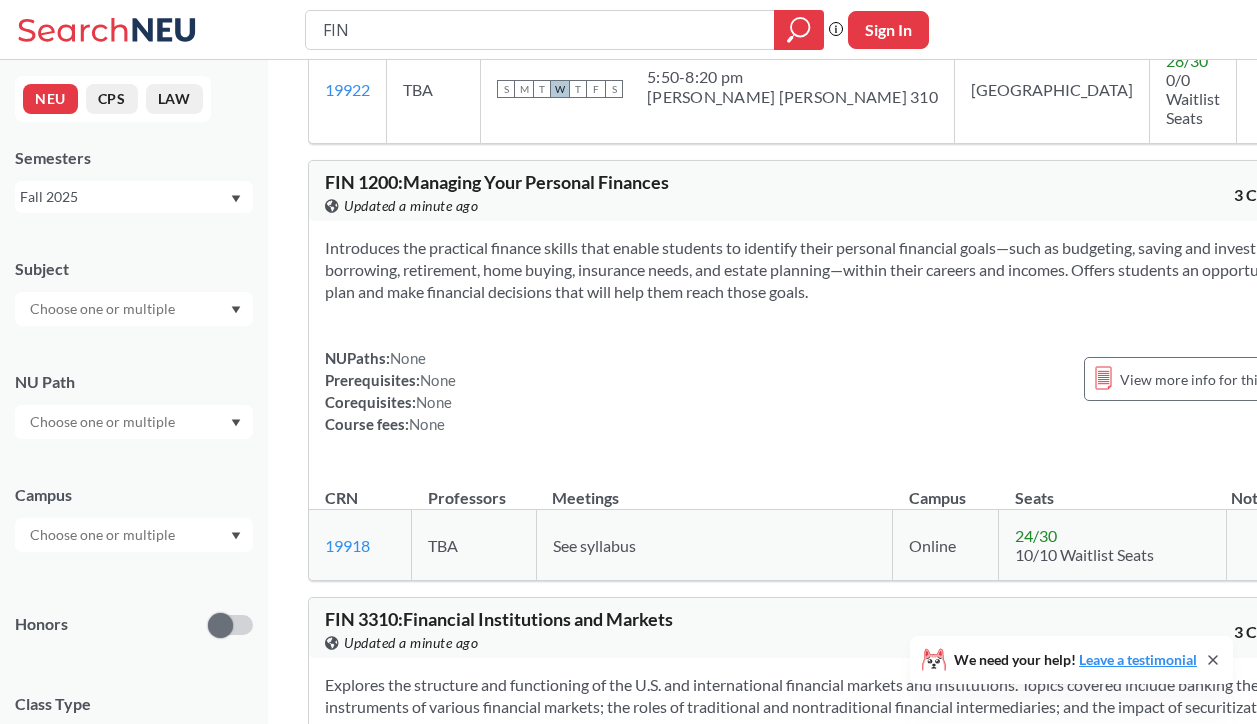 drag, startPoint x: 428, startPoint y: 42, endPoint x: 223, endPoint y: 41, distance: 205.00244 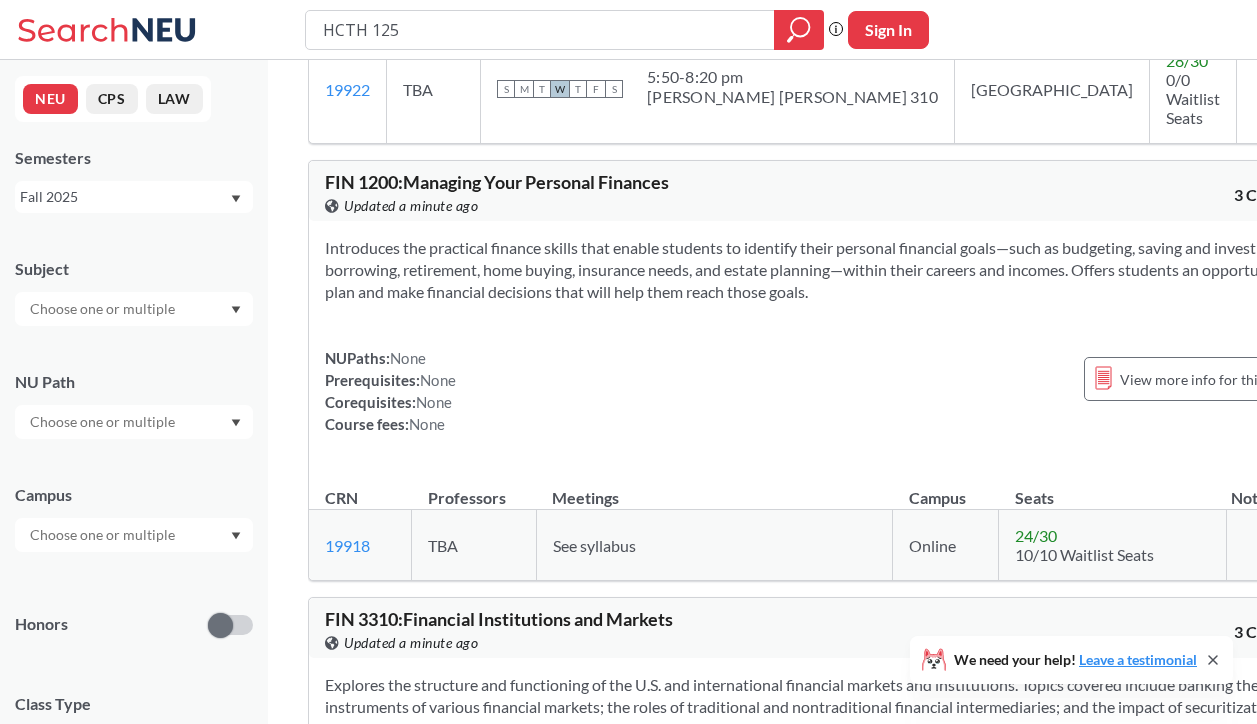 type on "HCTH 1250" 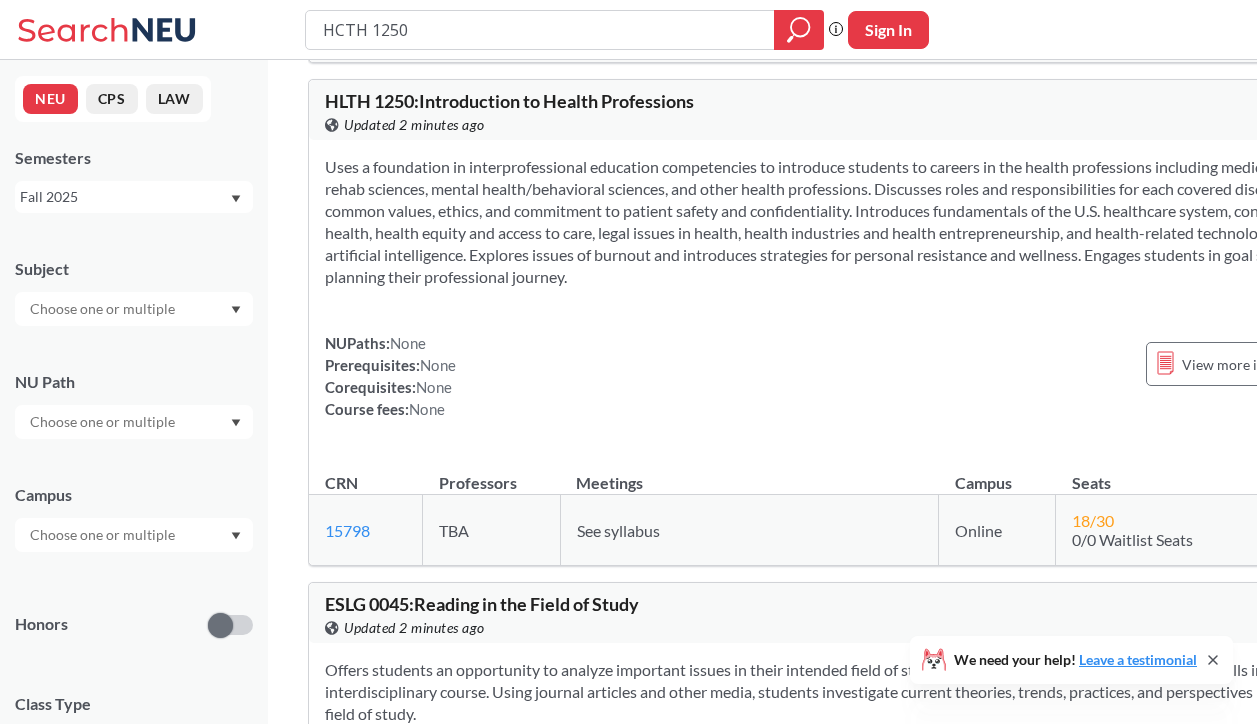 scroll, scrollTop: 1355, scrollLeft: 0, axis: vertical 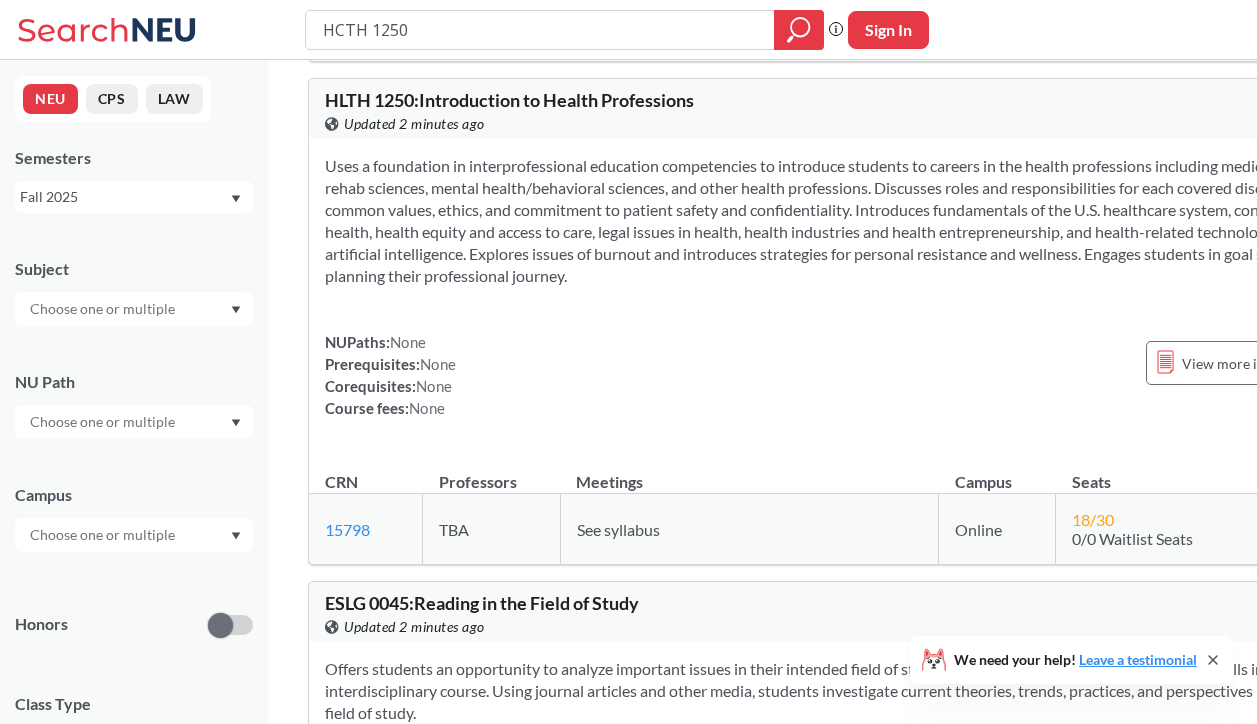 drag, startPoint x: 771, startPoint y: 89, endPoint x: 420, endPoint y: 79, distance: 351.14243 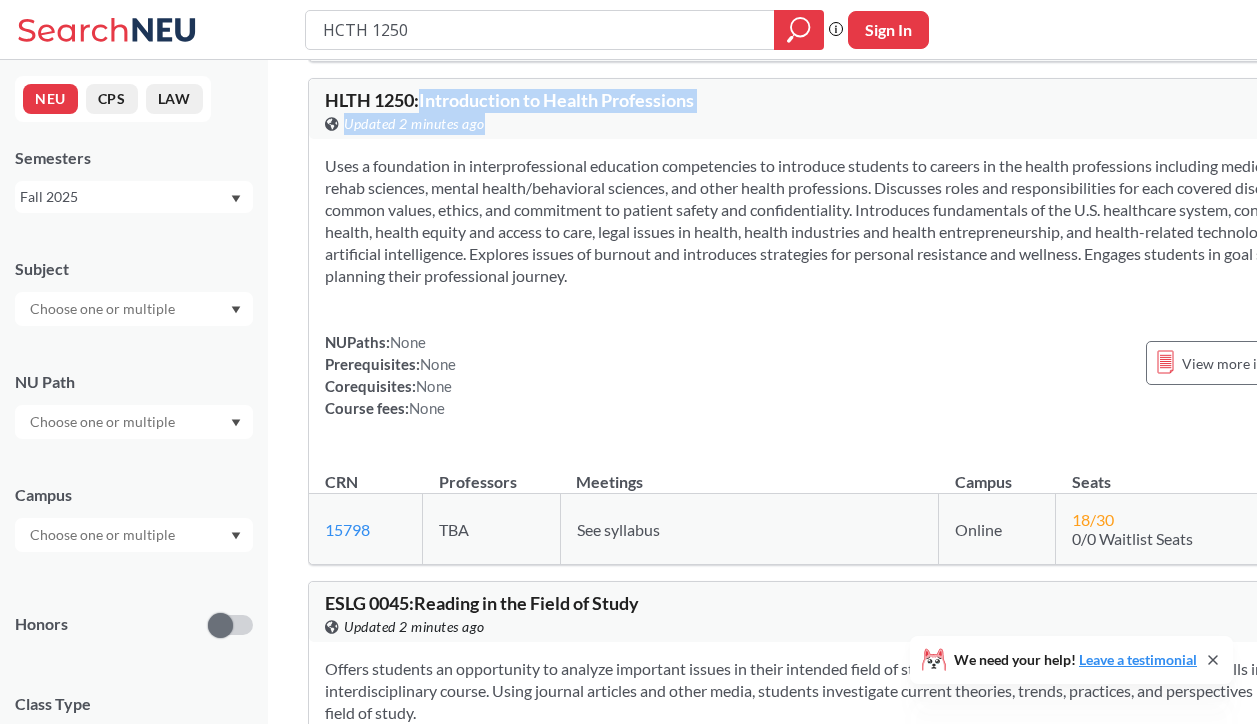drag, startPoint x: 424, startPoint y: 105, endPoint x: 622, endPoint y: 125, distance: 199.00754 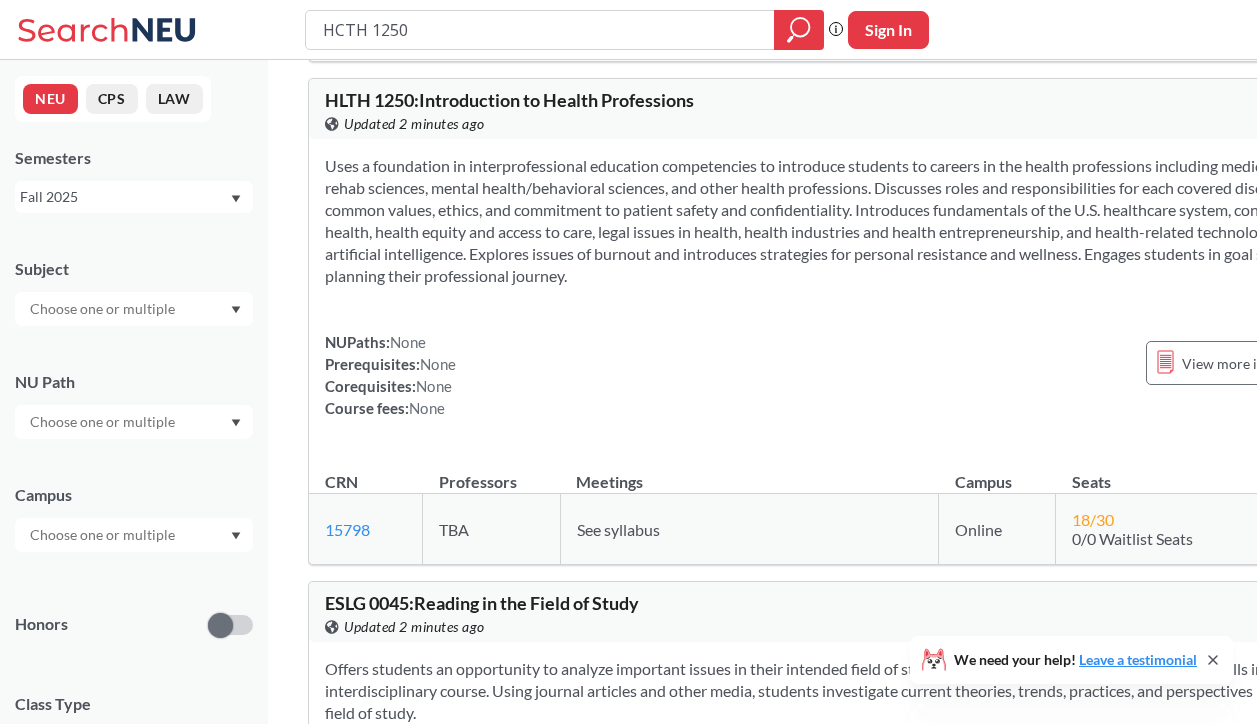 click on "Uses a foundation in interprofessional education competencies to introduce students to careers in the health professions including medicine, nursing, rehab sciences, mental health/behavioral sciences, and other health professions. Discusses roles and responsibilities for each covered discipline as well as common values, ethics, and commitment to patient safety and confidentiality. Introduces fundamentals of the U.S. healthcare system, concepts in public health, health equity and access to care, legal issues in health, health industries and health entrepreneurship, and health-related technologies including artificial intelligence. Explores issues of burnout and introduces strategies for personal resistance and wellness. Engages students in goal setting and planning their professional journey." at bounding box center [849, 221] 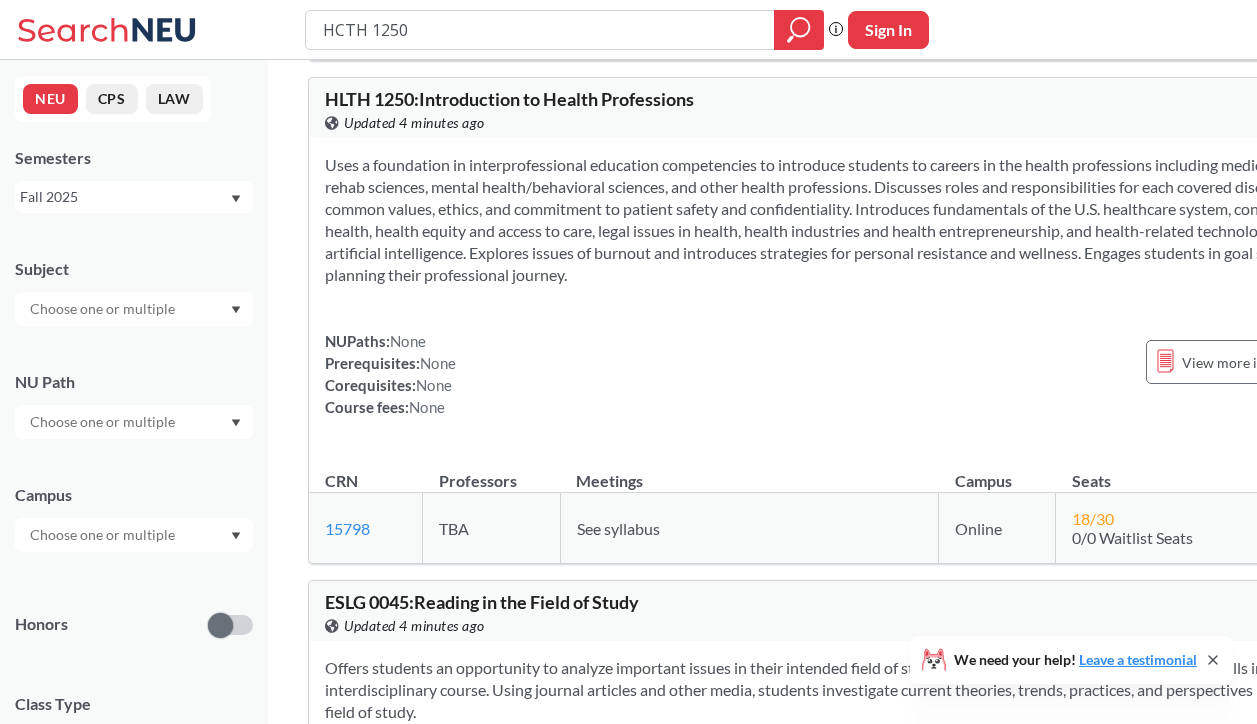 scroll, scrollTop: 1357, scrollLeft: 0, axis: vertical 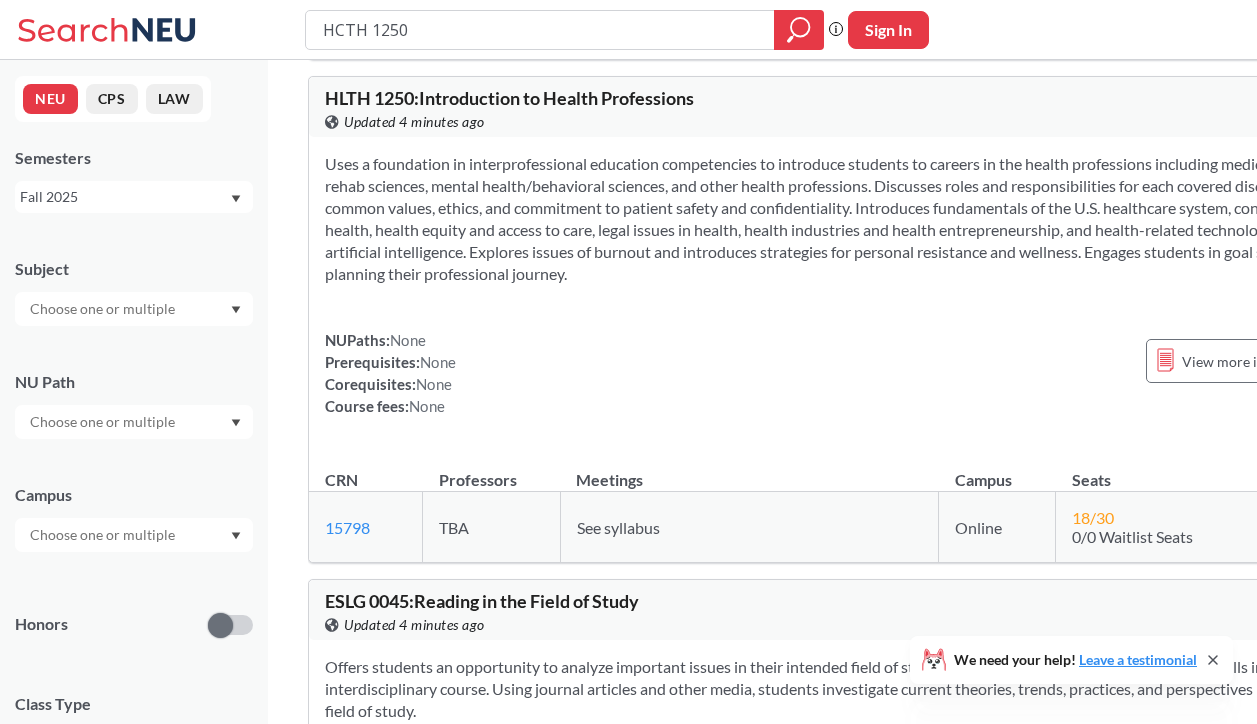 click on "HLTH   1250 :  Introduction to Health Professions View this course on Banner. Updated 4 minutes ago" at bounding box center (587, 111) 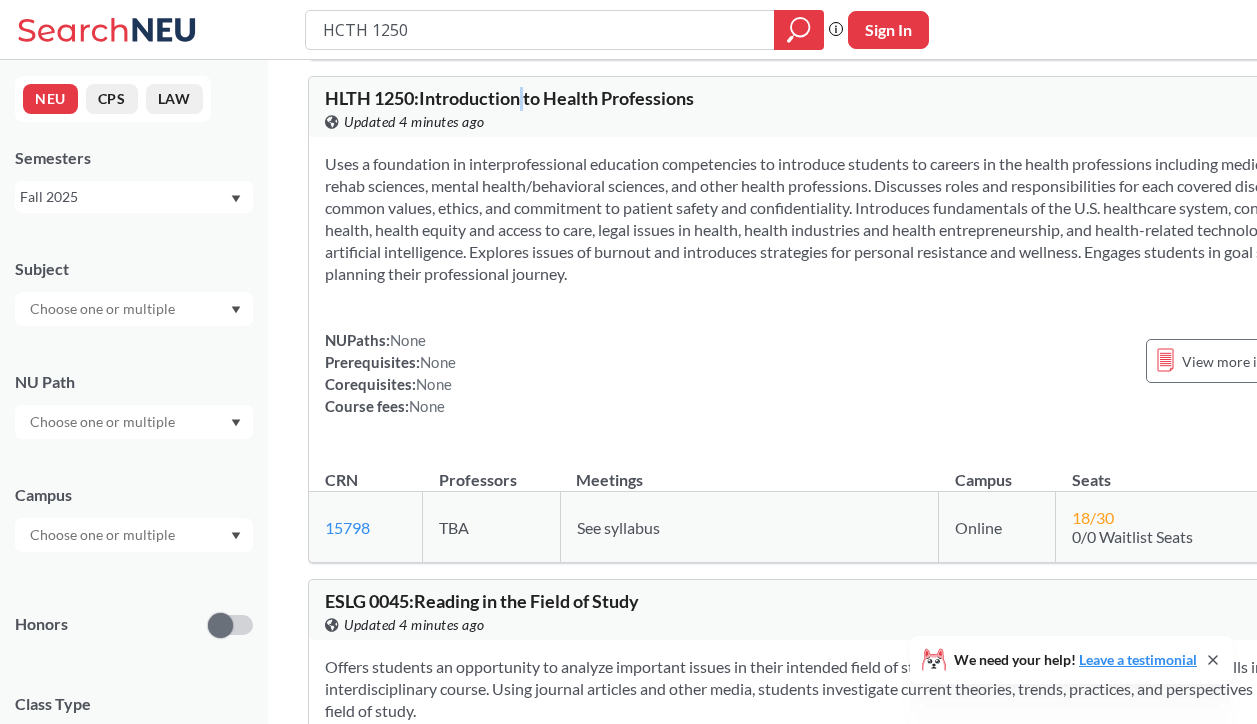 click on "HLTH   1250 :  Introduction to Health Professions View this course on Banner. Updated 4 minutes ago" at bounding box center [587, 111] 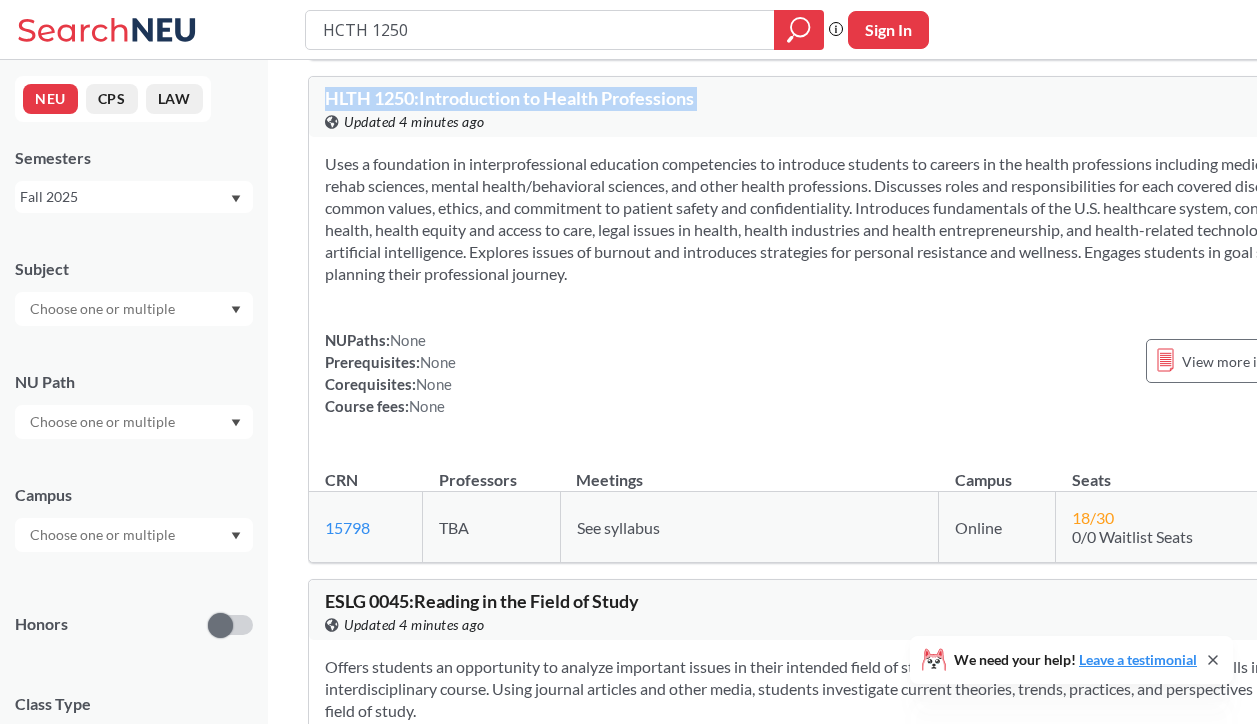 click on "HLTH   1250 :  Introduction to Health Professions View this course on Banner. Updated 4 minutes ago" at bounding box center [587, 111] 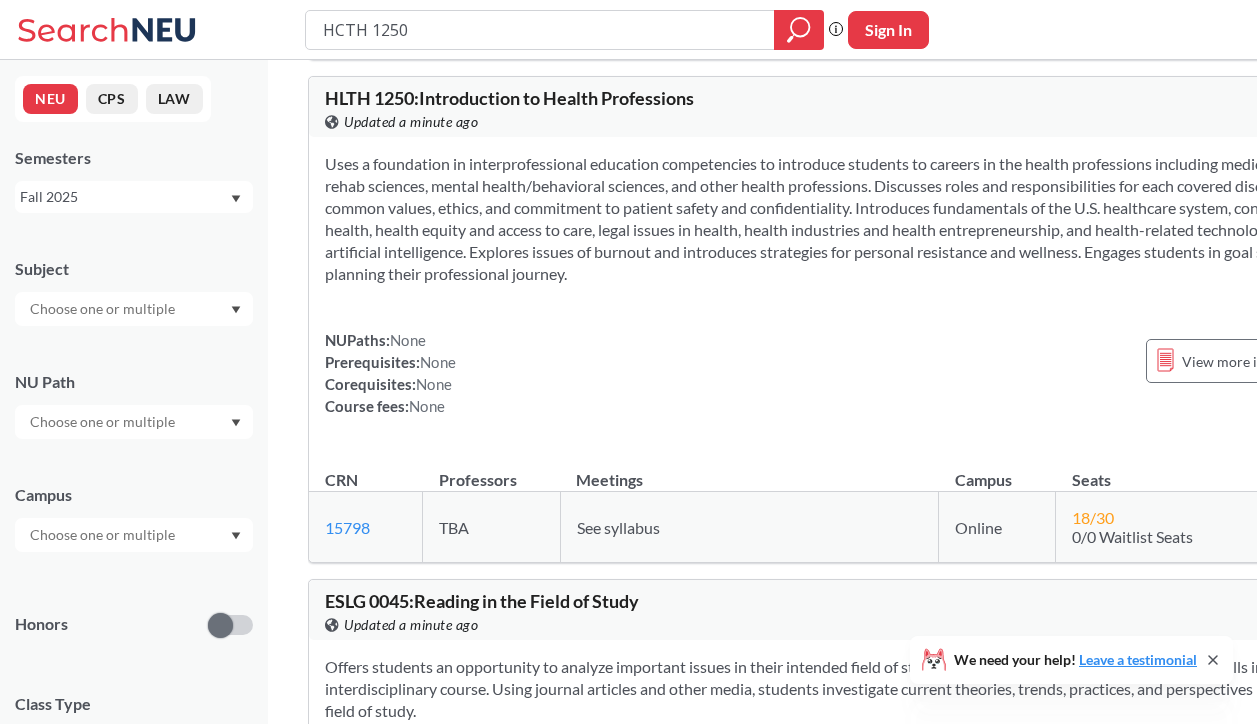 click on "Uses a foundation in interprofessional education competencies to introduce students to careers in the health professions including medicine, nursing, rehab sciences, mental health/behavioral sciences, and other health professions. Discusses roles and responsibilities for each covered discipline as well as common values, ethics, and commitment to patient safety and confidentiality. Introduces fundamentals of the U.S. healthcare system, concepts in public health, health equity and access to care, legal issues in health, health industries and health entrepreneurship, and health-related technologies including artificial intelligence. Explores issues of burnout and introduces strategies for personal resistance and wellness. Engages students in goal setting and planning their professional journey.
NUPaths:  None Prerequisites:  None Corequisites:  None Course fees:  None View more info for this class" at bounding box center (849, 293) 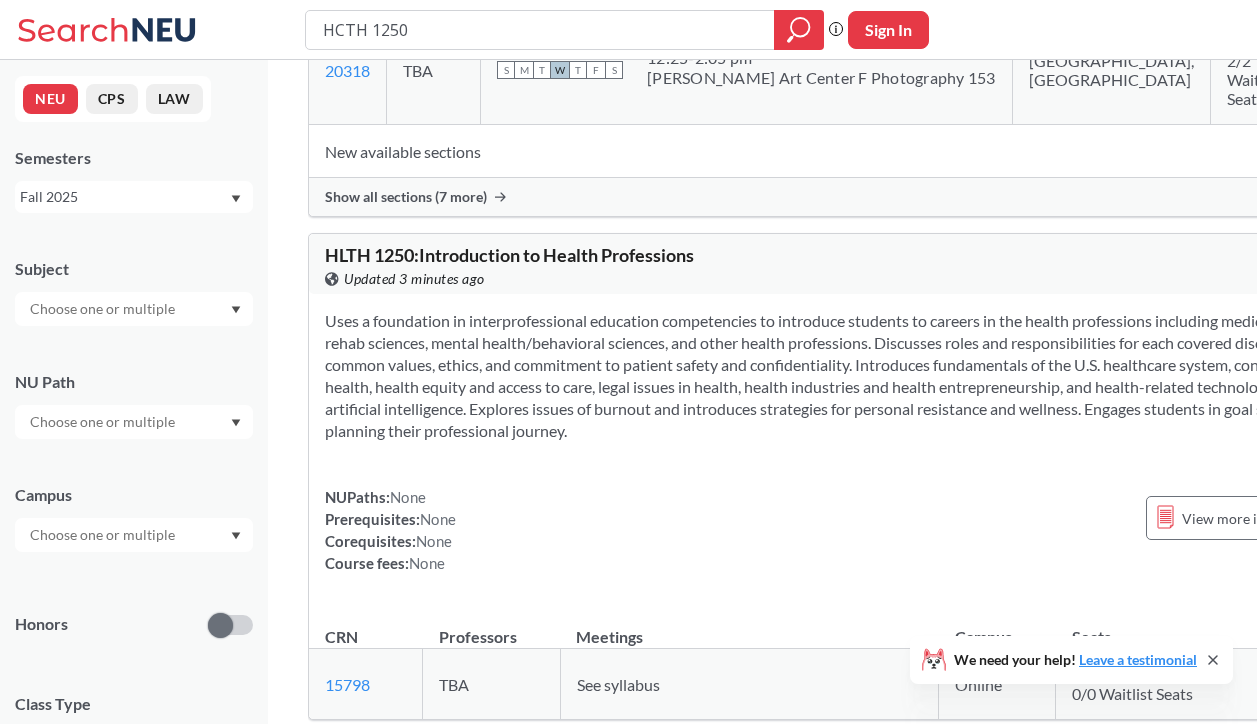 scroll, scrollTop: 1191, scrollLeft: 0, axis: vertical 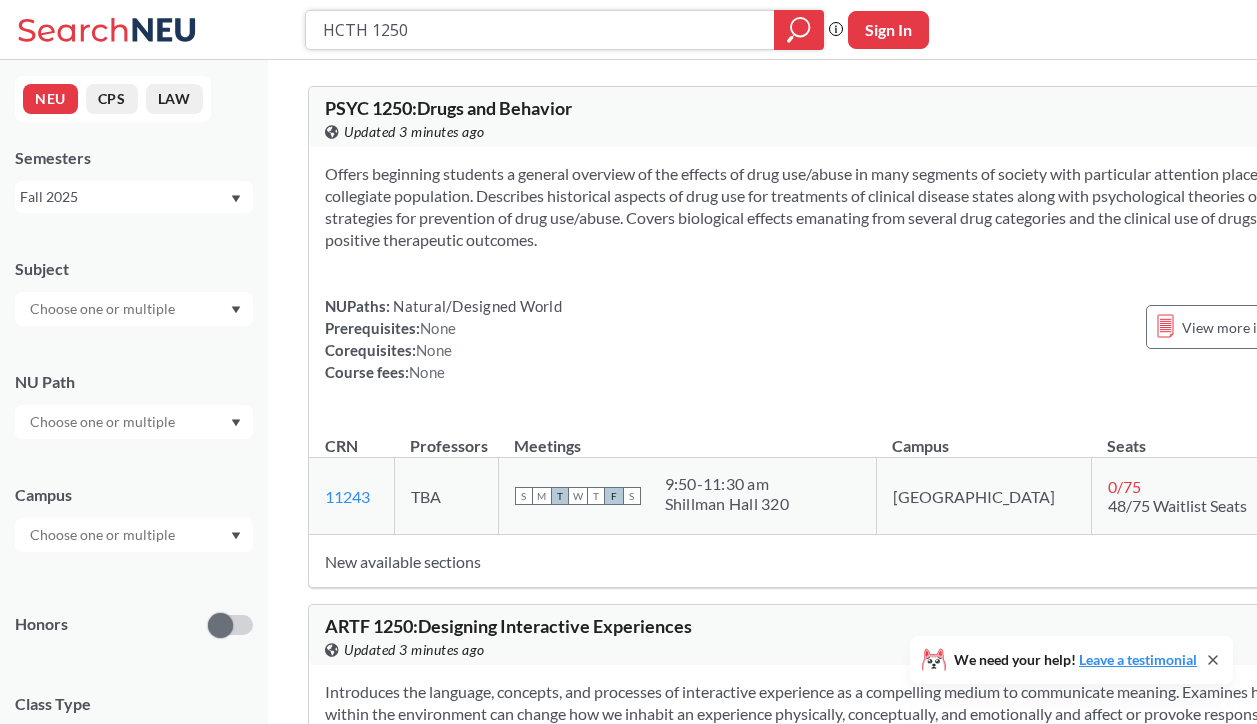 drag, startPoint x: 413, startPoint y: 30, endPoint x: 183, endPoint y: 18, distance: 230.31284 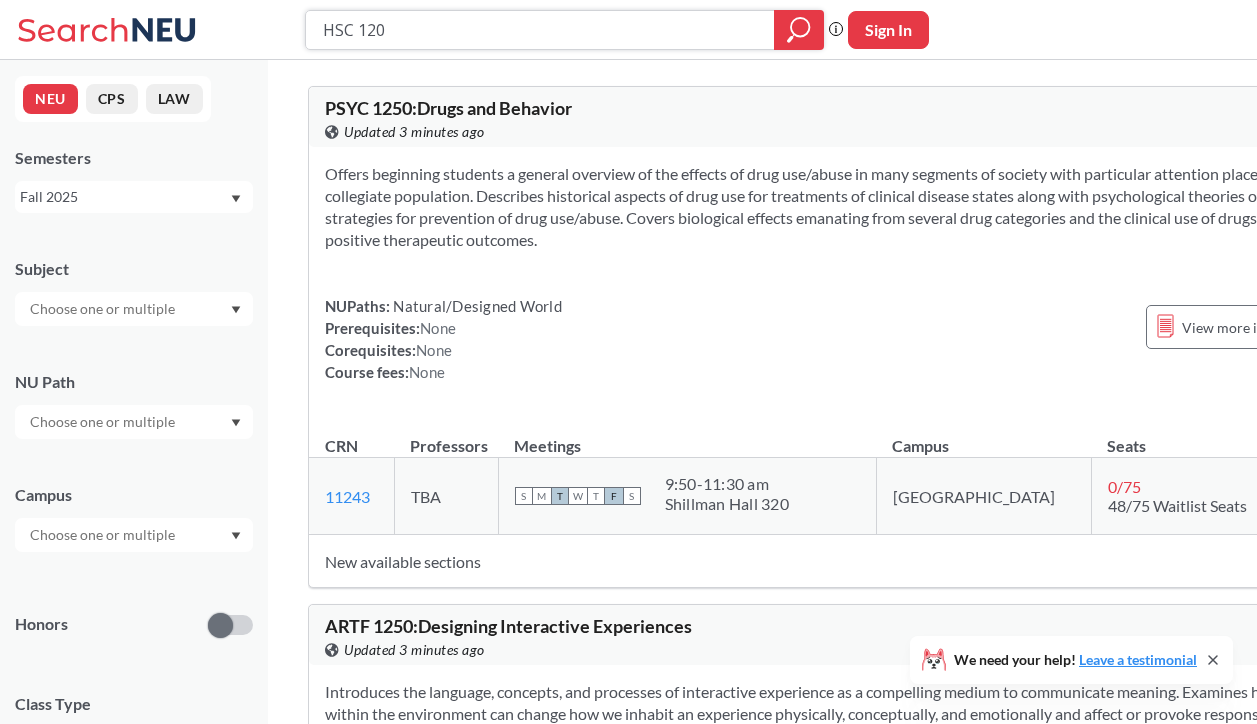 type on "HSC 1200" 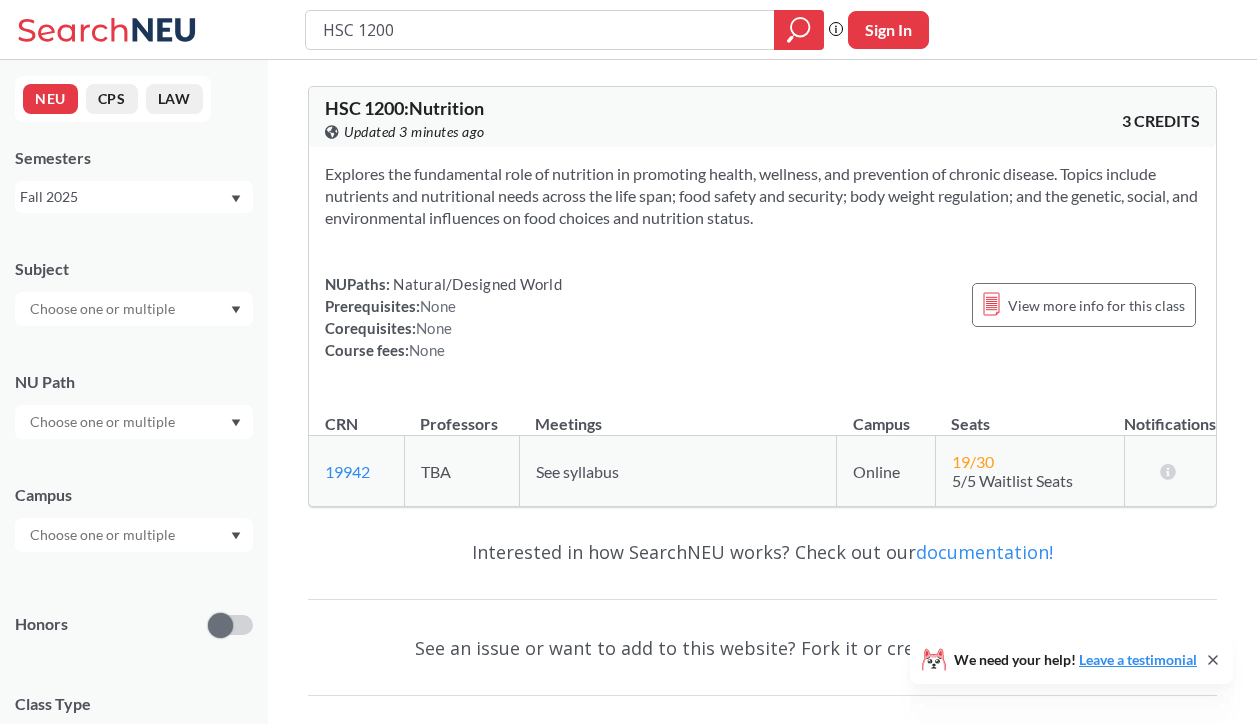 click on "Explores the fundamental role of nutrition in promoting health, wellness, and prevention of chronic disease. Topics include nutrients and nutritional needs across the life span; food safety and security; body weight regulation; and the genetic, social, and environmental influences on food choices and nutrition status.
NUPaths:   Natural/Designed World Prerequisites:  None Corequisites:  None Course fees:  None View more info for this class" at bounding box center (762, 270) 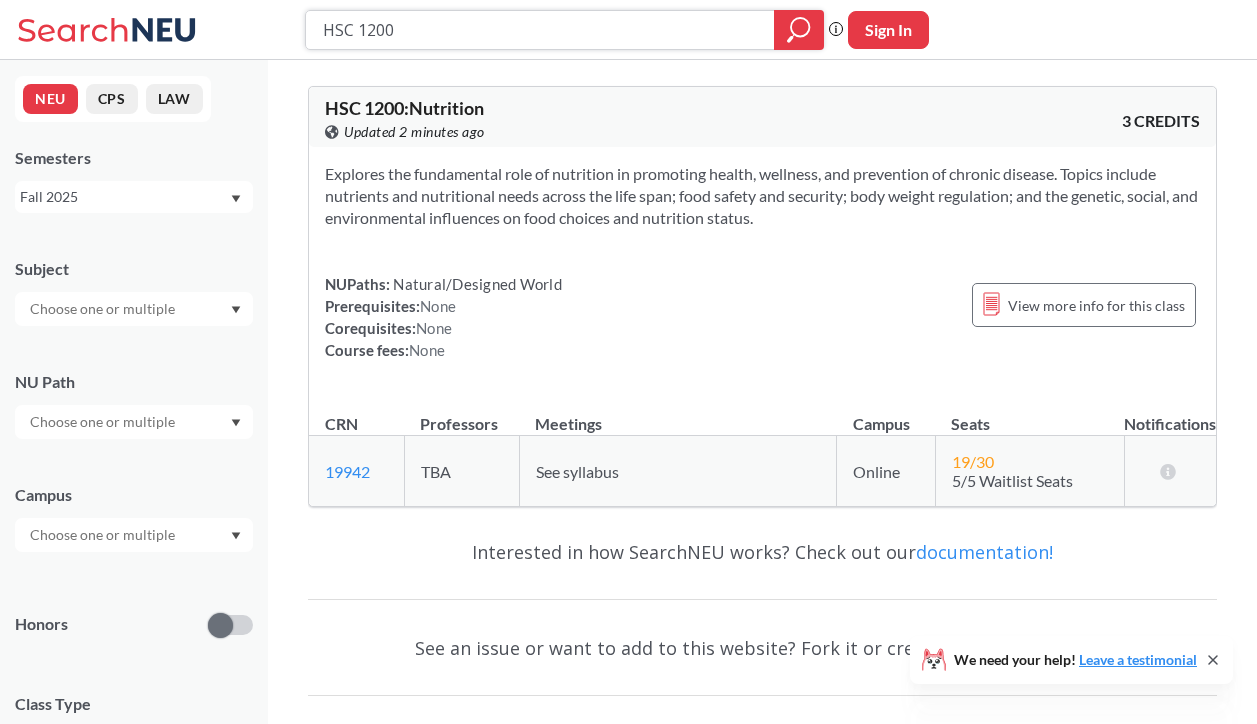 drag, startPoint x: 218, startPoint y: 49, endPoint x: 99, endPoint y: 69, distance: 120.66897 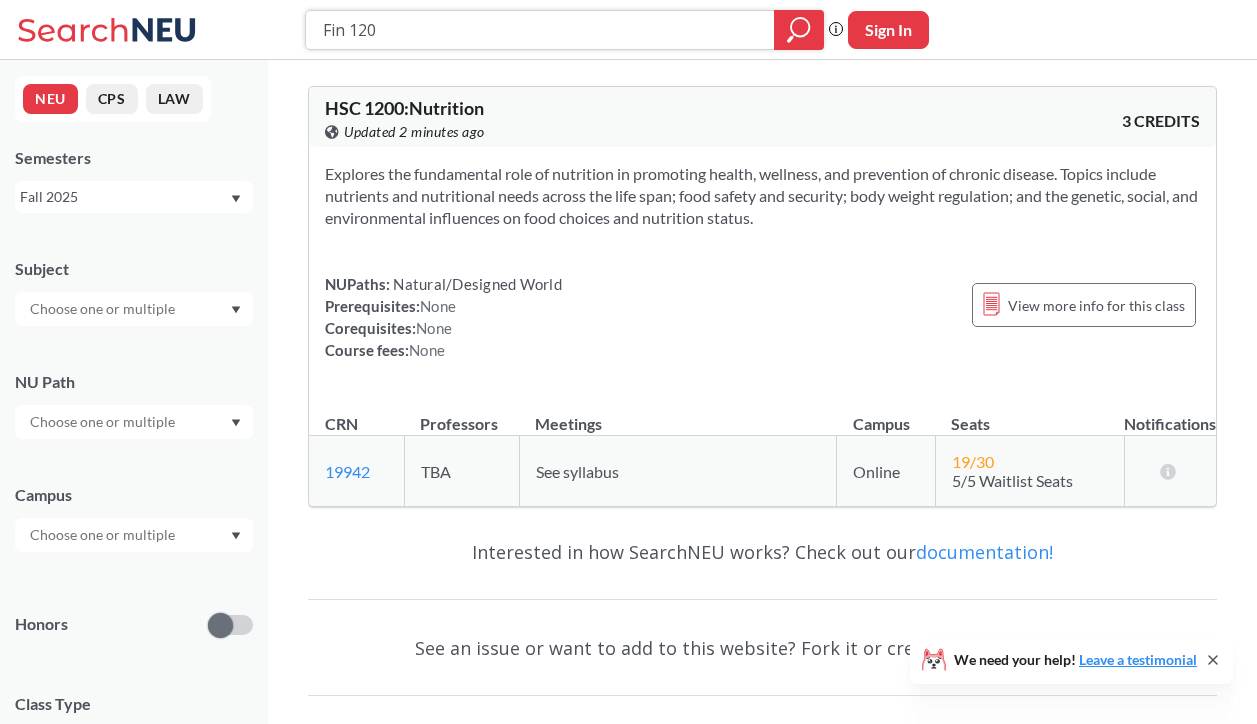 type on "Fin 1200" 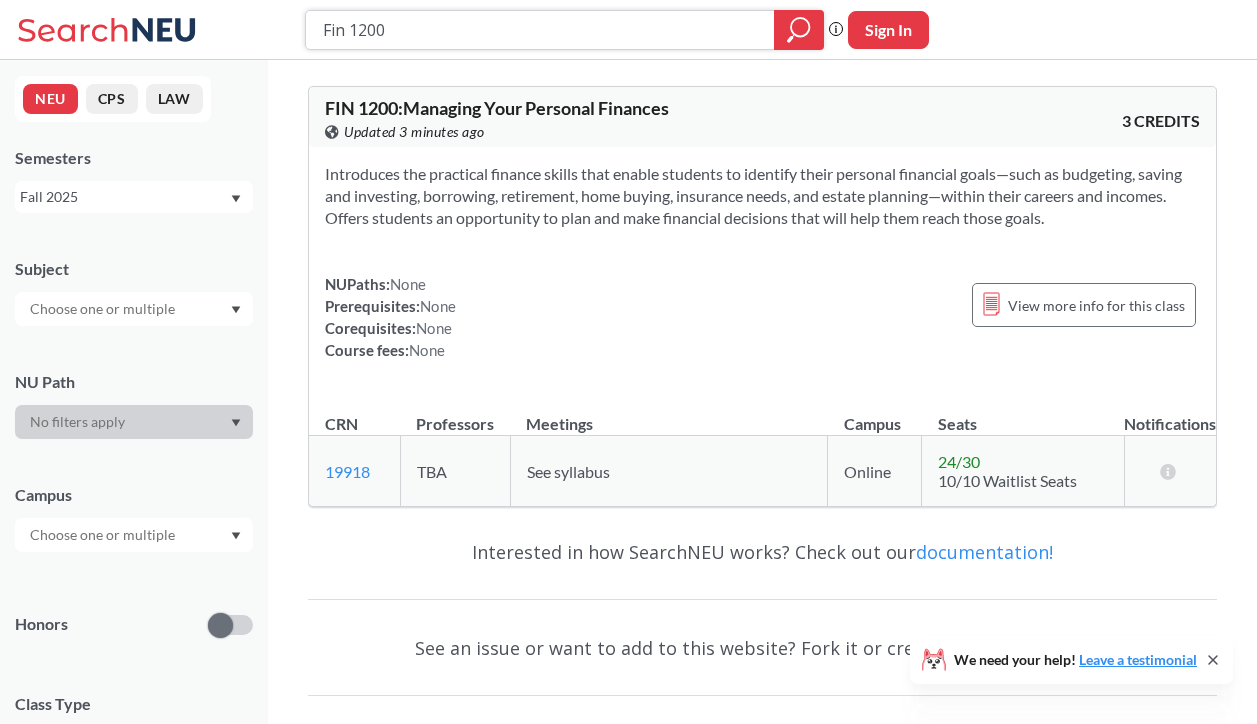 drag, startPoint x: 397, startPoint y: 38, endPoint x: 282, endPoint y: 25, distance: 115.73245 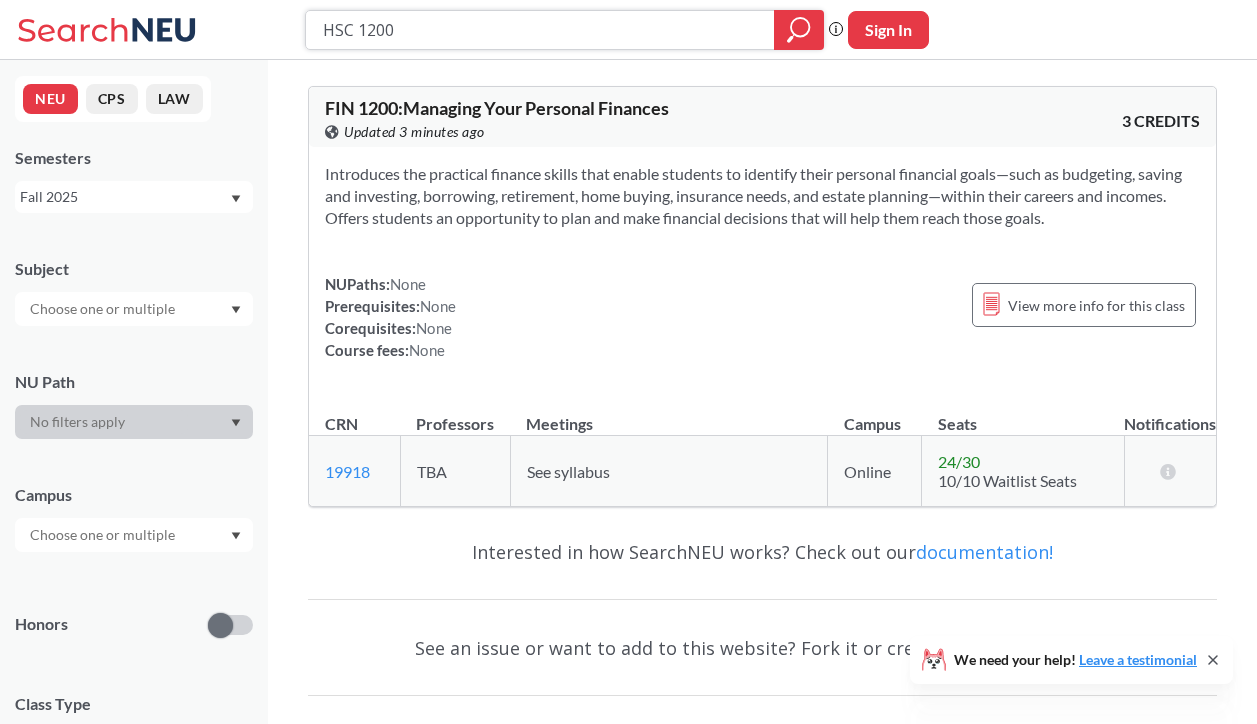 type on "HSC 1200" 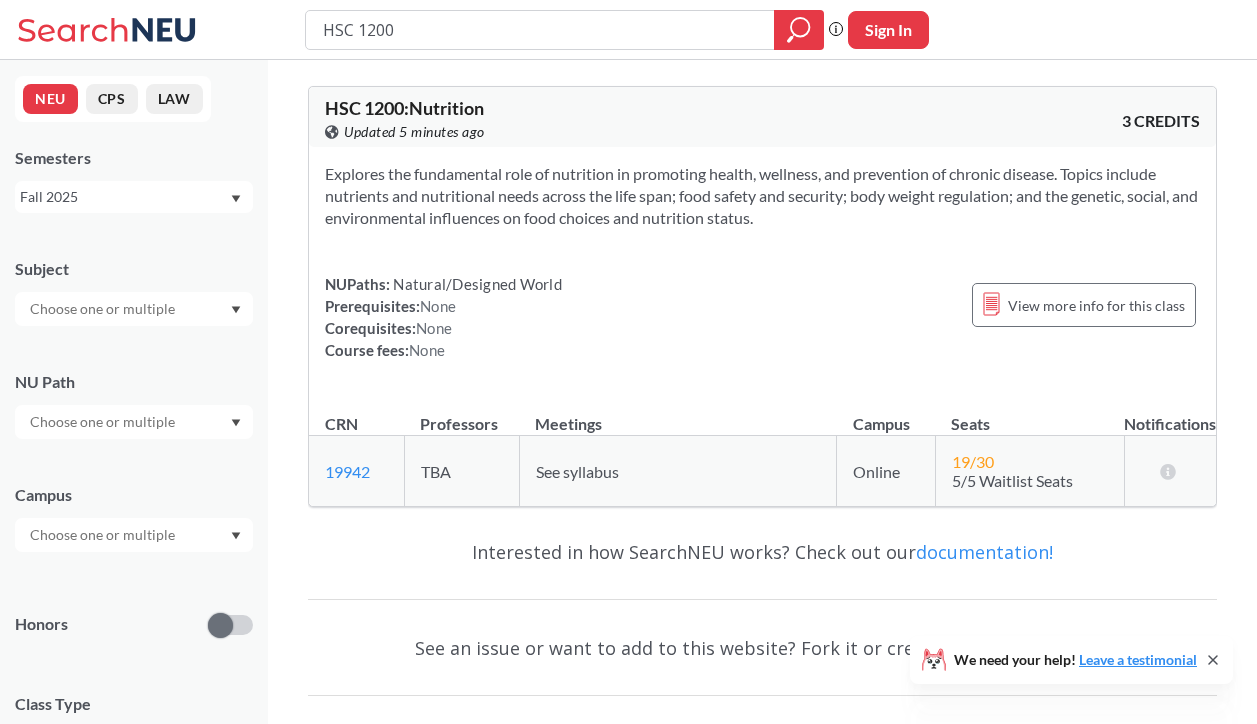 drag, startPoint x: 372, startPoint y: 95, endPoint x: 524, endPoint y: 95, distance: 152 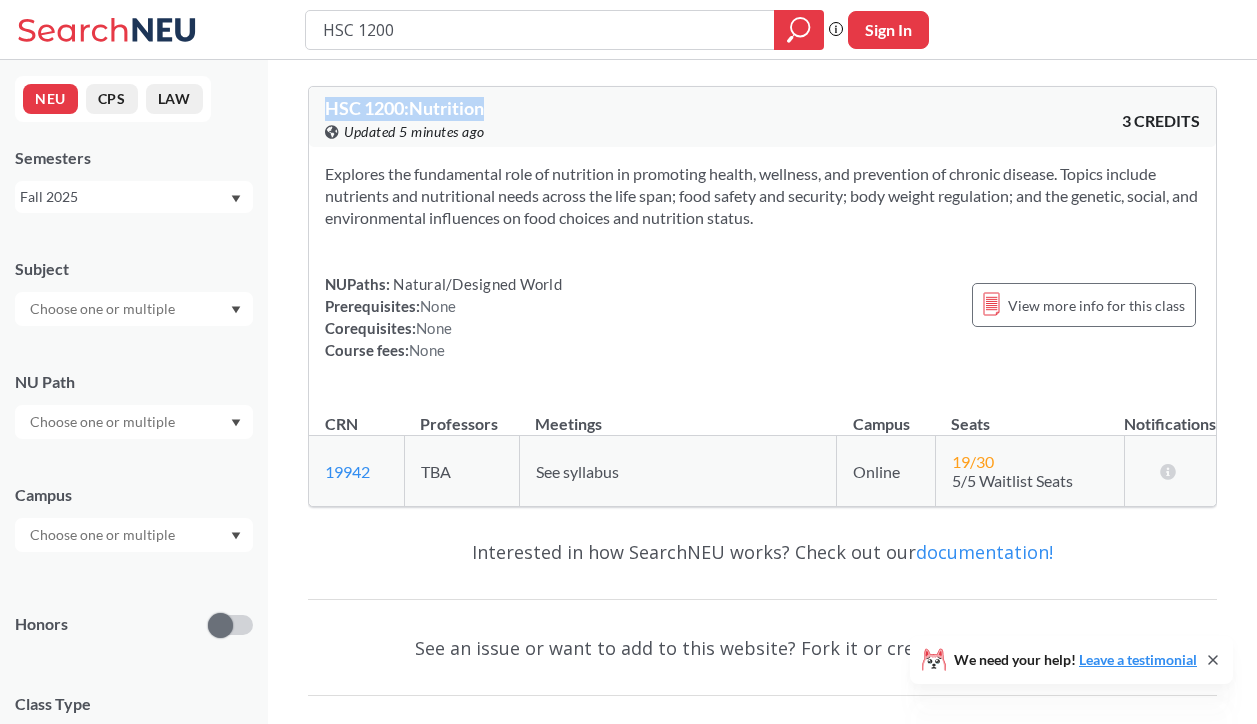 drag, startPoint x: 346, startPoint y: 108, endPoint x: 502, endPoint y: 102, distance: 156.11534 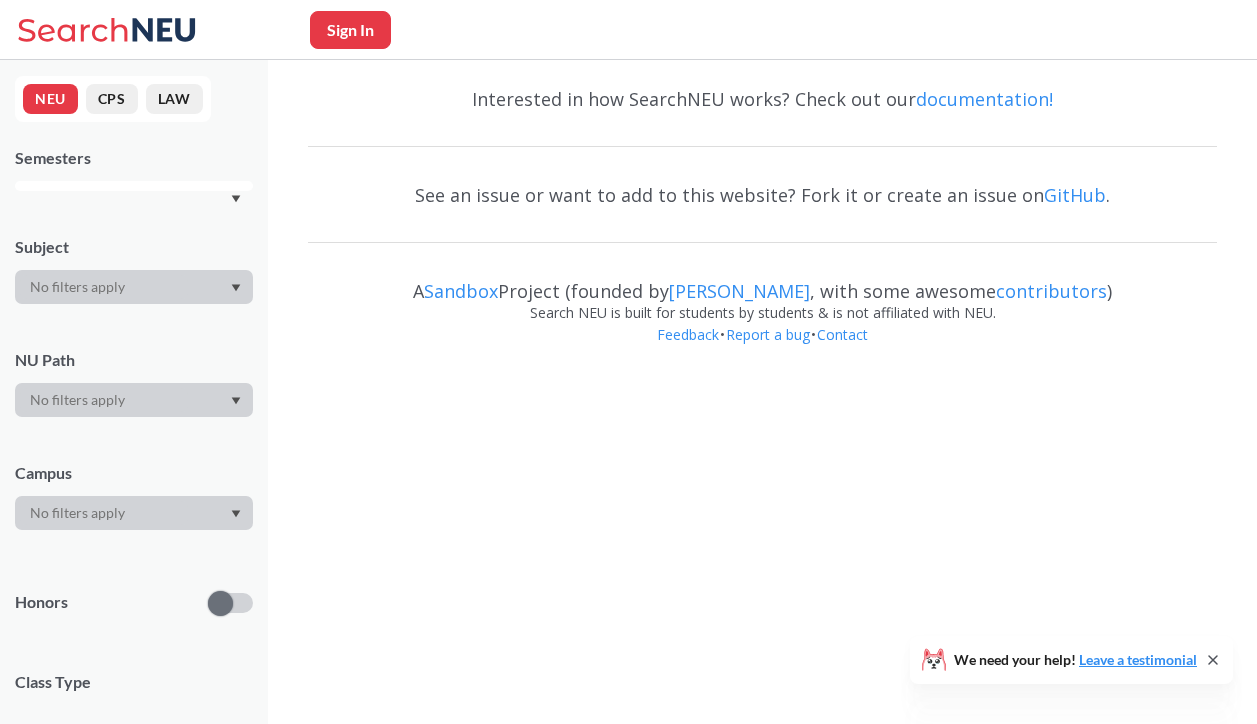 scroll, scrollTop: 0, scrollLeft: 0, axis: both 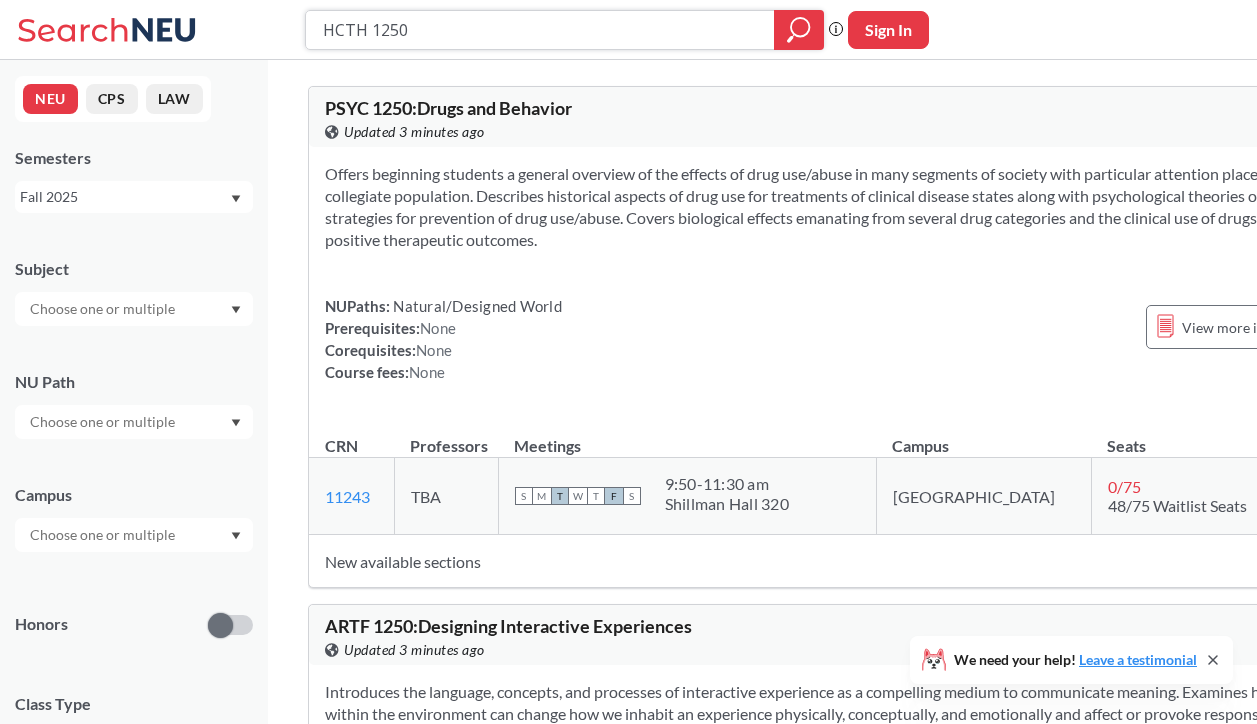 drag, startPoint x: 436, startPoint y: 20, endPoint x: 297, endPoint y: 19, distance: 139.0036 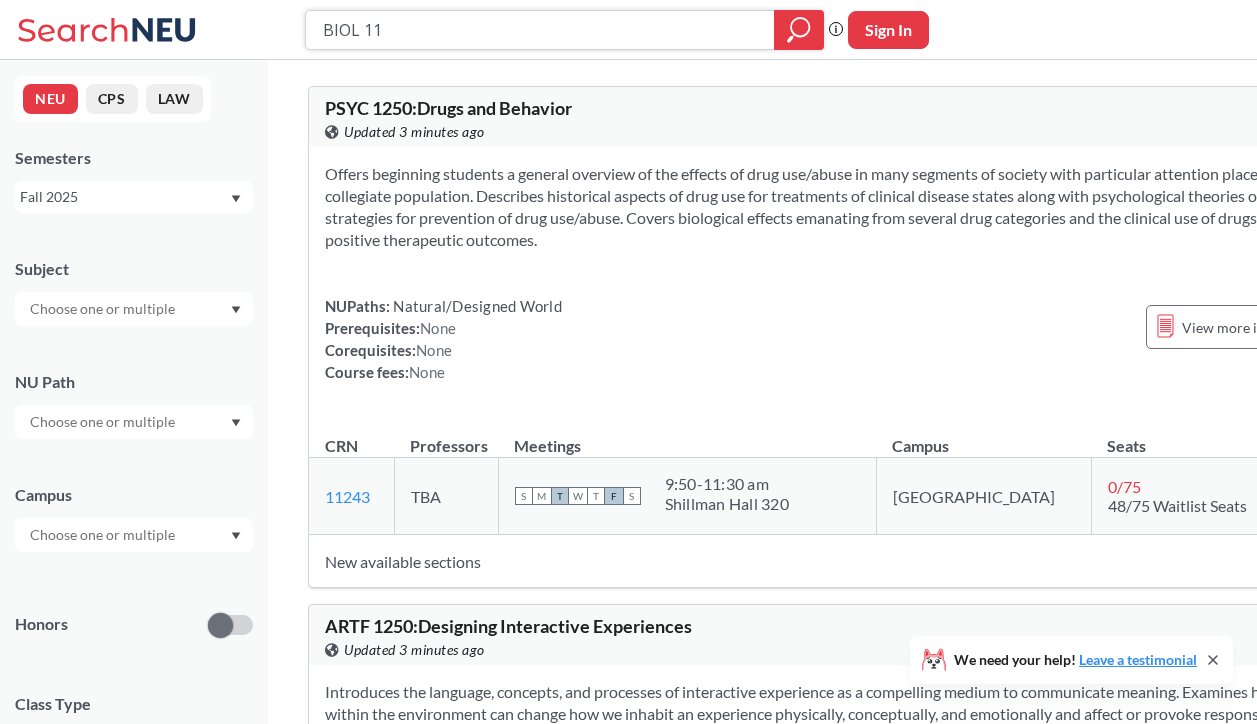 type on "BIOL 114" 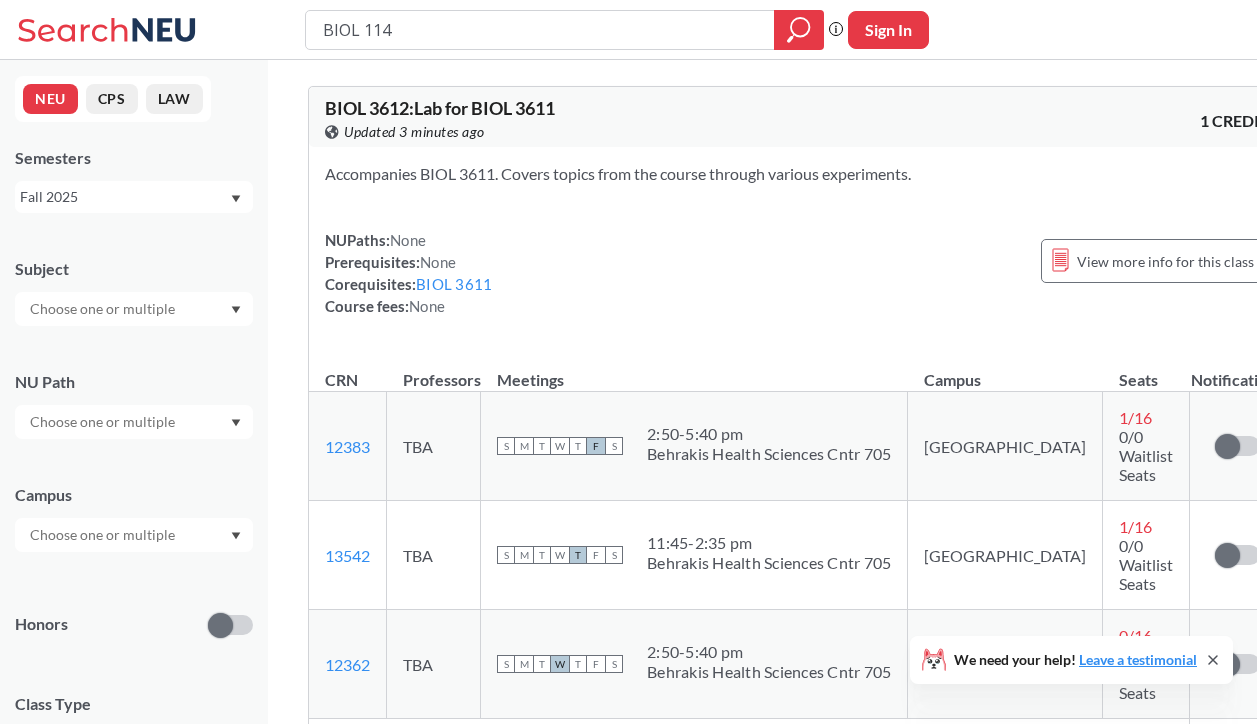 click at bounding box center [104, 535] 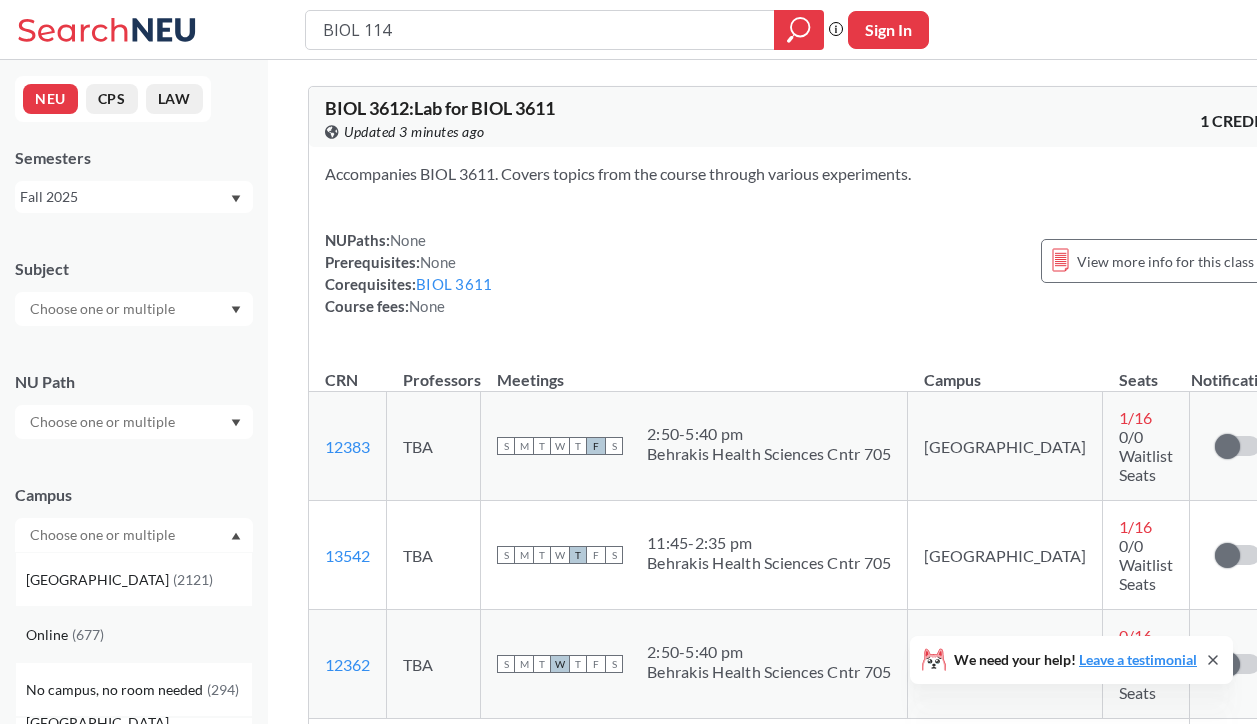 click on "( 677 )" at bounding box center (88, 634) 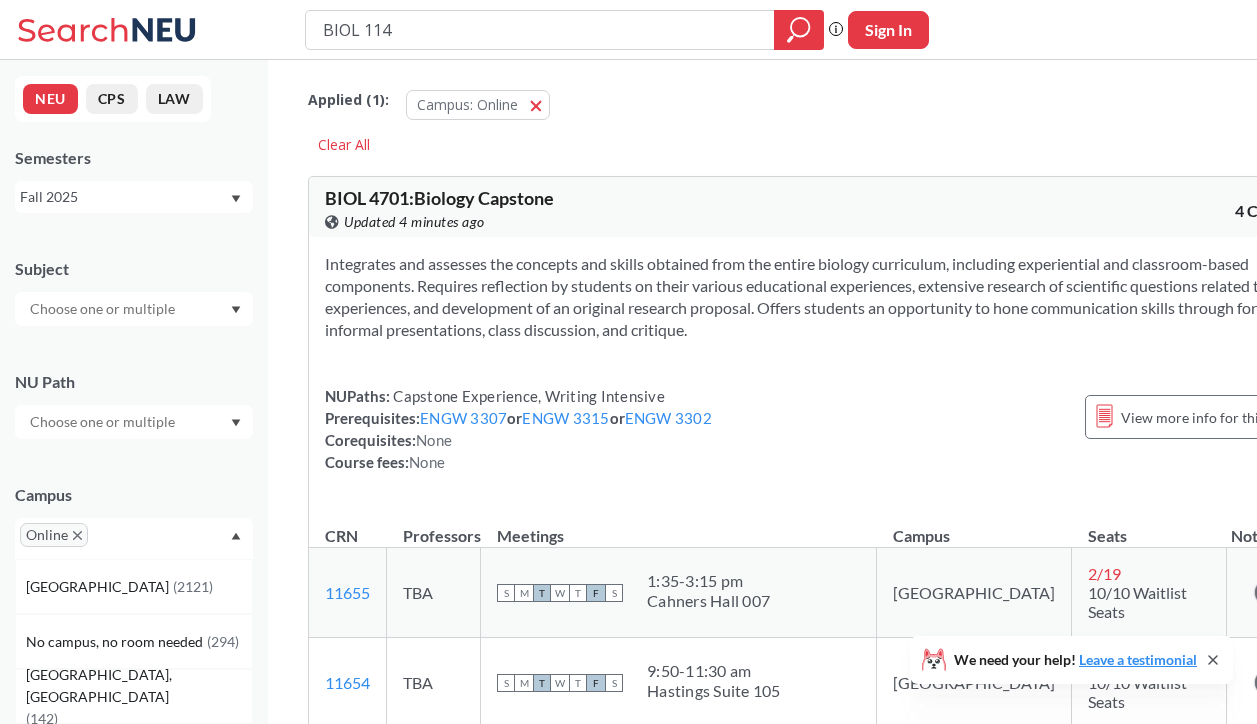 click on "Integrates and assesses the concepts and skills obtained from the entire biology curriculum, including experiential and classroom-based components. Requires reflection by students on their various educational experiences, extensive research of scientific questions related to these experiences, and development of an original research proposal. Offers students an opportunity to hone communication skills through formal and informal presentations, class discussion, and critique." at bounding box center (819, 297) 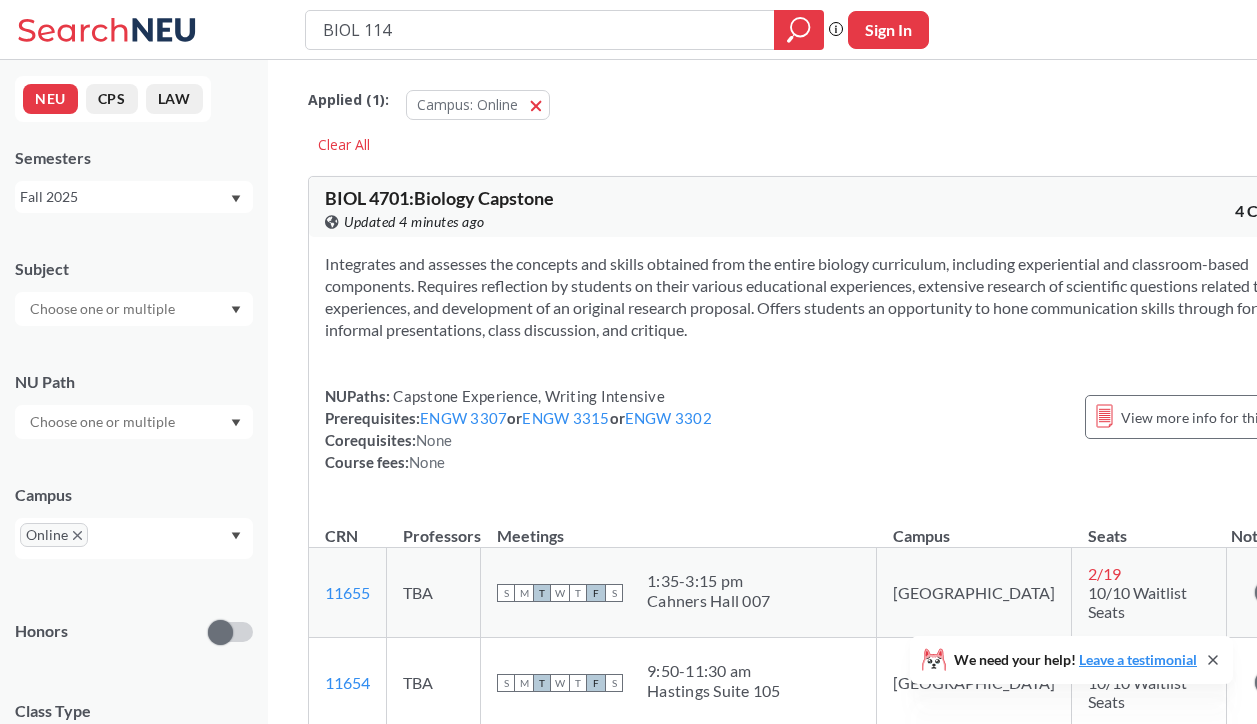 click on "BIOL 114" at bounding box center [564, 30] 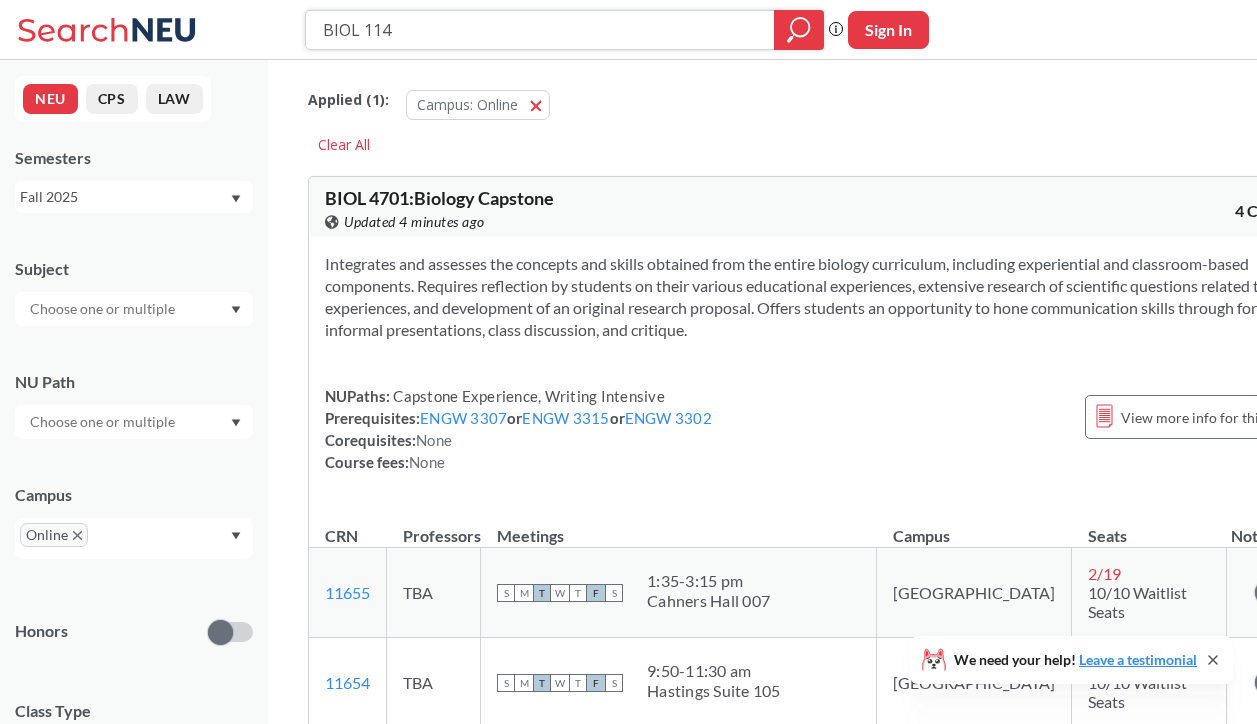 click on "BIOL 114" at bounding box center (540, 30) 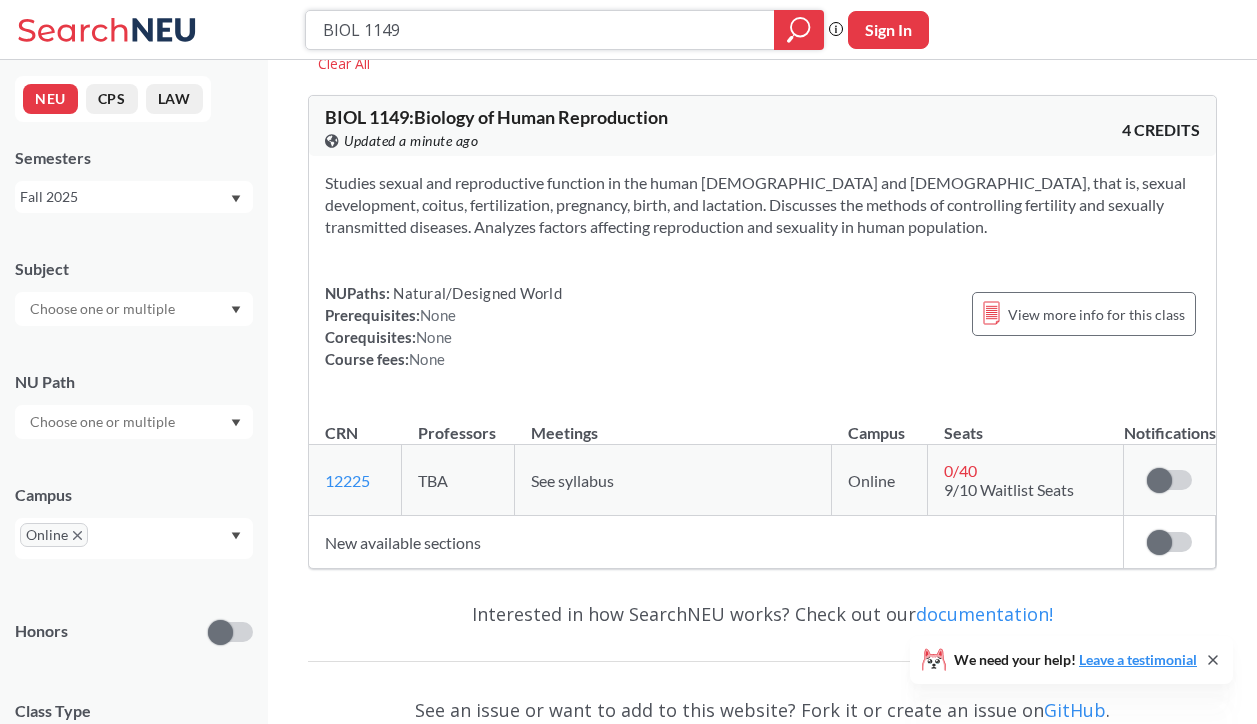 scroll, scrollTop: 82, scrollLeft: 0, axis: vertical 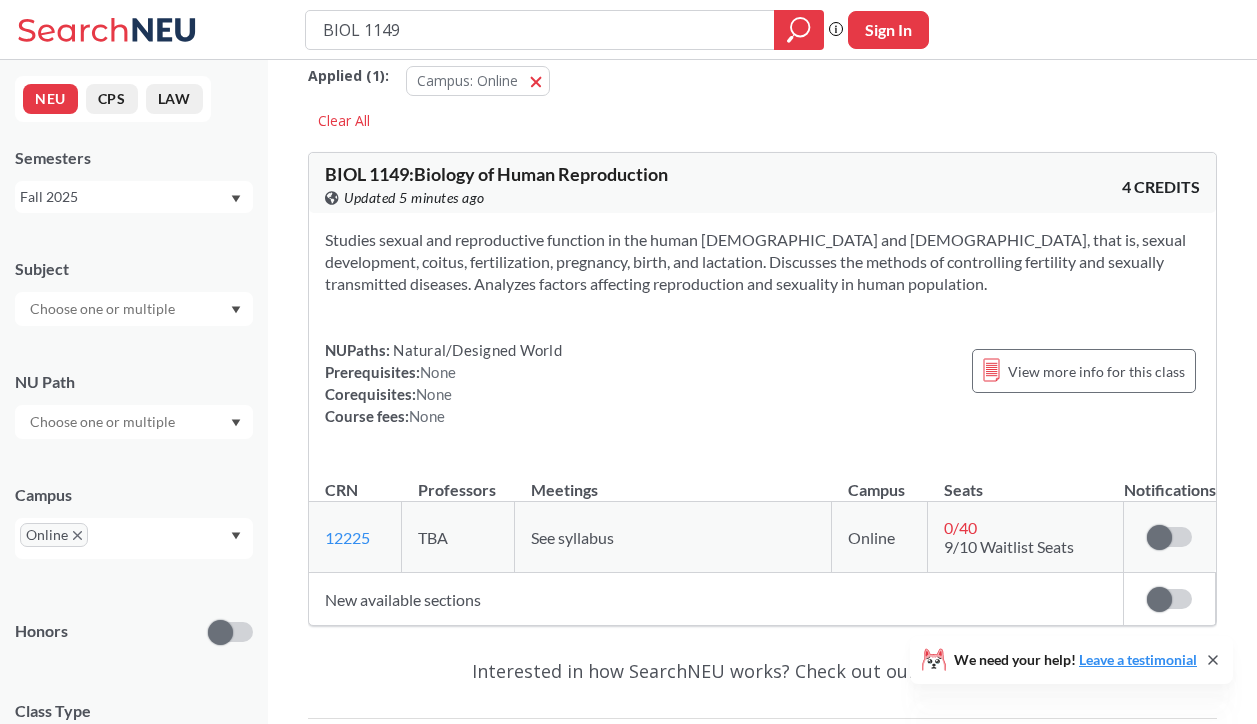 click on "BIOL   1149 :  Biology of Human Reproduction" at bounding box center (496, 174) 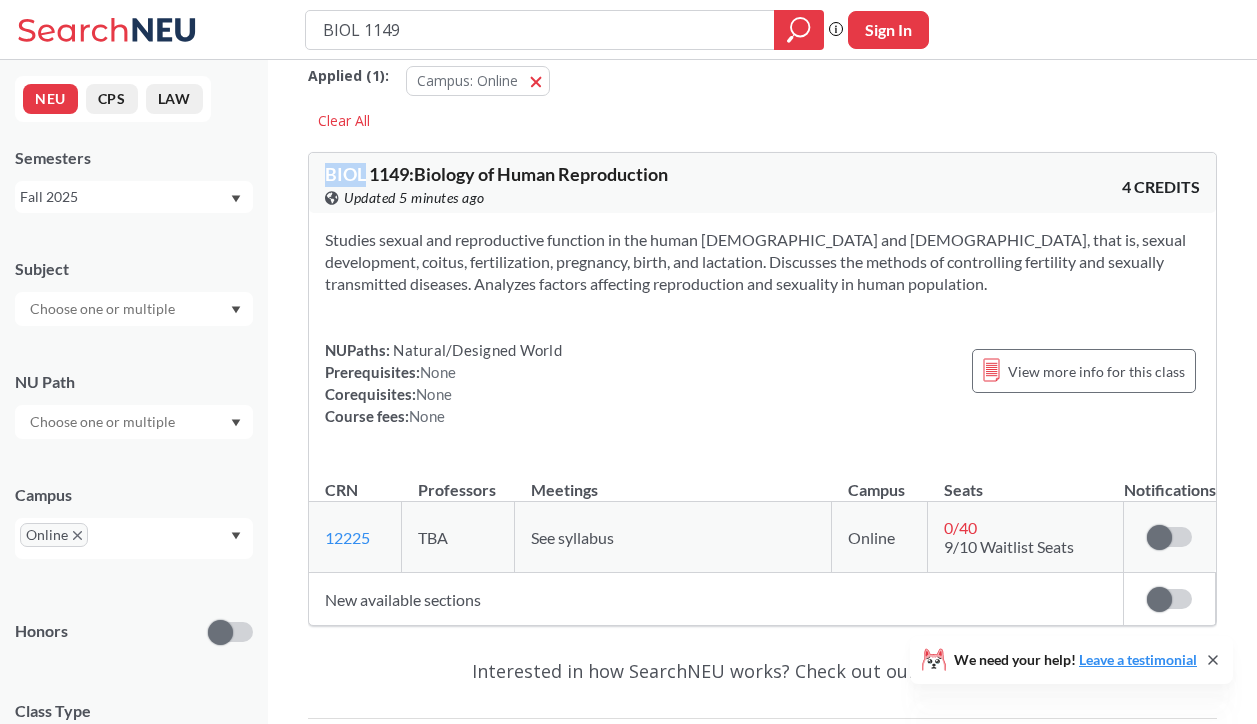 click on "BIOL   1149 :  Biology of Human Reproduction" at bounding box center (496, 174) 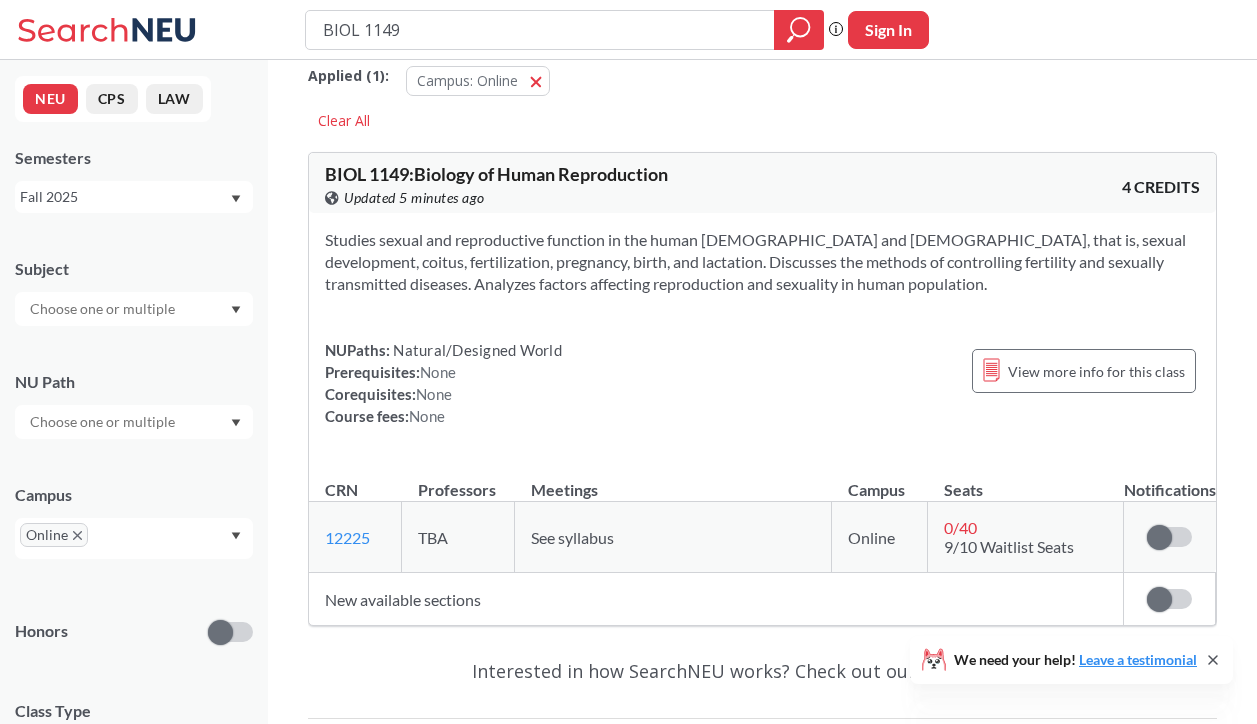 click on "BIOL   1149 :  Biology of Human Reproduction" at bounding box center (496, 174) 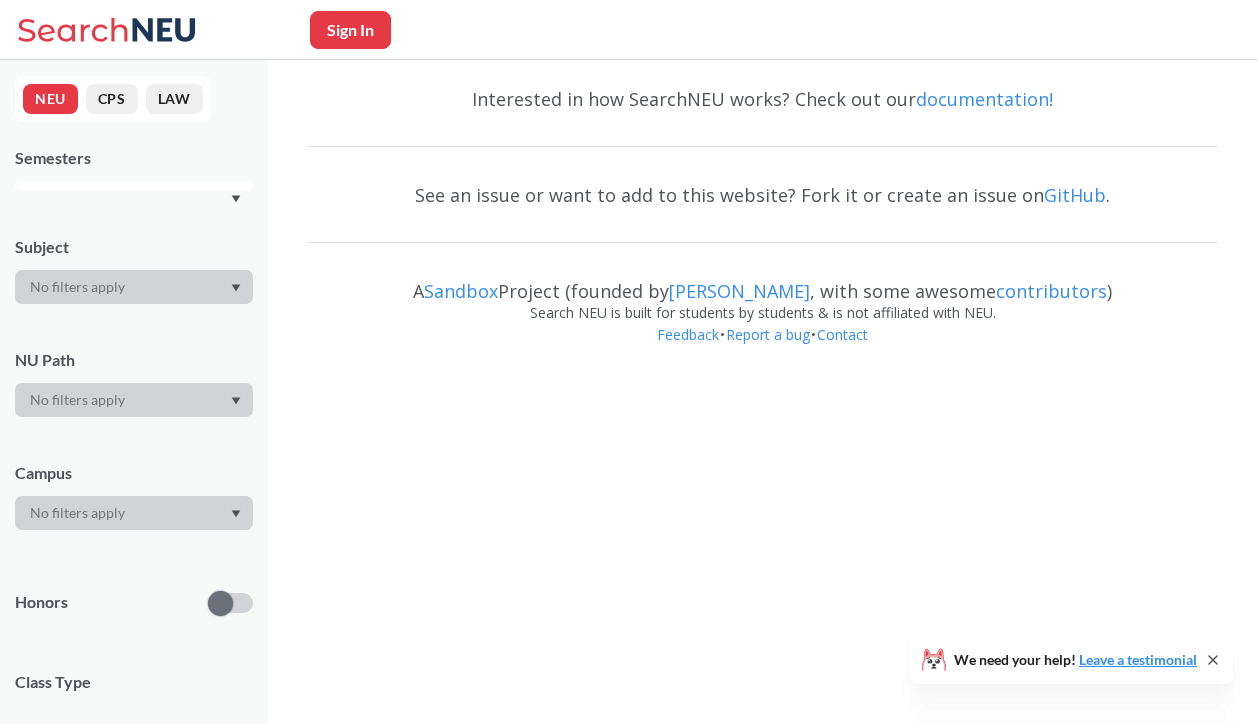 scroll, scrollTop: 0, scrollLeft: 0, axis: both 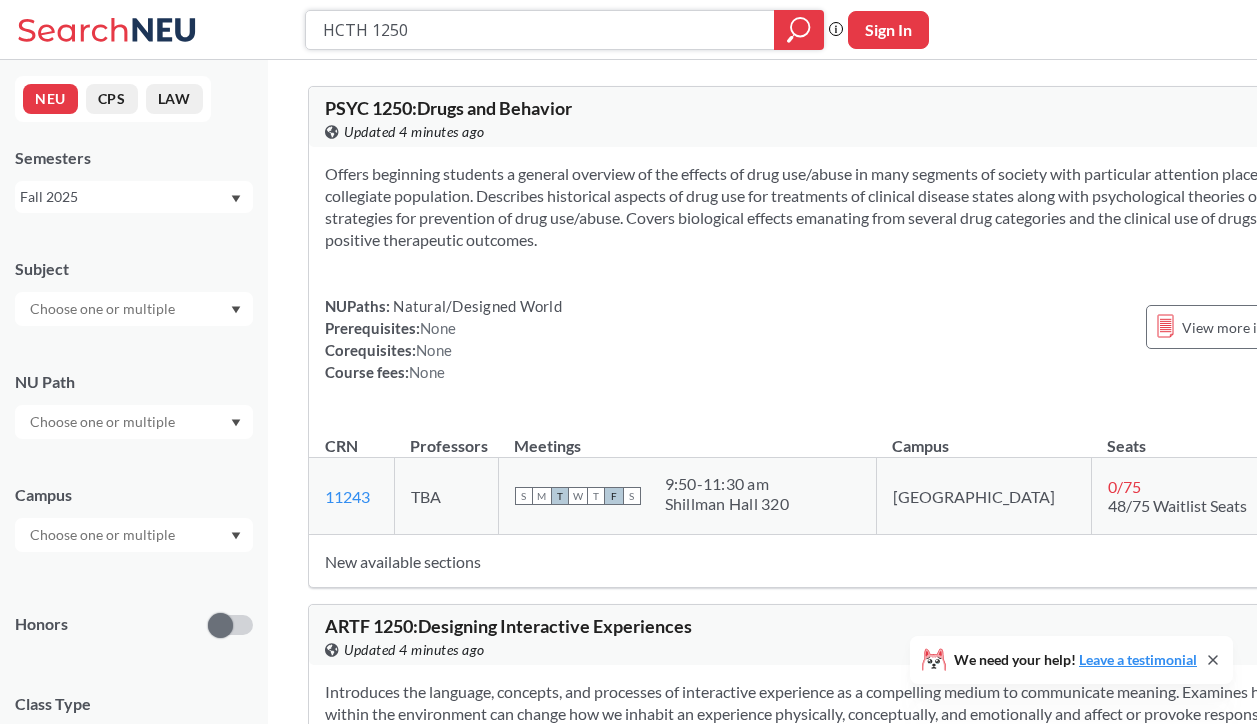 drag, startPoint x: 423, startPoint y: 32, endPoint x: 192, endPoint y: 32, distance: 231 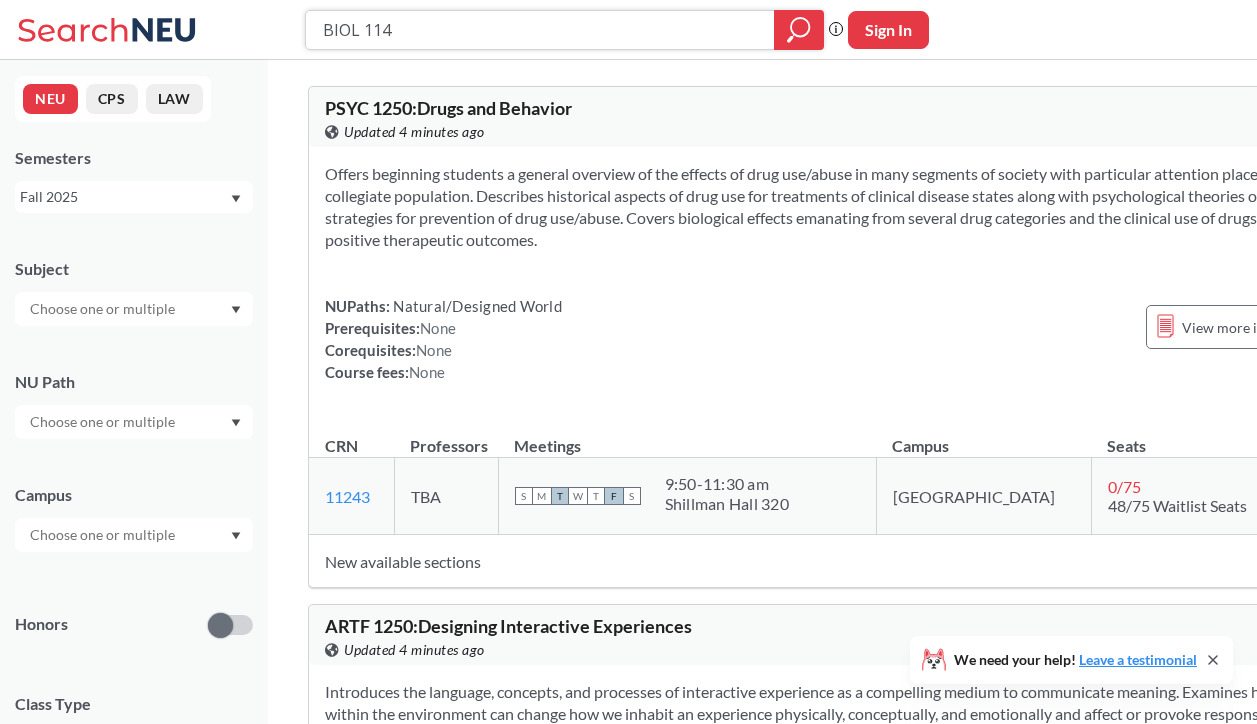 type on "BIOL 1147" 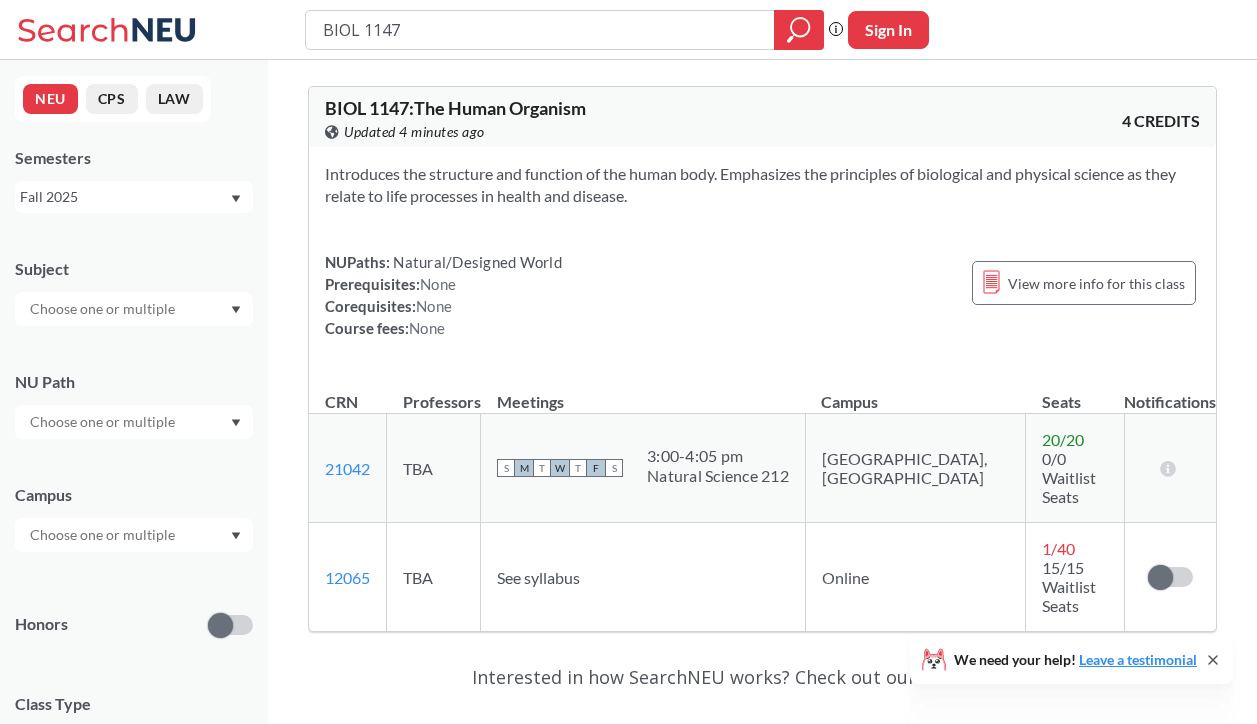 click on "BIOL   1147 :  The Human Organism View this course on Banner. Updated 4 minutes ago" at bounding box center (544, 121) 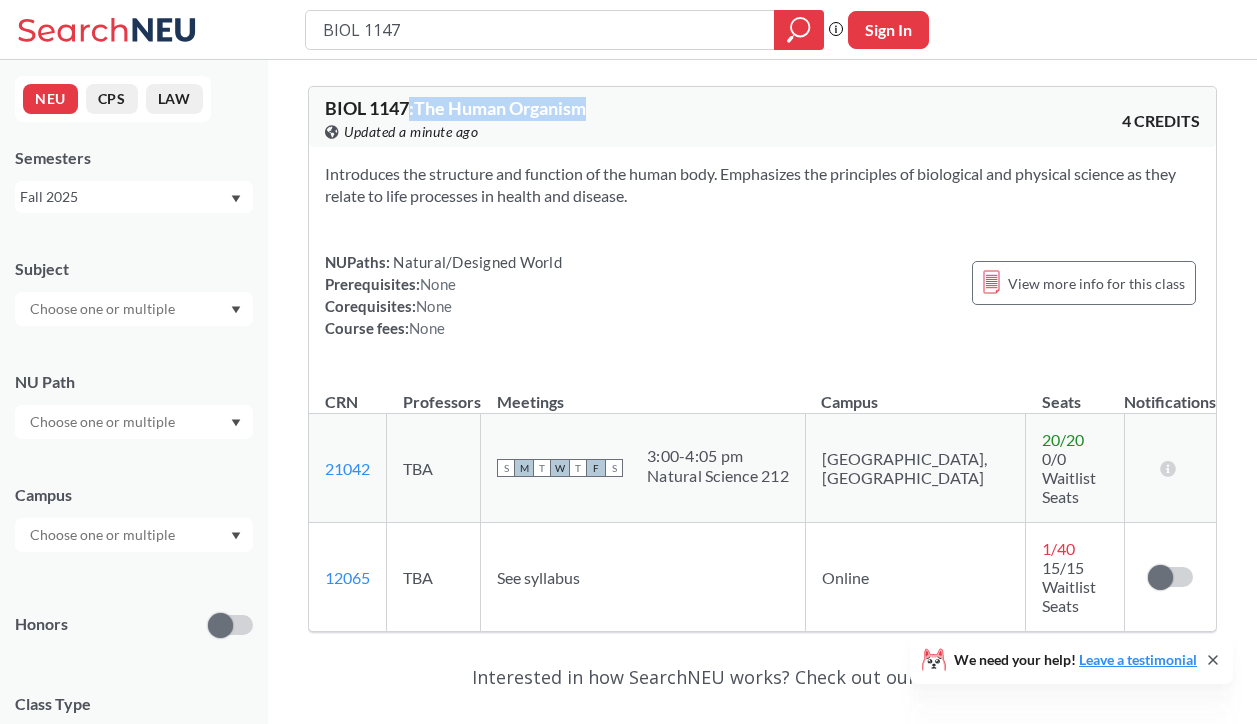 drag, startPoint x: 407, startPoint y: 108, endPoint x: 812, endPoint y: 107, distance: 405.00122 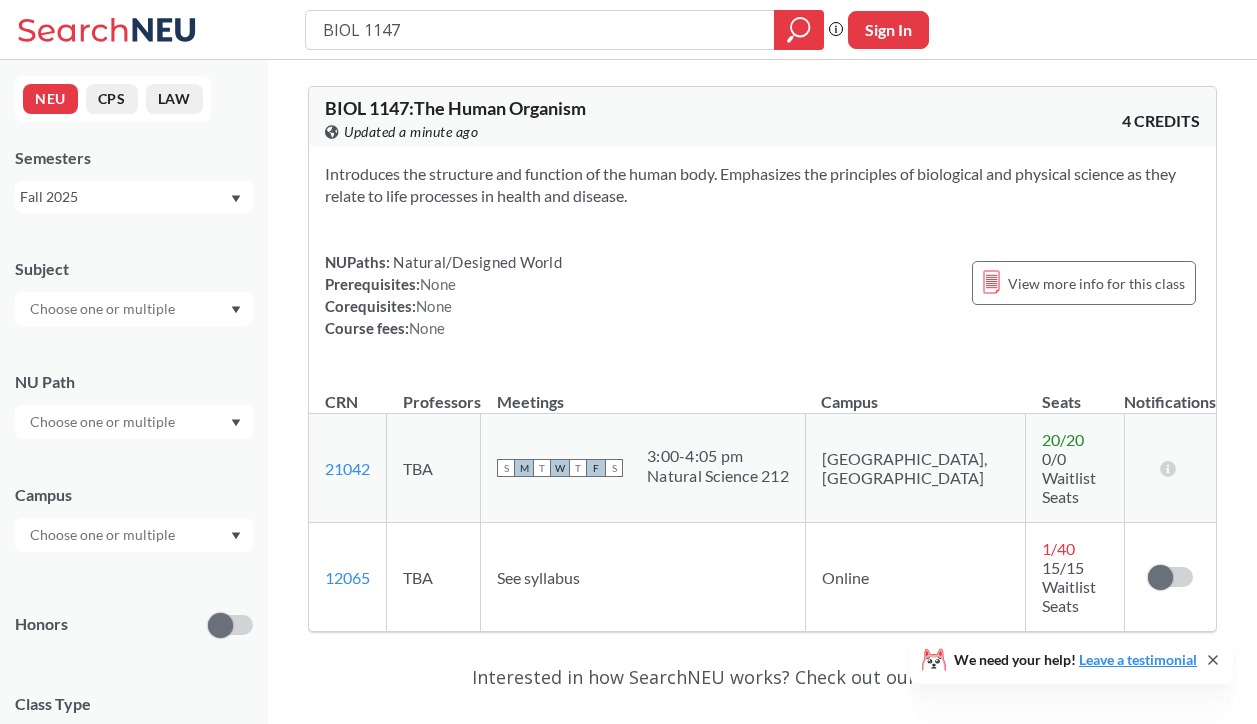 click on "View this course on Banner. Updated a minute ago" at bounding box center [544, 132] 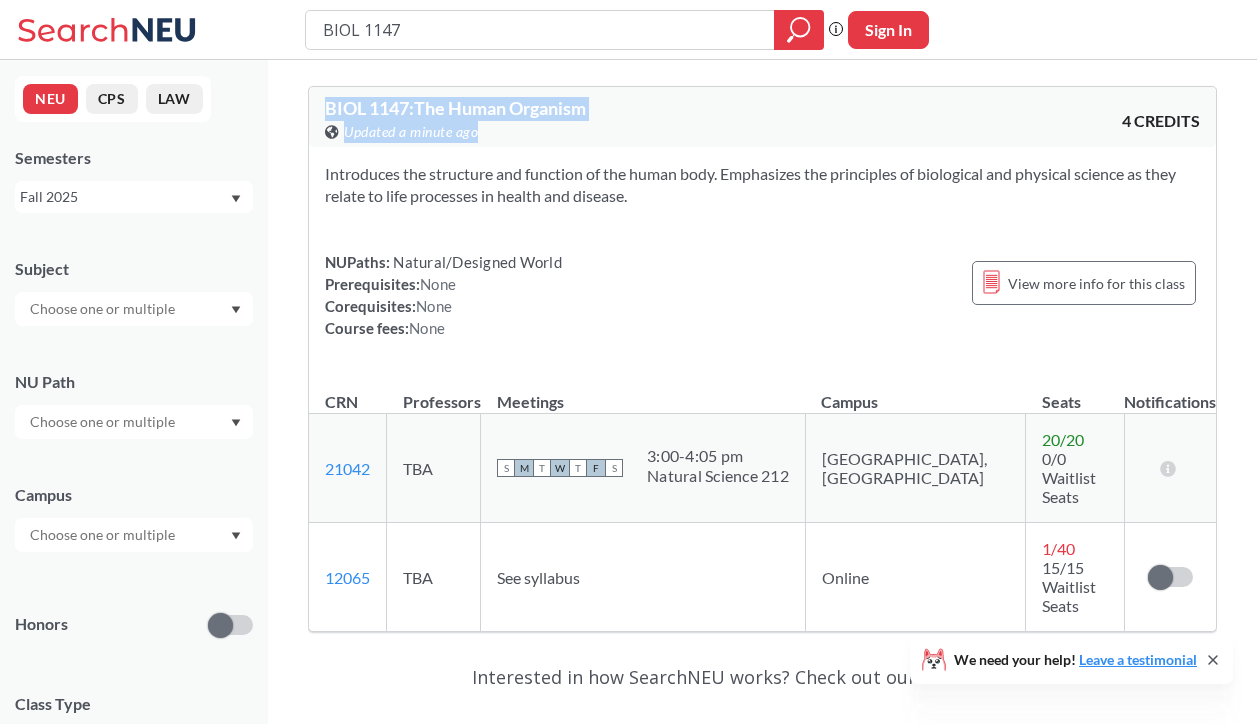 drag, startPoint x: 628, startPoint y: 140, endPoint x: 304, endPoint y: 102, distance: 326.2208 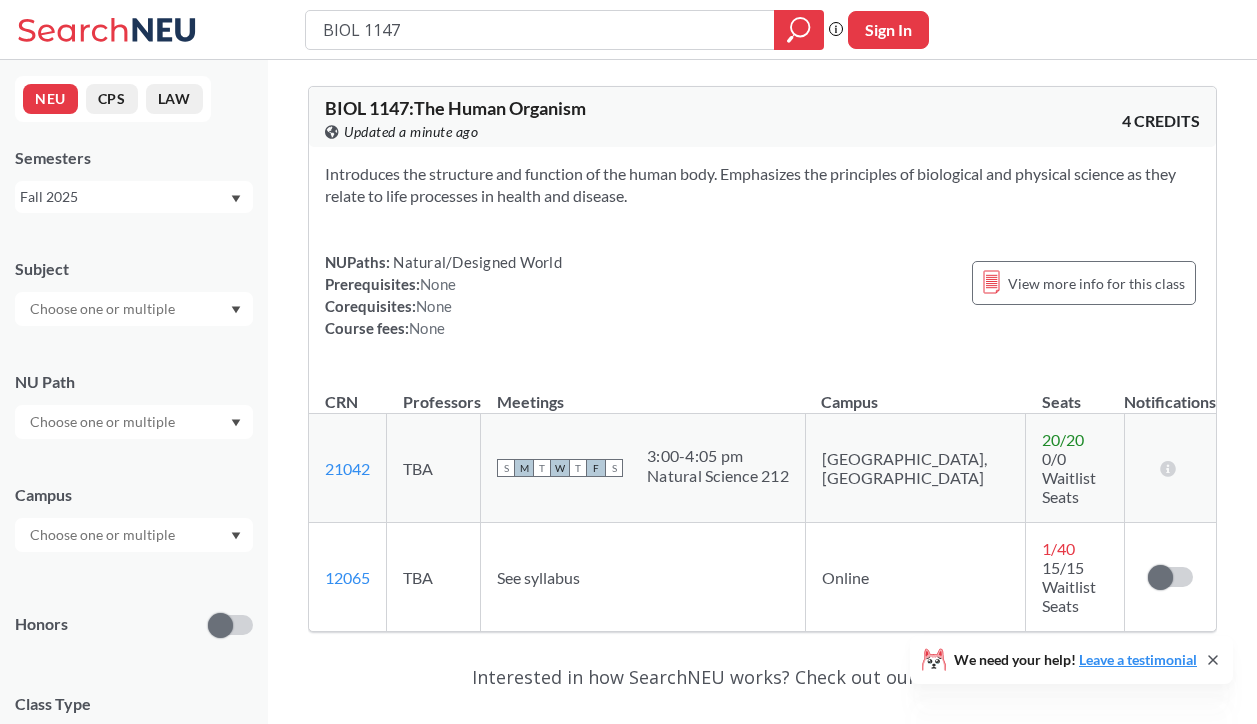 click on "View this course on Banner. Updated a minute ago" at bounding box center [544, 132] 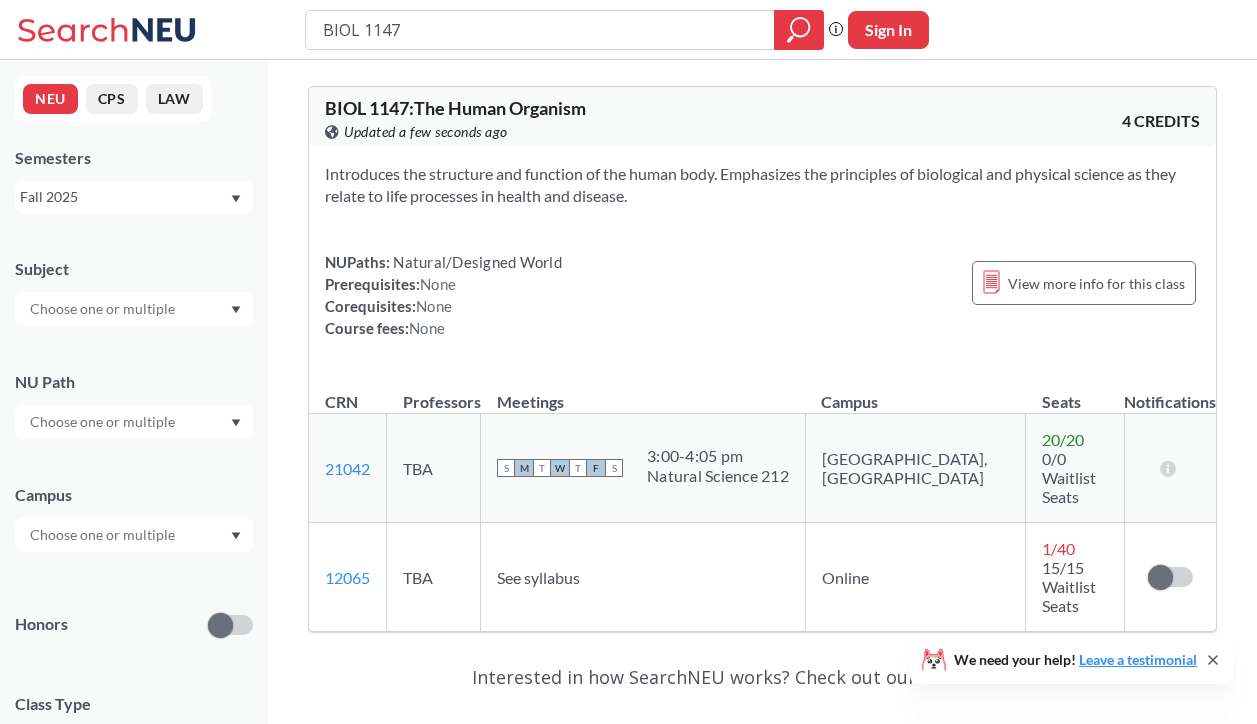 click on "See syllabus" at bounding box center (643, 577) 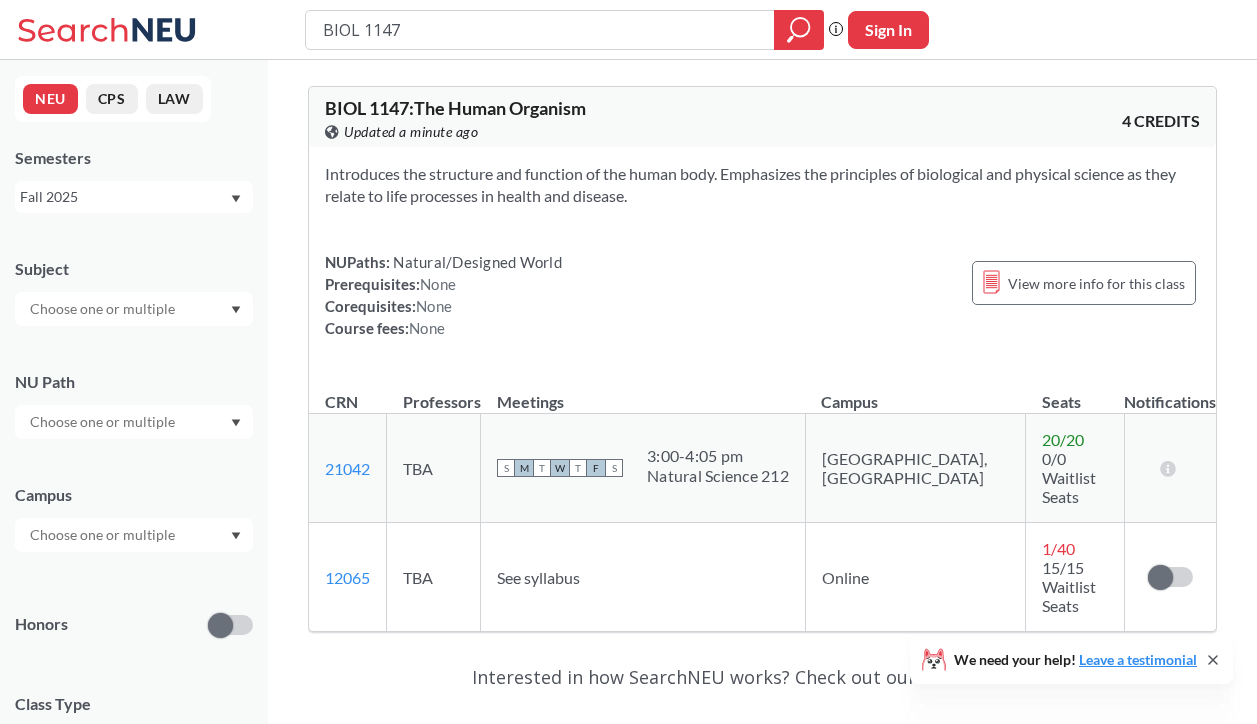 click on "Introduces the structure and function of the human body. Emphasizes the principles of biological and physical science as they relate to life processes in health and disease." at bounding box center [762, 185] 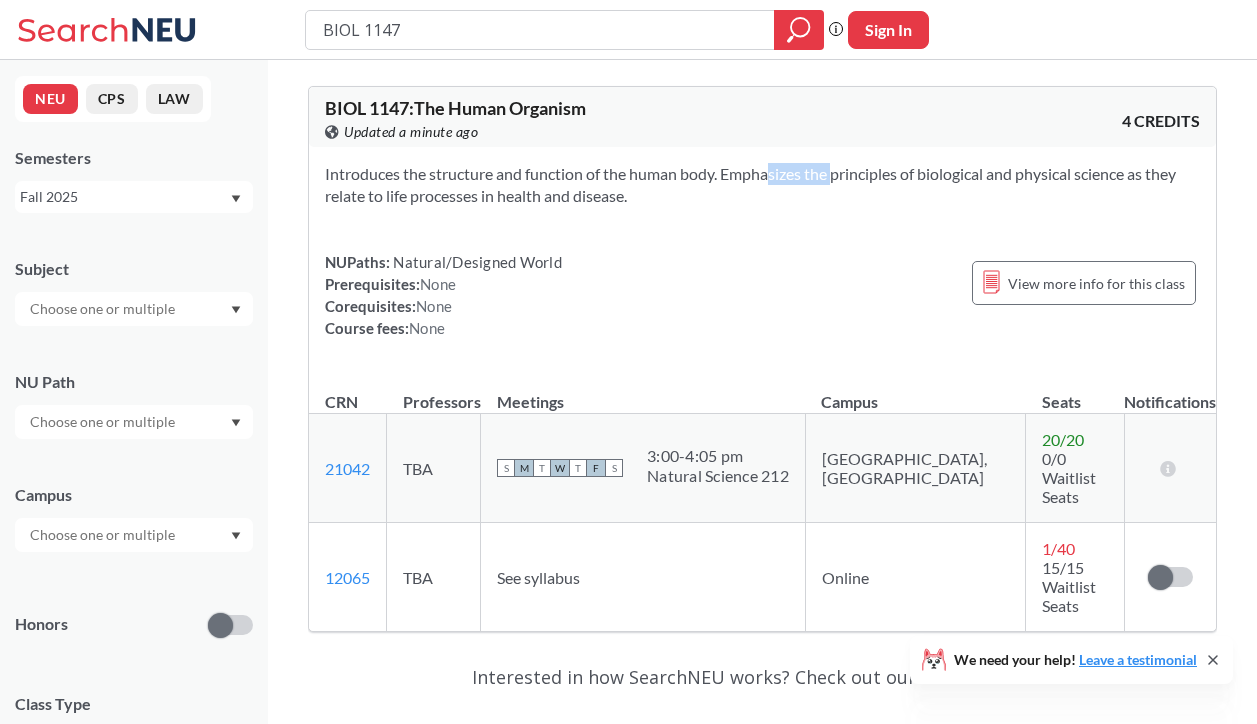 click on "Introduces the structure and function of the human body. Emphasizes the principles of biological and physical science as they relate to life processes in health and disease." at bounding box center (762, 185) 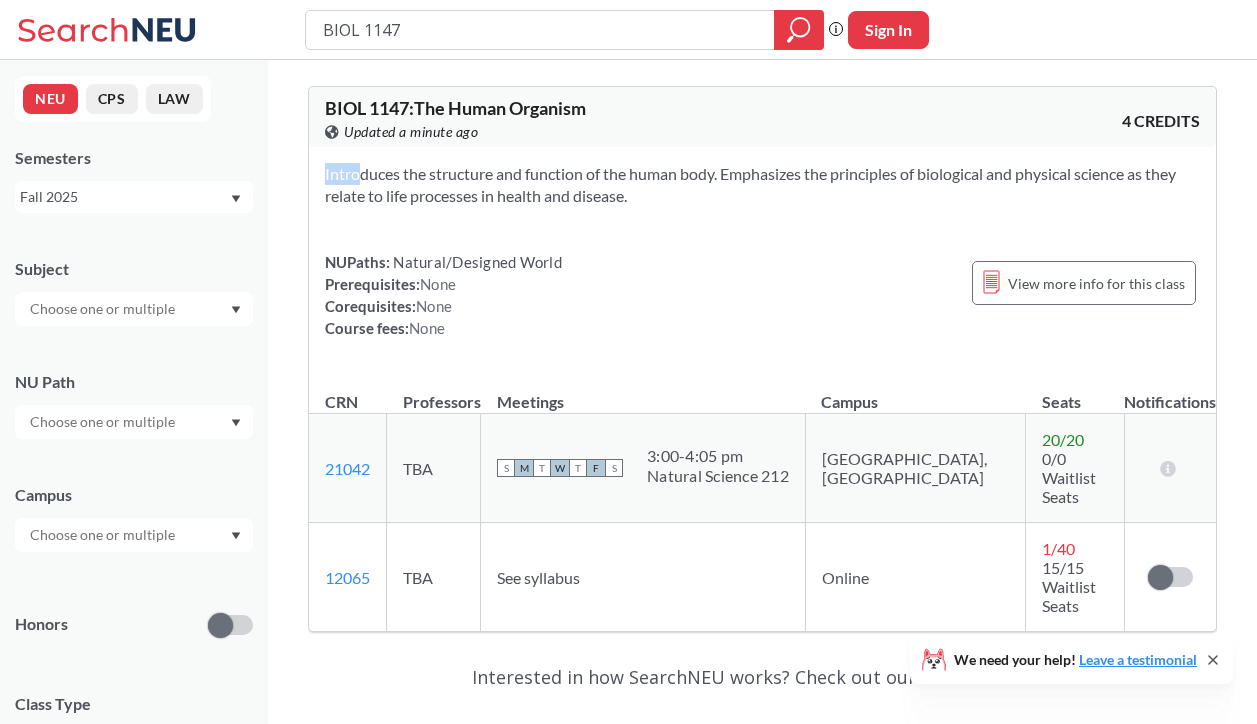 click on "Introduces the structure and function of the human body. Emphasizes the principles of biological and physical science as they relate to life processes in health and disease." at bounding box center (762, 185) 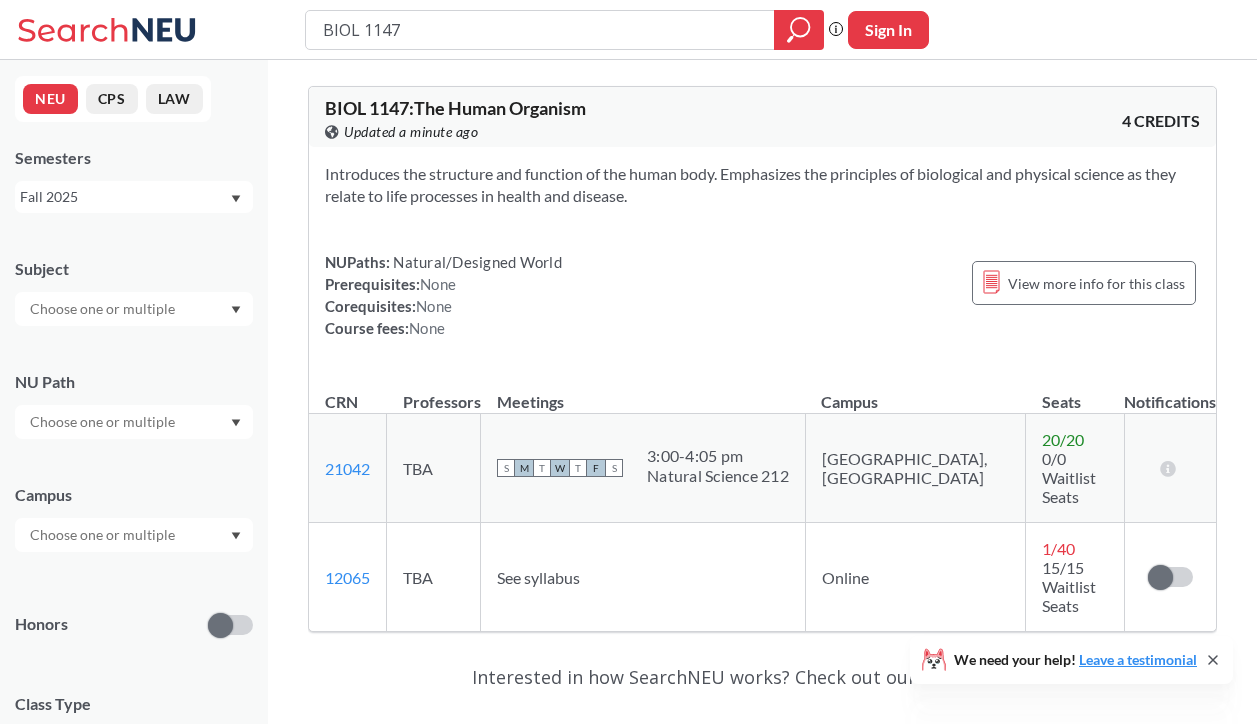 drag, startPoint x: 662, startPoint y: 195, endPoint x: 453, endPoint y: 154, distance: 212.98357 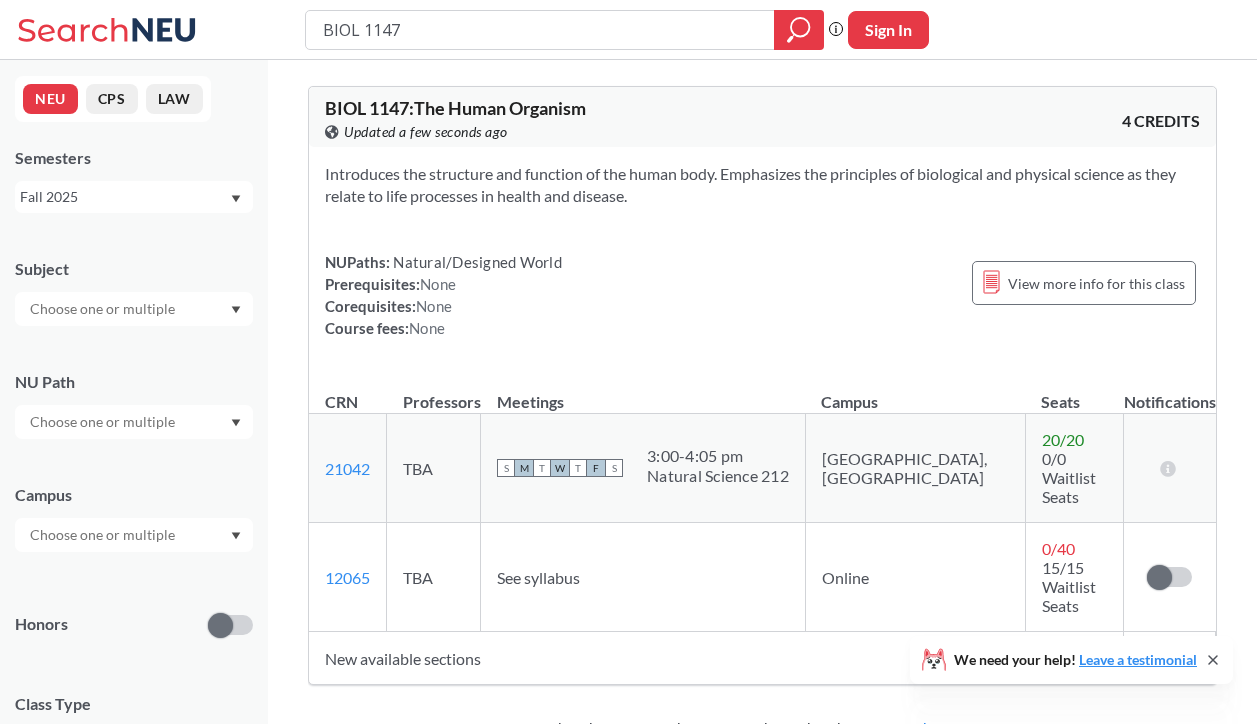 click at bounding box center (104, 535) 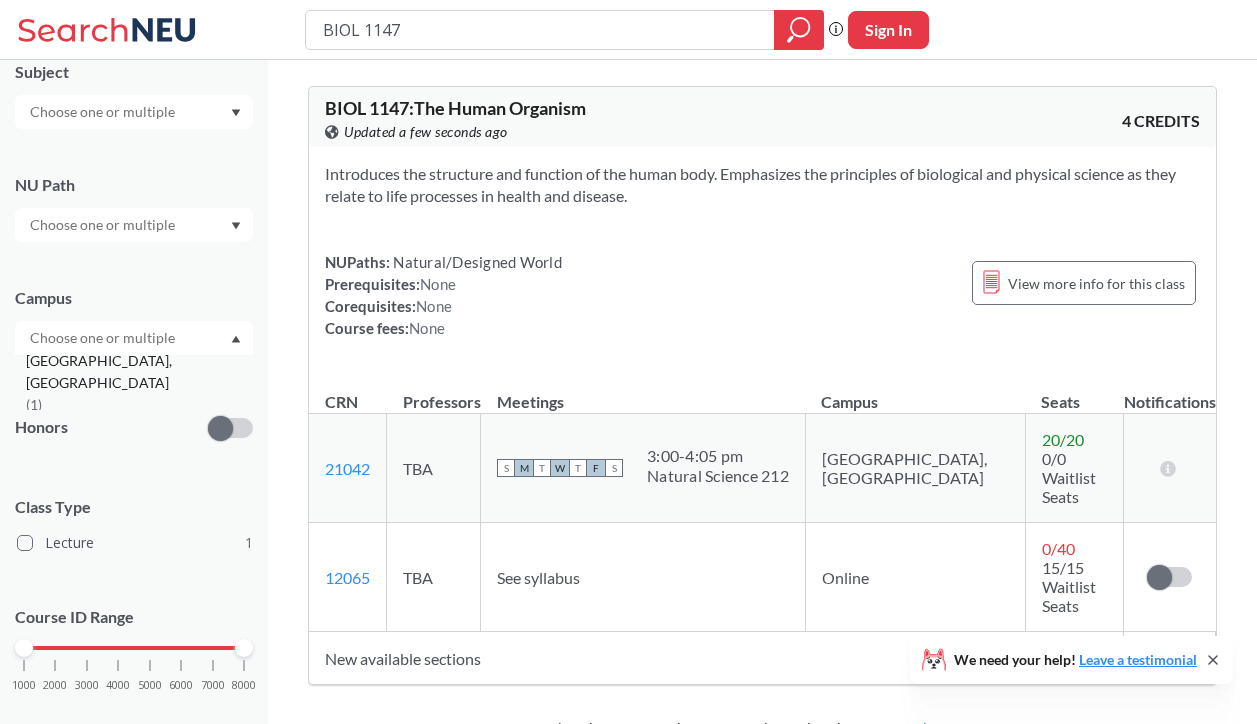 scroll, scrollTop: 228, scrollLeft: 0, axis: vertical 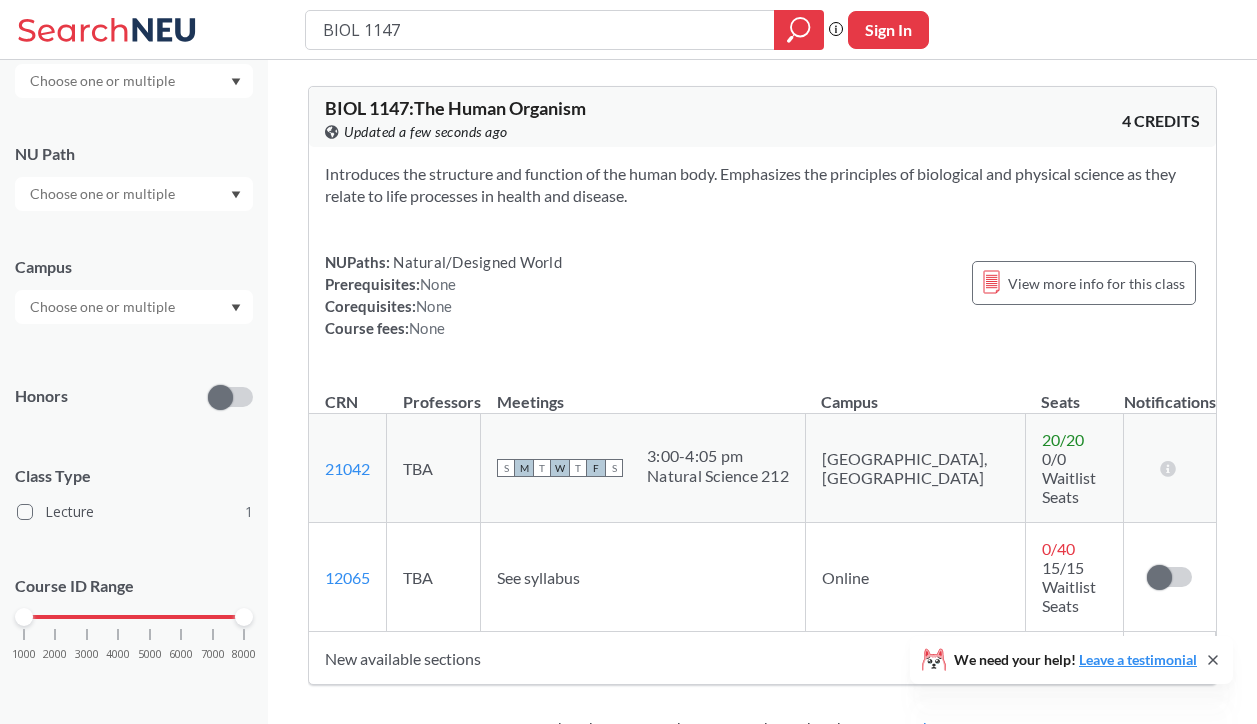 click on "Class Type Lecture 1" at bounding box center (134, 487) 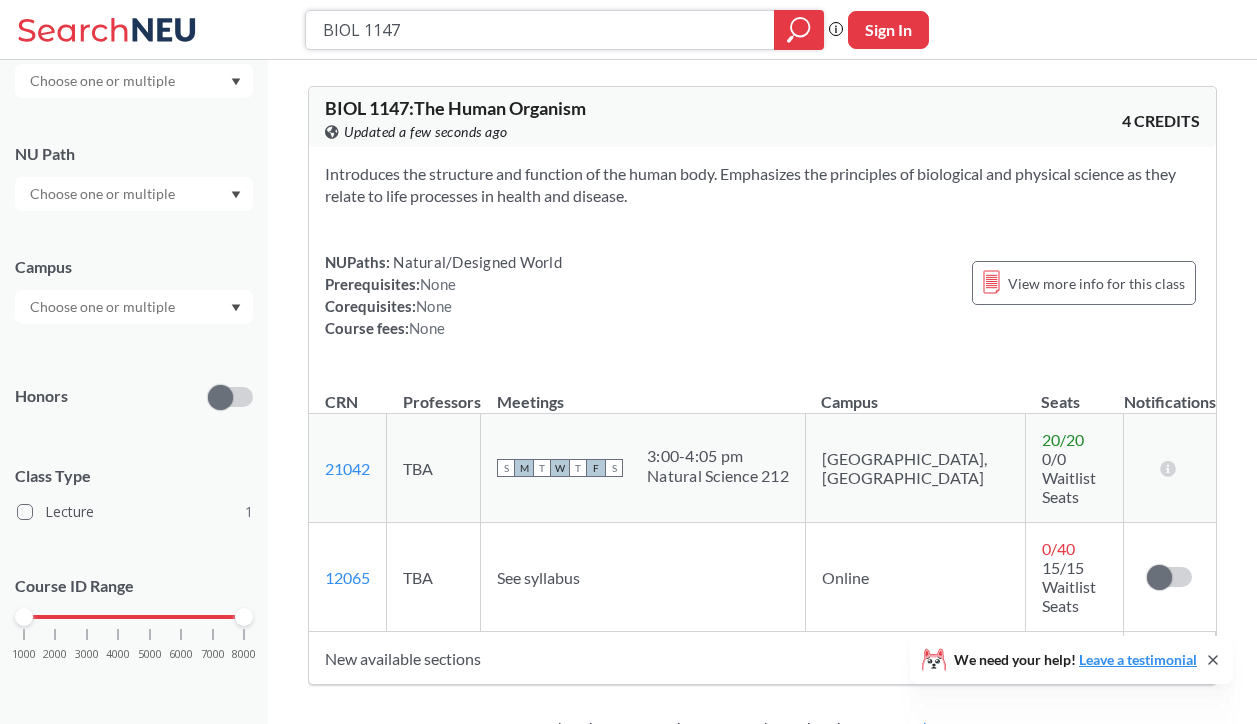 drag, startPoint x: 419, startPoint y: 27, endPoint x: 207, endPoint y: 33, distance: 212.08488 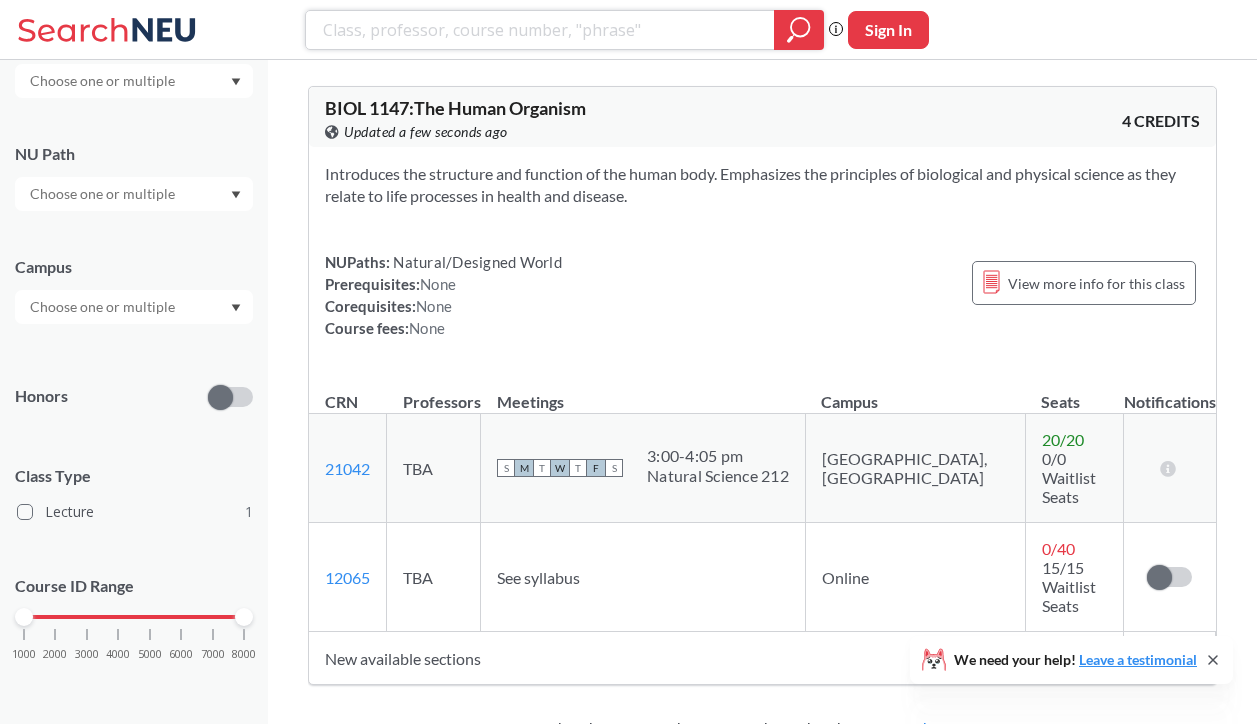 type 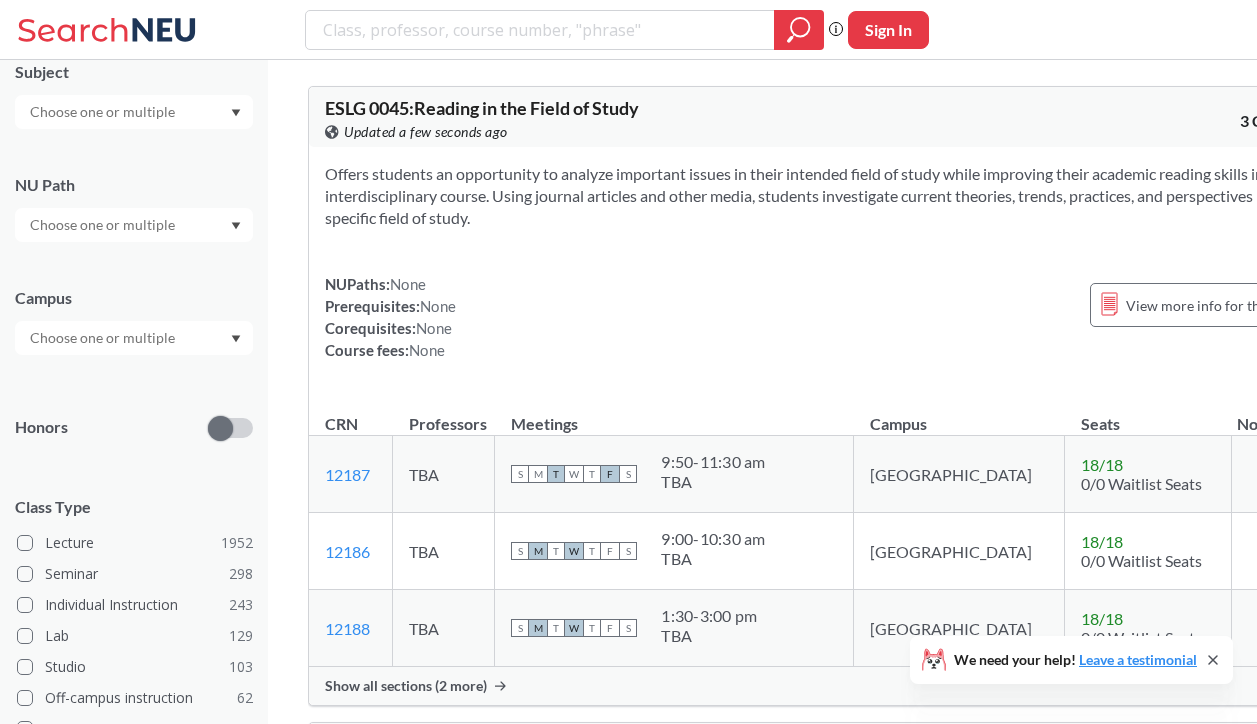 scroll, scrollTop: 228, scrollLeft: 0, axis: vertical 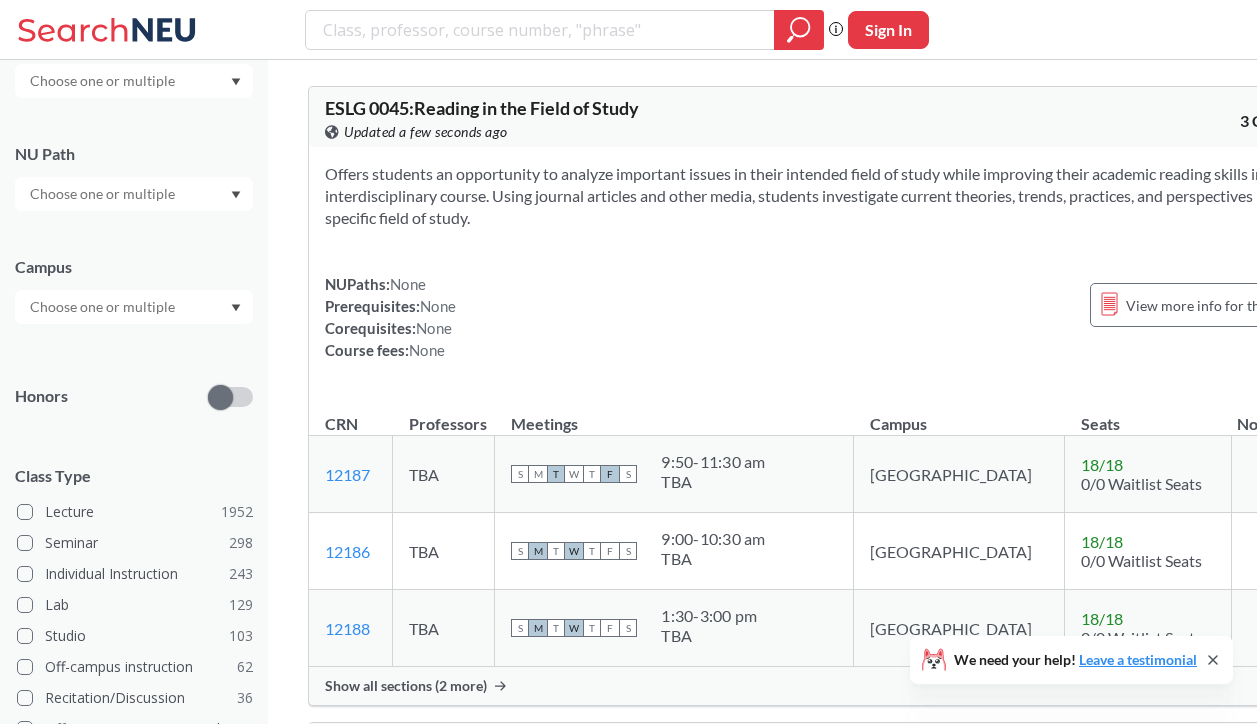 click at bounding box center (104, 307) 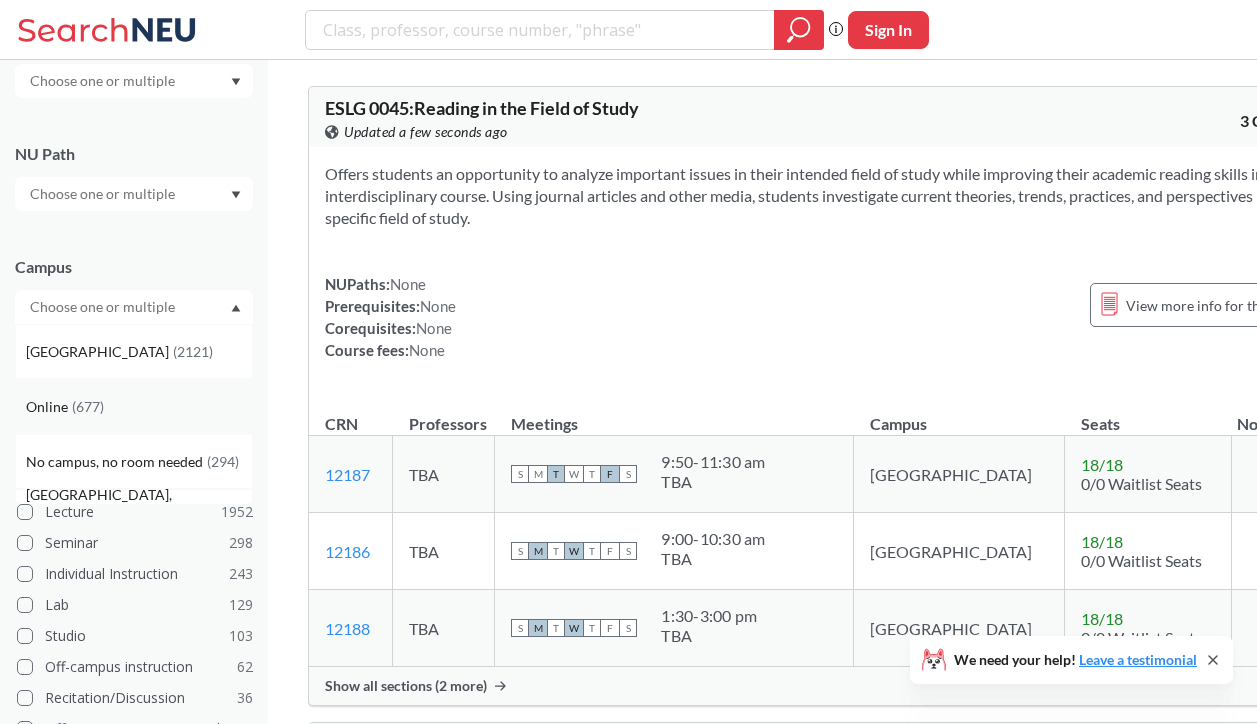 click on "( 677 )" at bounding box center (88, 406) 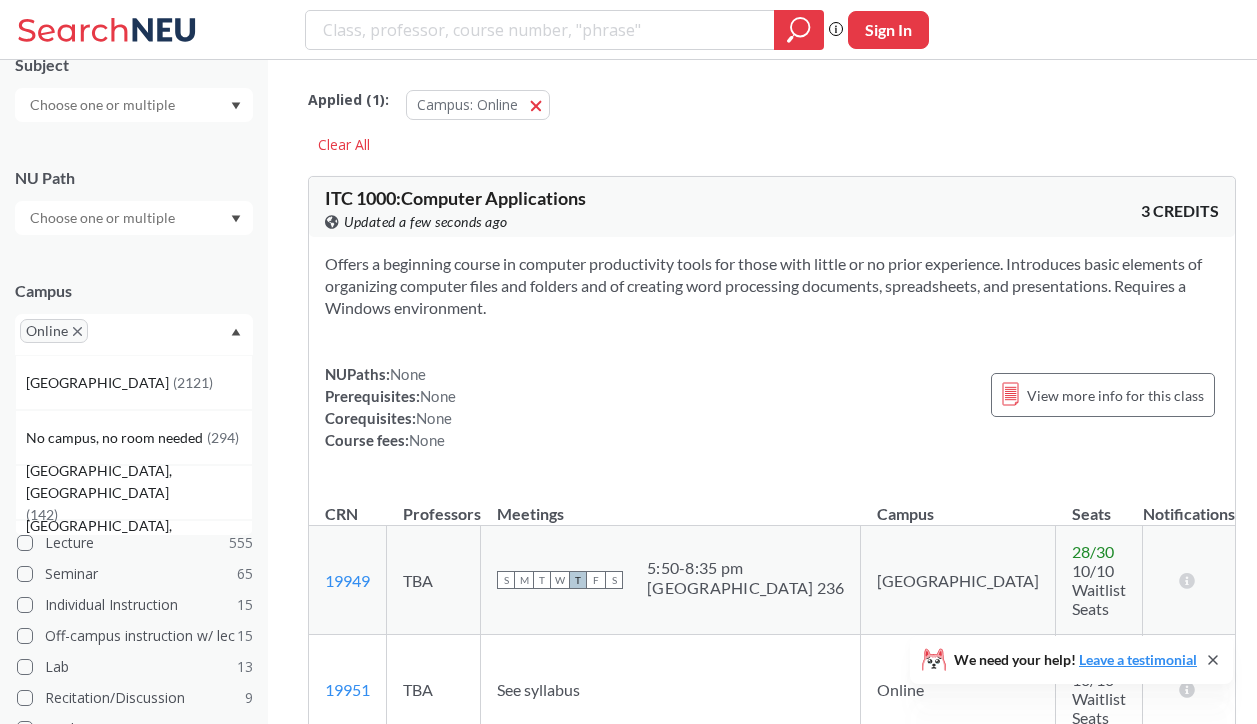 scroll, scrollTop: 228, scrollLeft: 0, axis: vertical 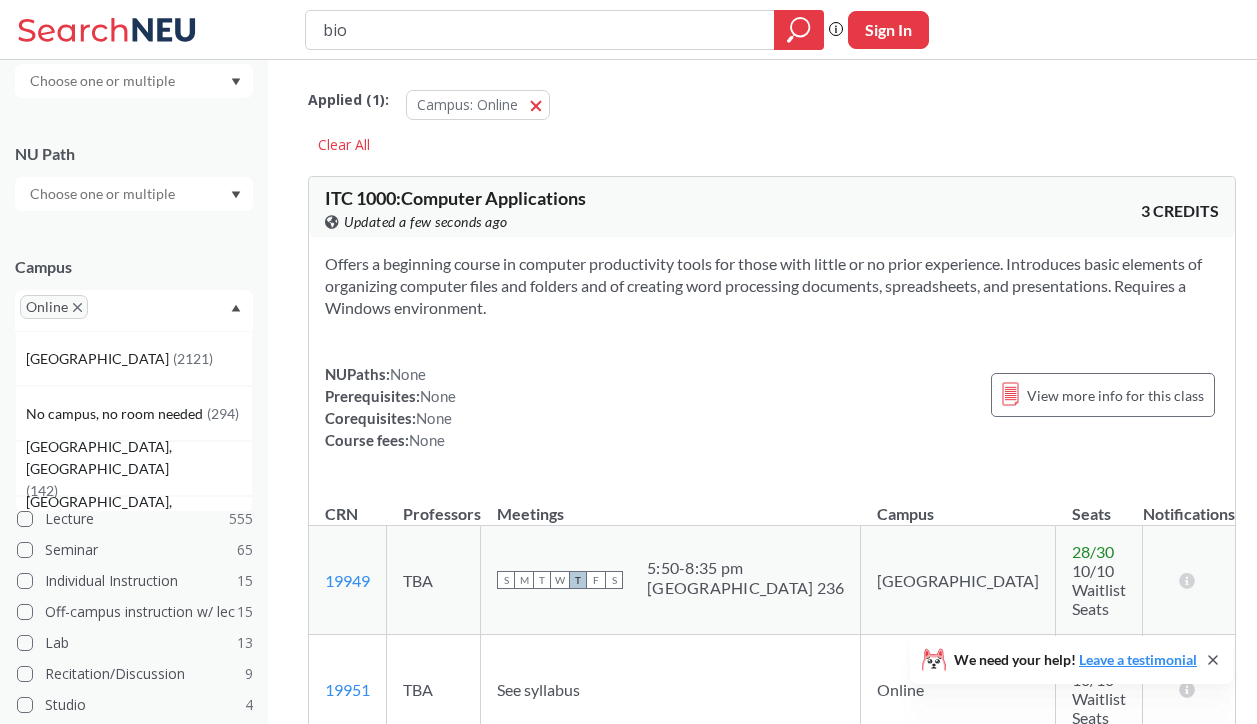 type on "biol" 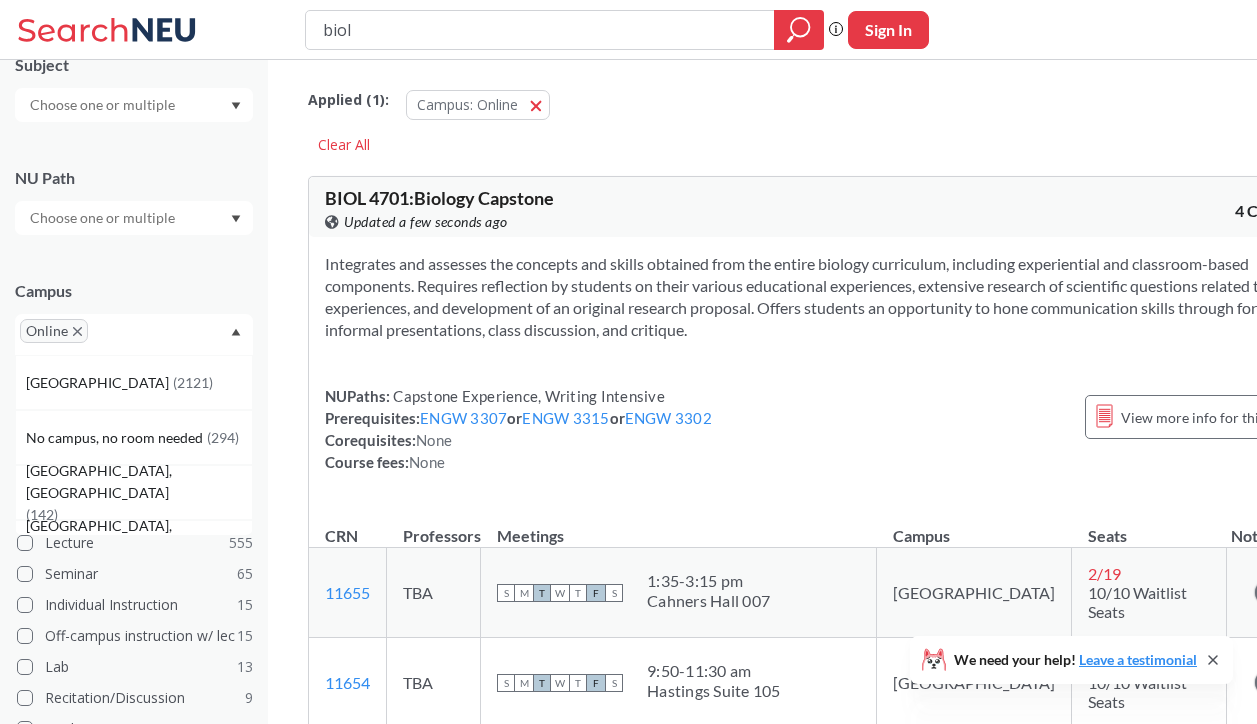 scroll, scrollTop: 228, scrollLeft: 0, axis: vertical 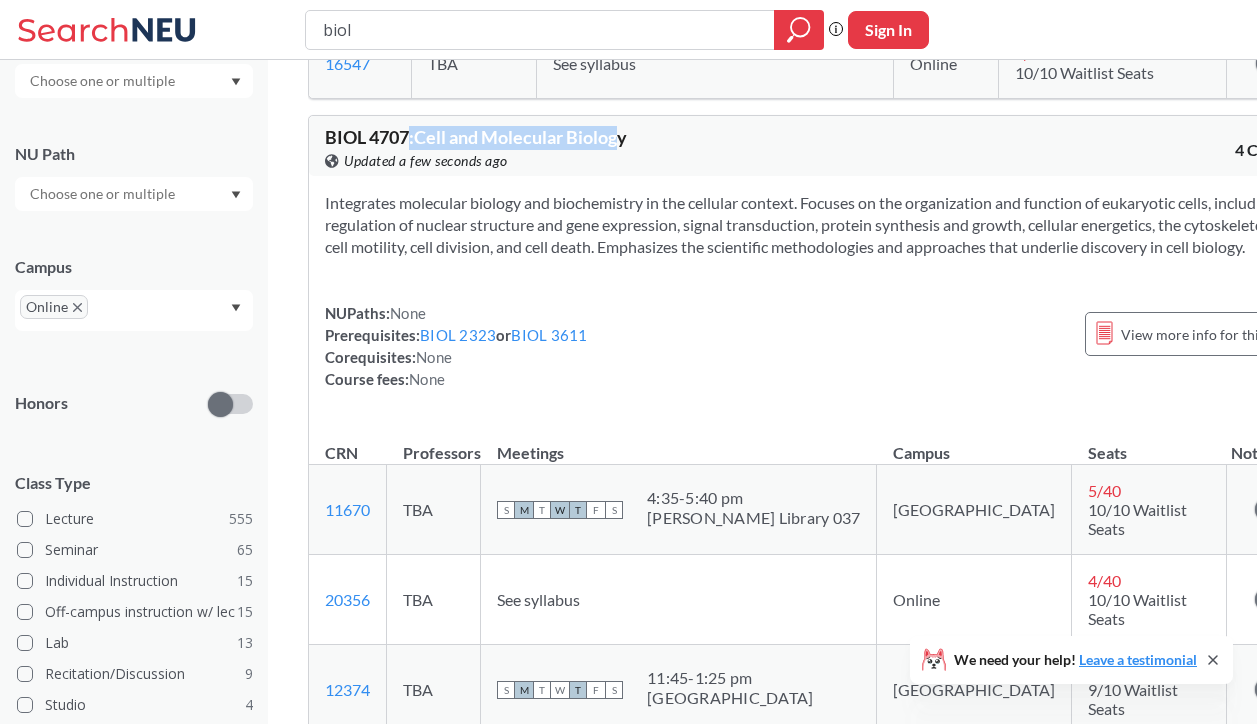 drag, startPoint x: 411, startPoint y: 116, endPoint x: 625, endPoint y: 113, distance: 214.02103 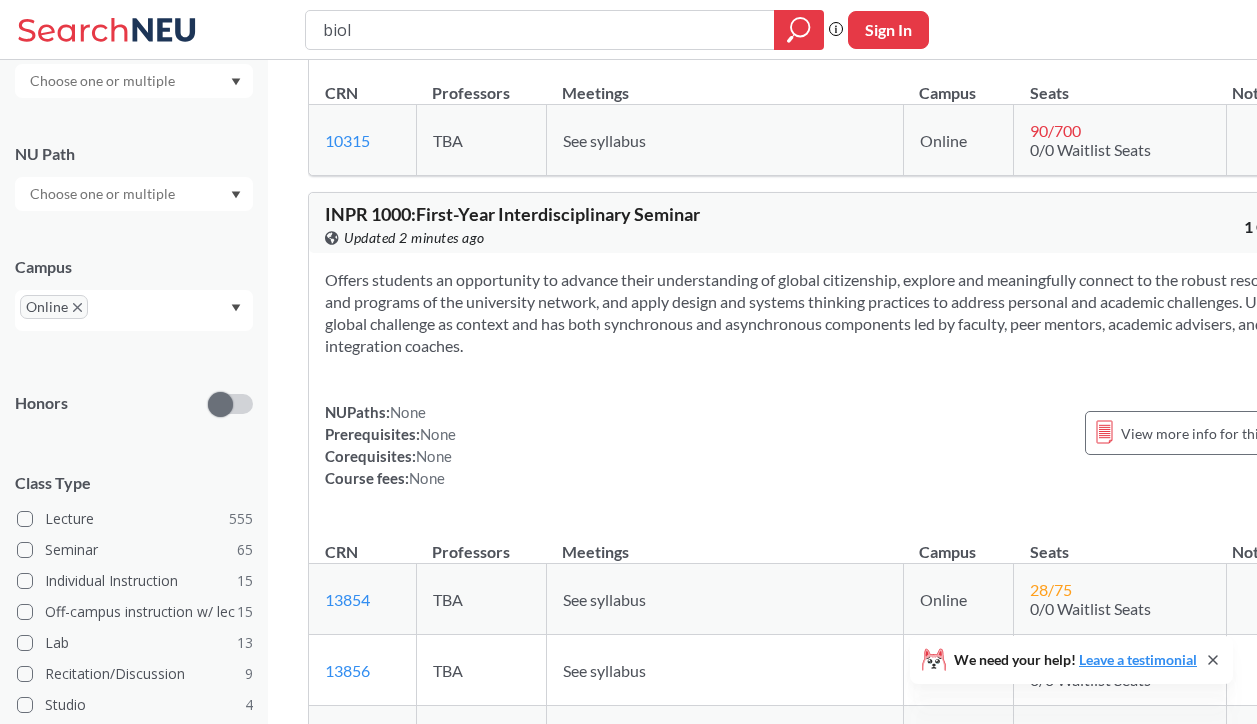 scroll, scrollTop: 11216, scrollLeft: 0, axis: vertical 